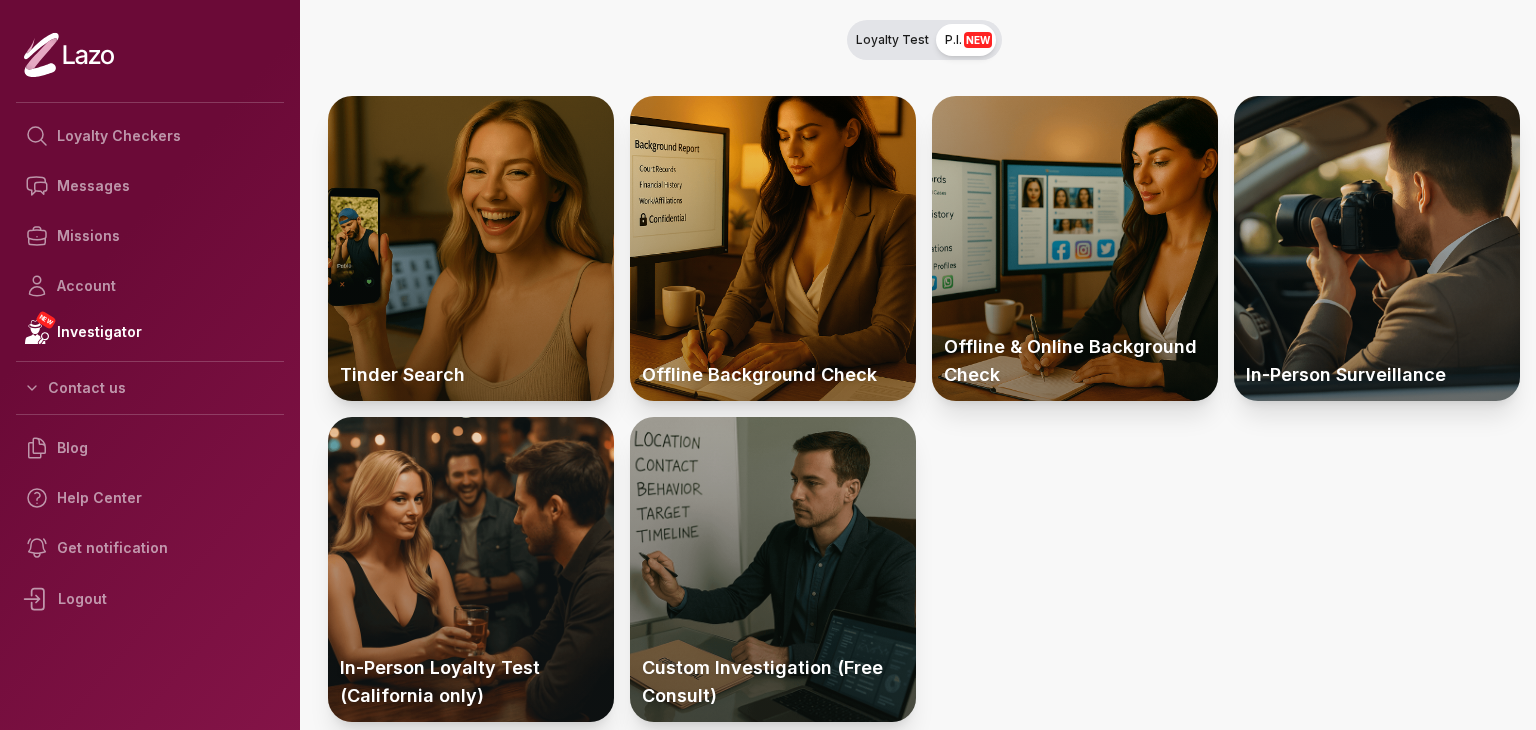 scroll, scrollTop: 0, scrollLeft: 0, axis: both 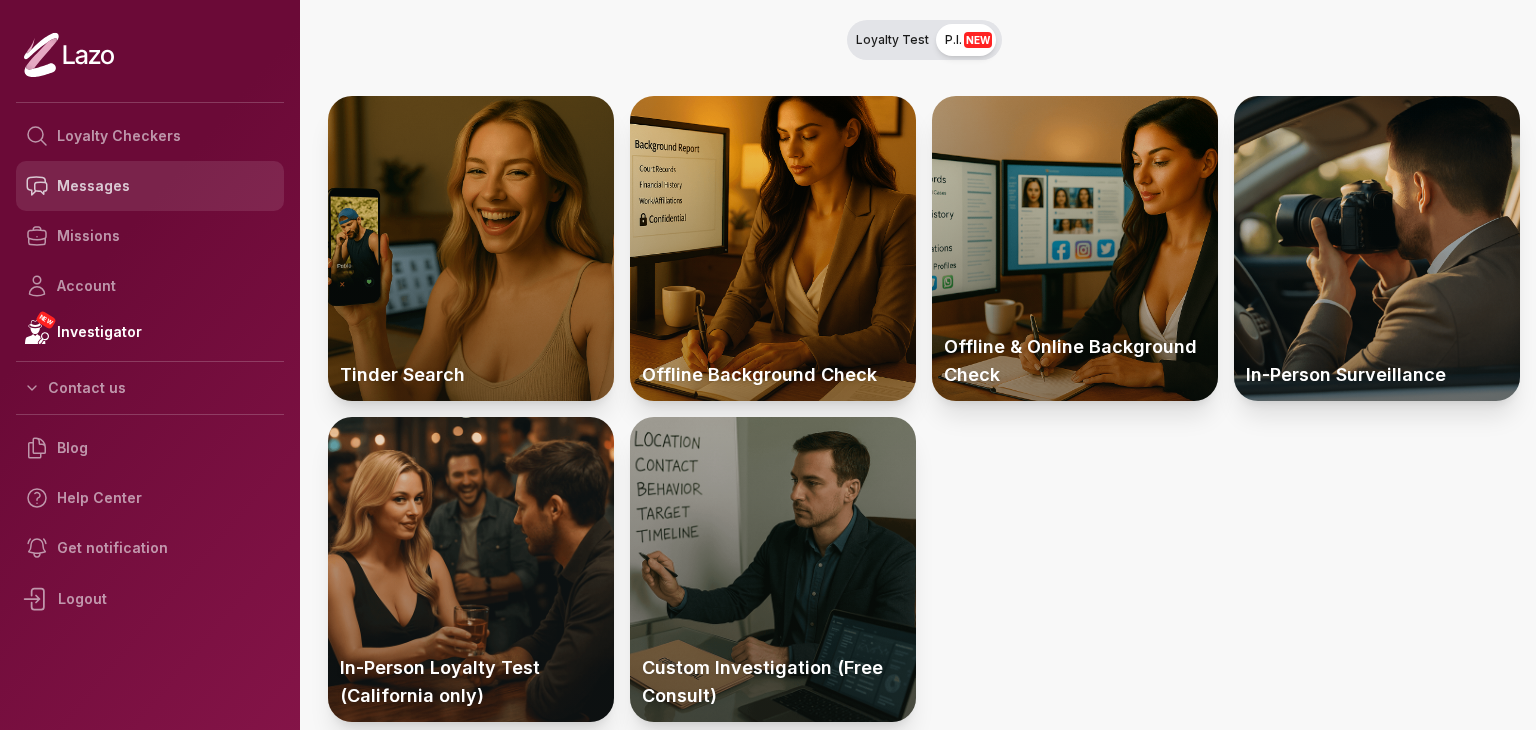 click on "Messages" at bounding box center (150, 186) 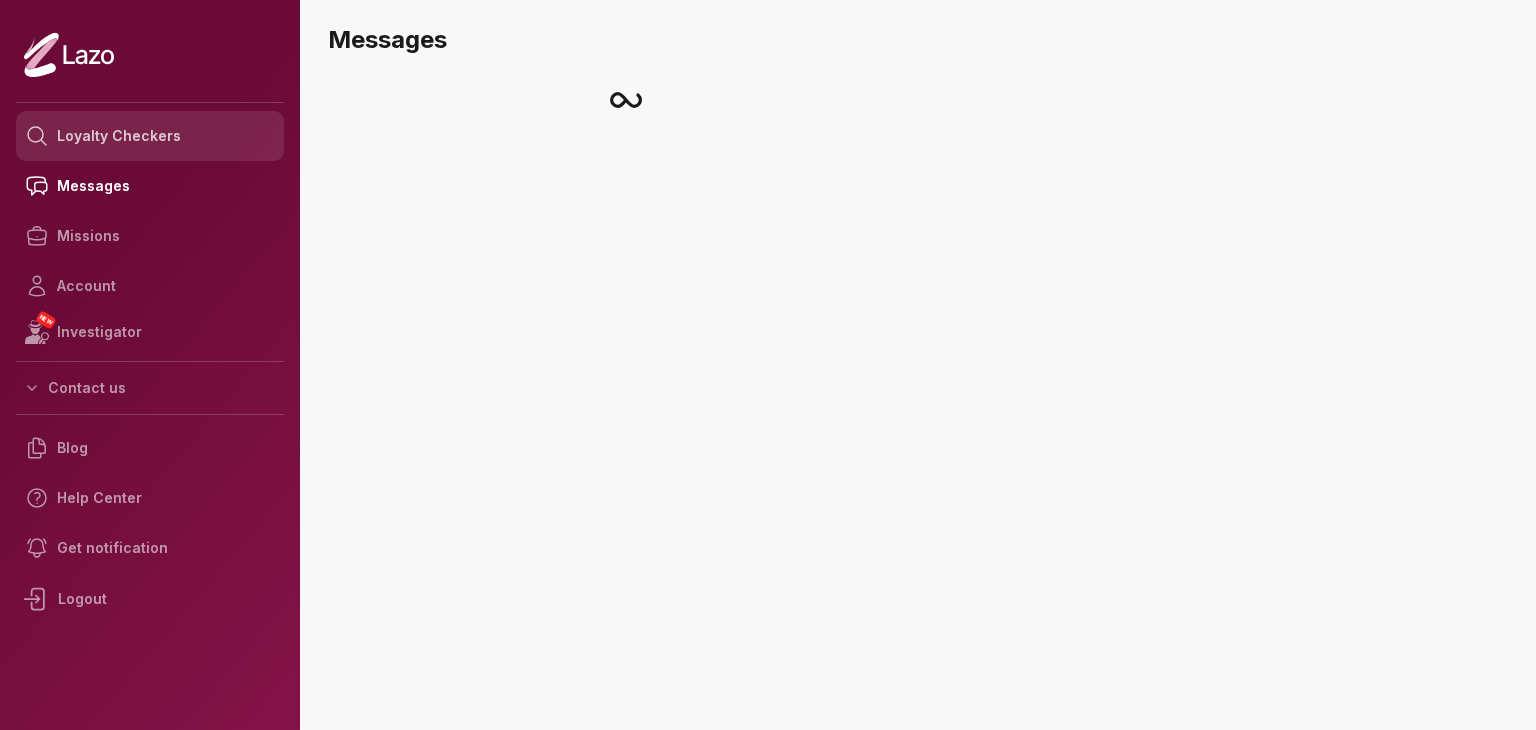 scroll, scrollTop: 0, scrollLeft: 0, axis: both 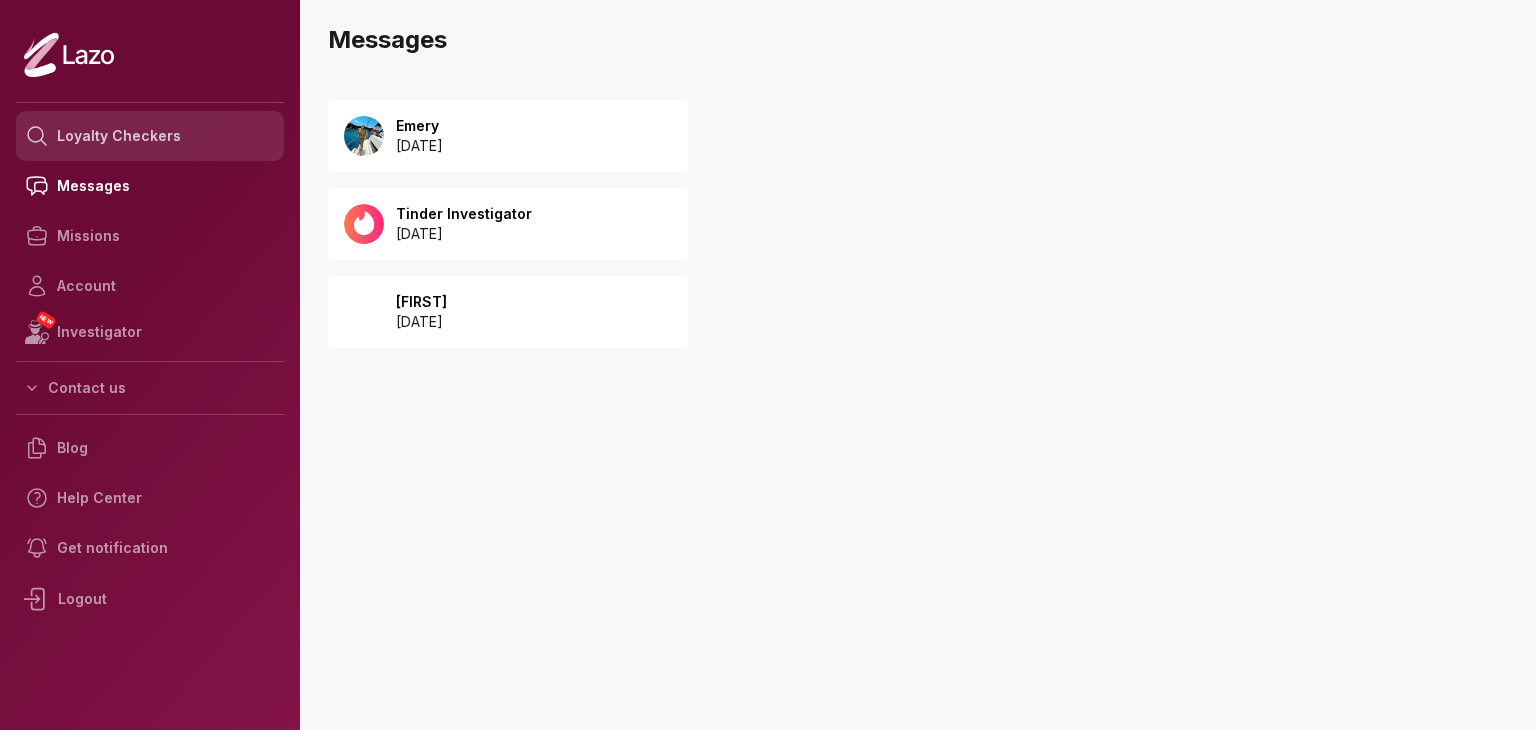 click on "Loyalty Checkers" at bounding box center [150, 136] 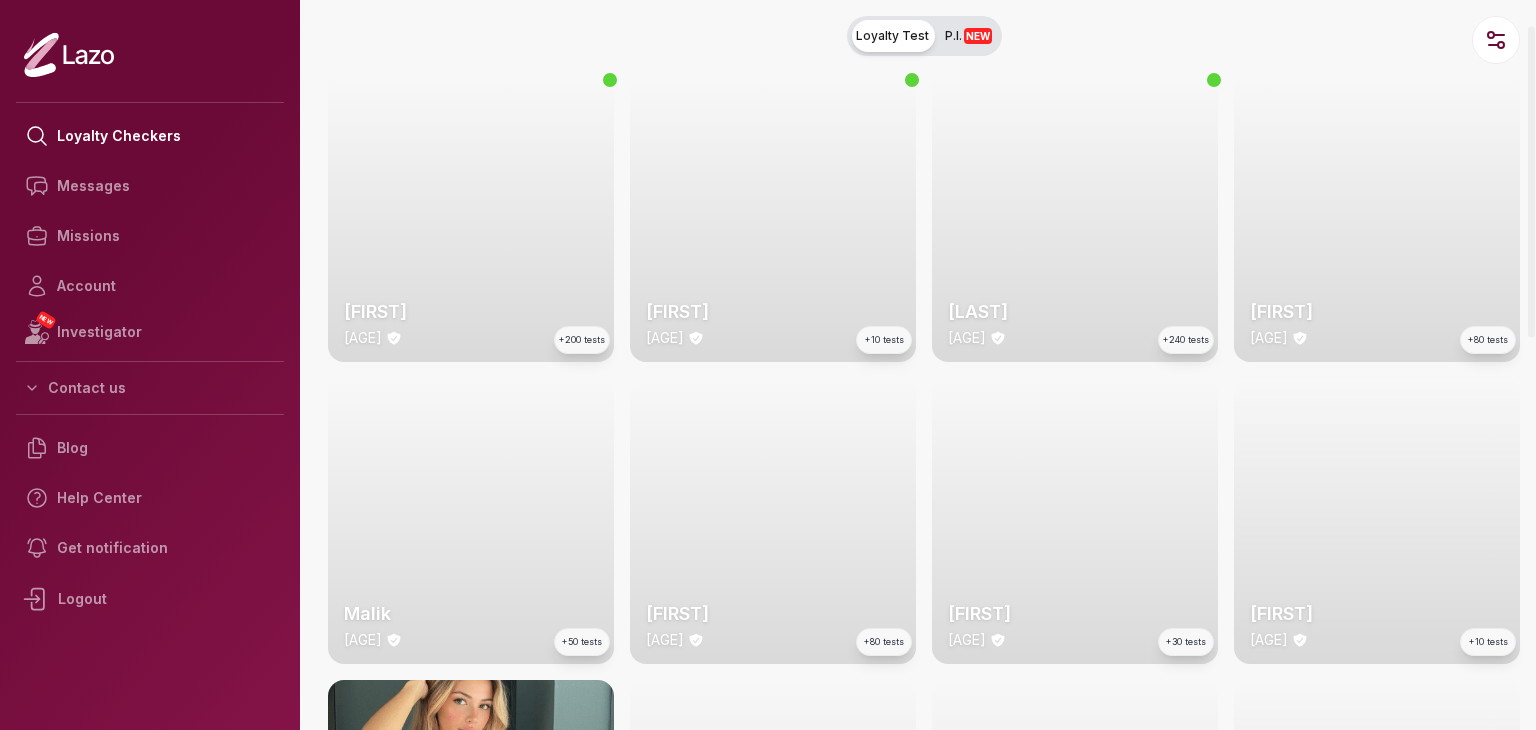 scroll, scrollTop: 0, scrollLeft: 0, axis: both 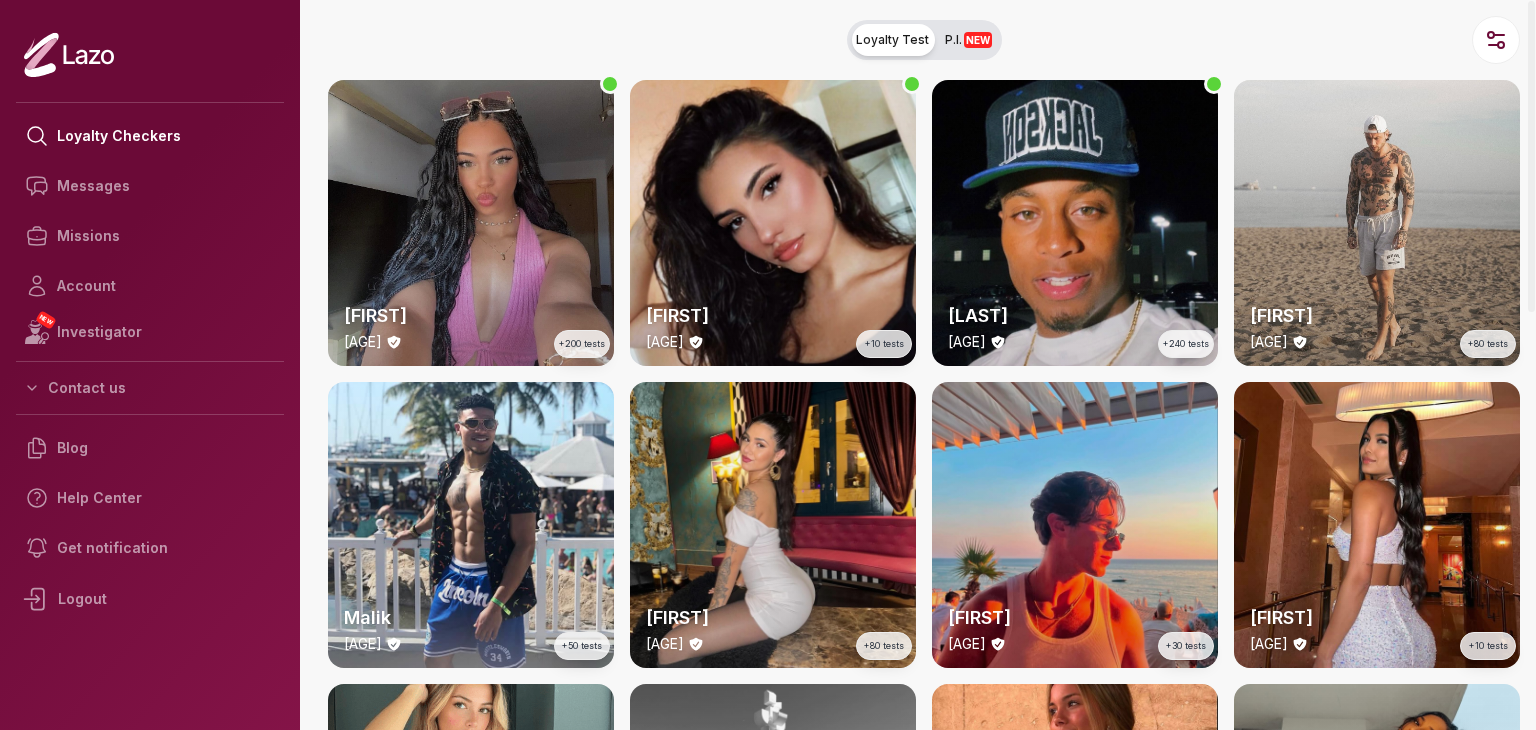 click on "Lara 24 y/o +200   tests" at bounding box center [471, 223] 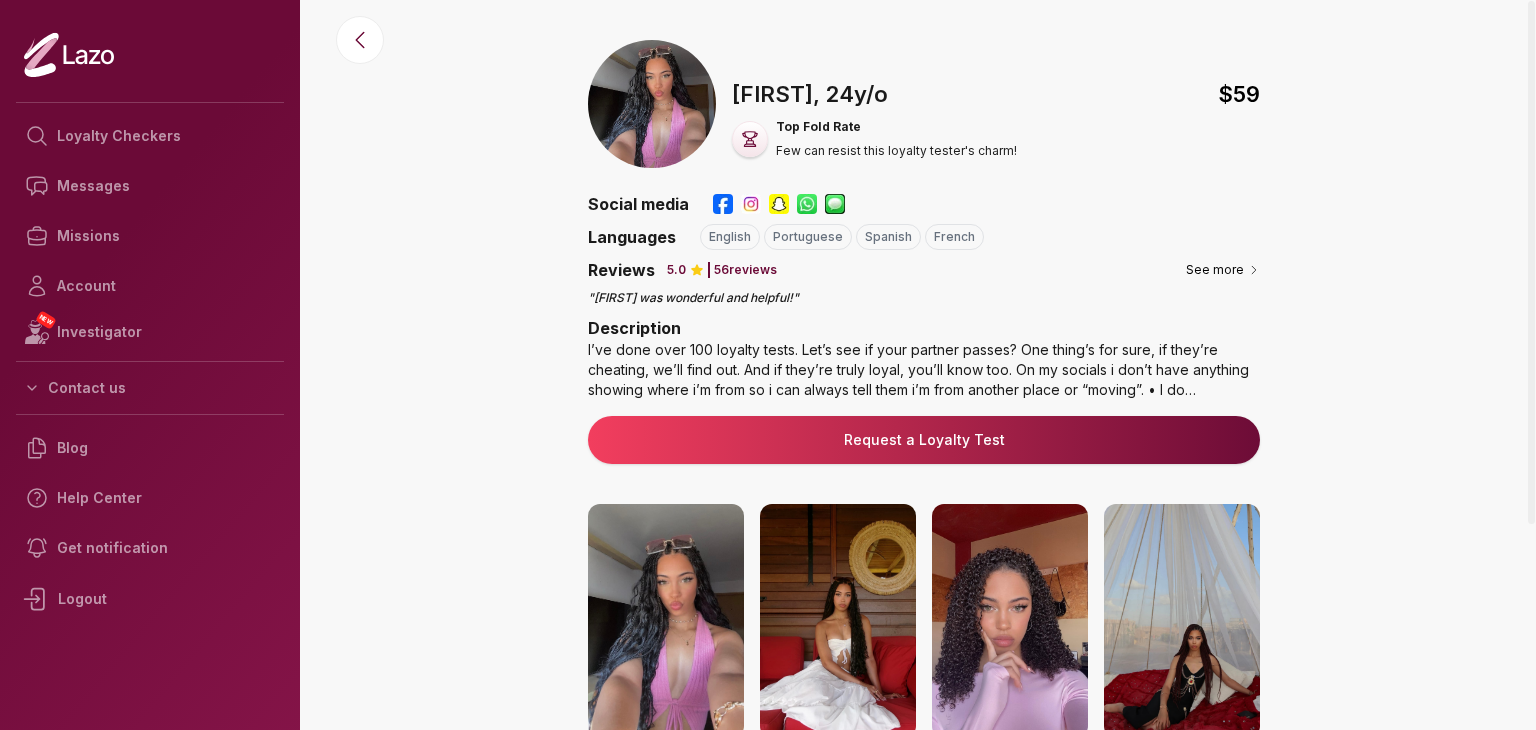click on "Request a Loyalty Test" at bounding box center (924, 440) 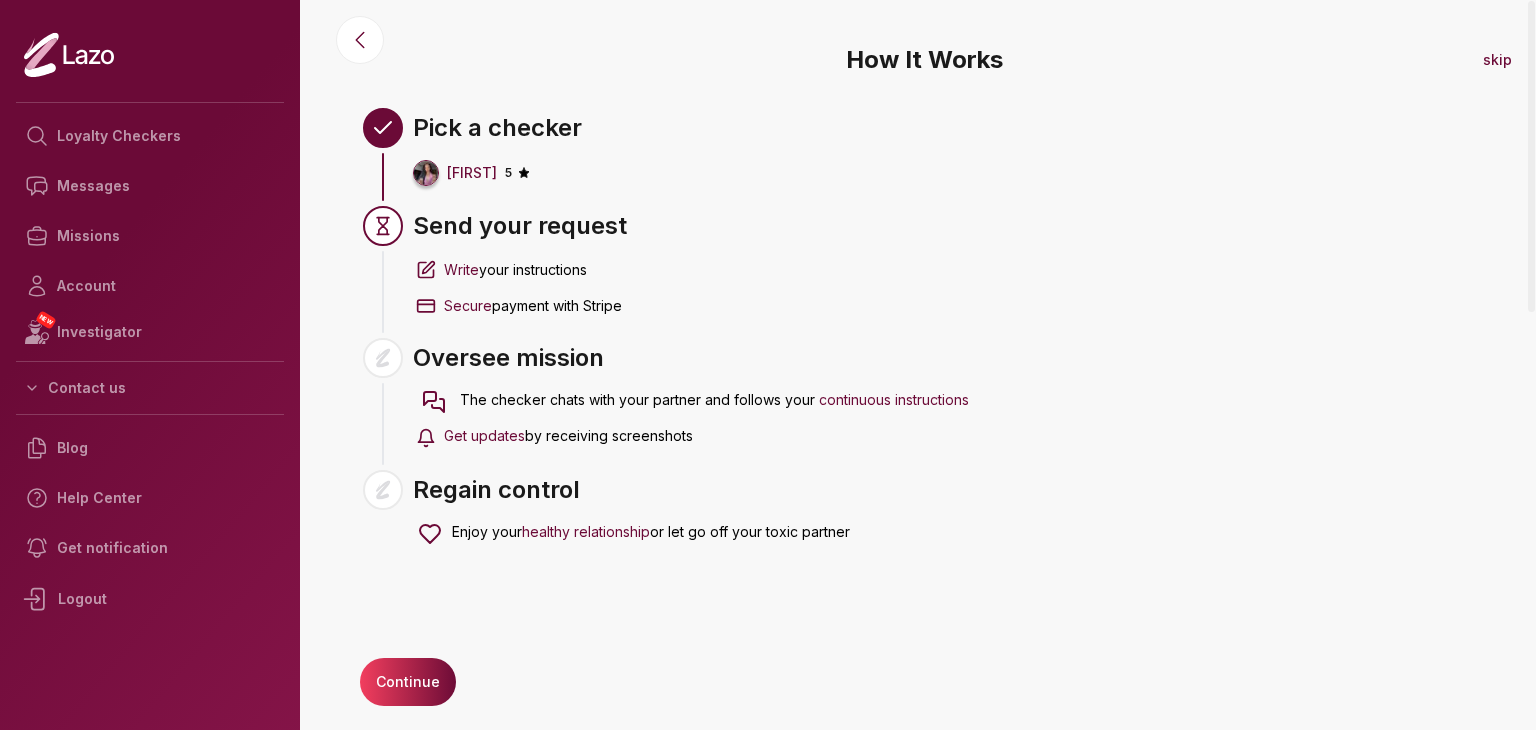 click on "Continue" at bounding box center (408, 682) 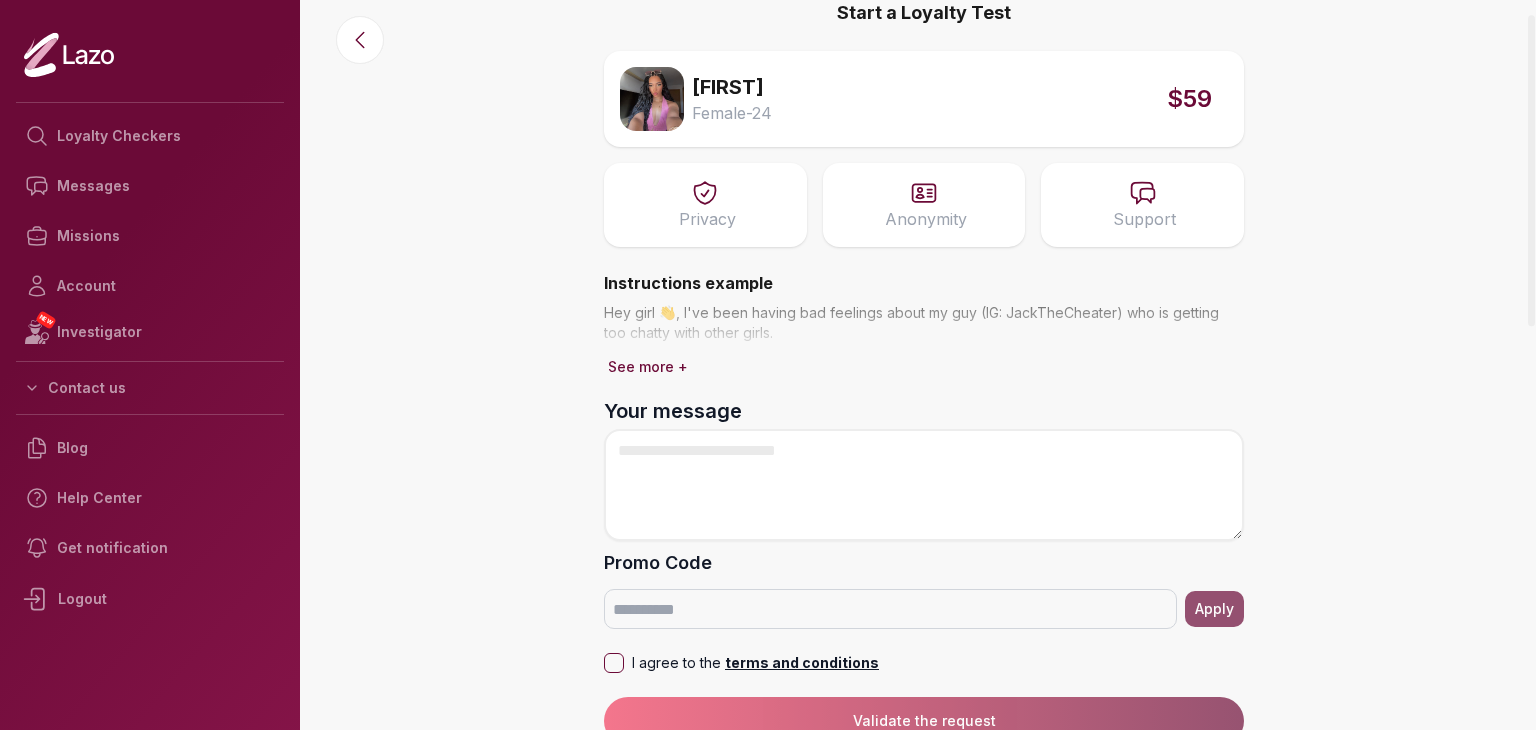 scroll, scrollTop: 48, scrollLeft: 0, axis: vertical 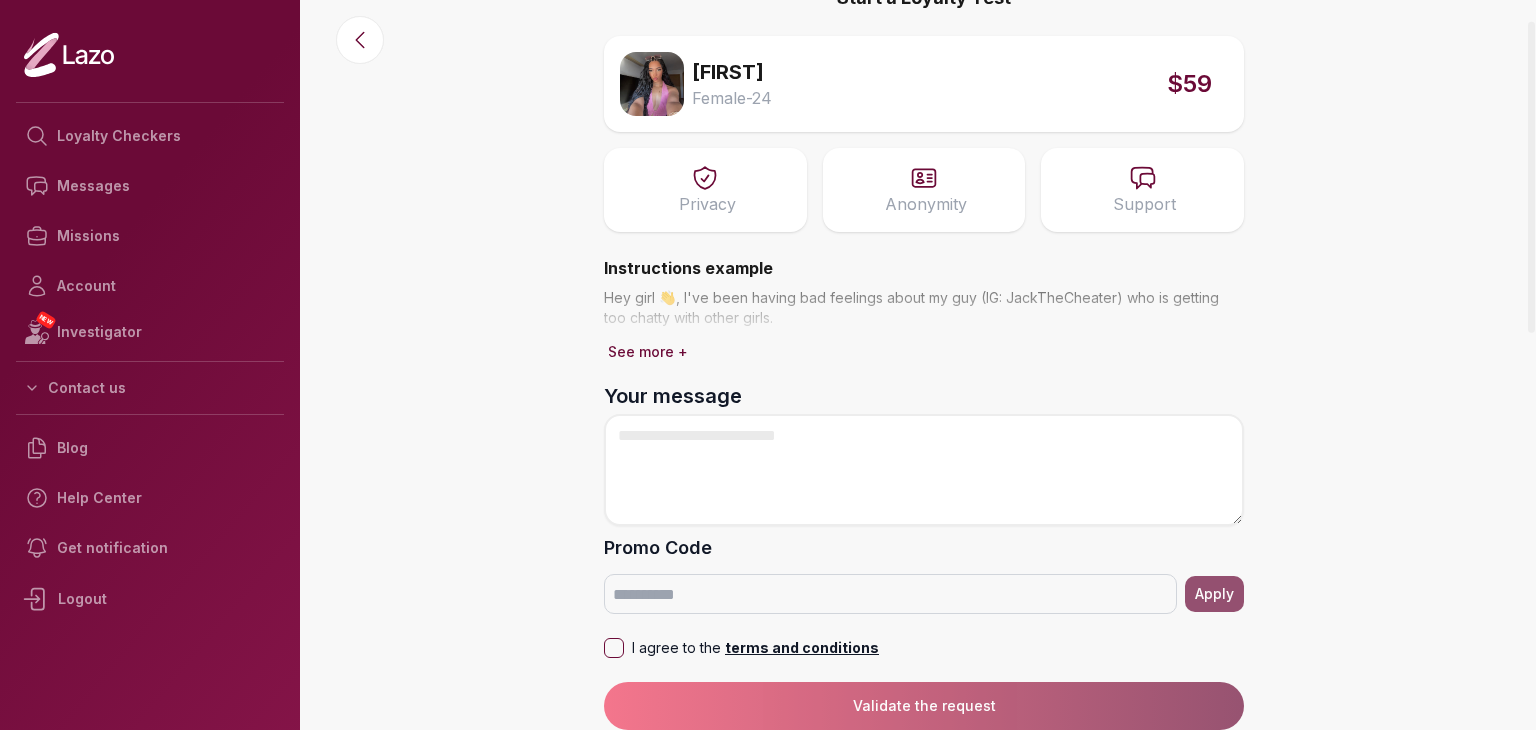 click on "See more +" at bounding box center [648, 352] 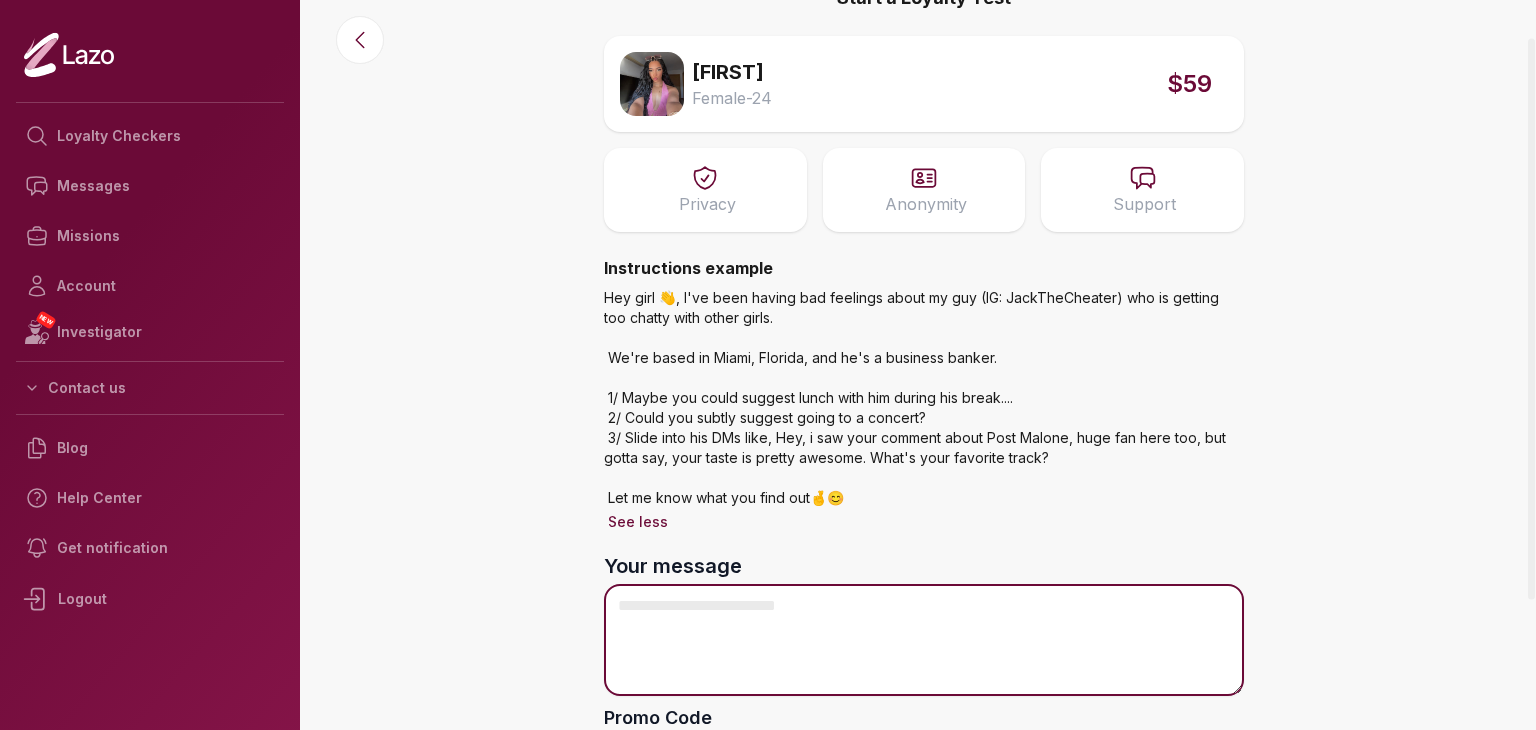 click on "Your message" at bounding box center [924, 640] 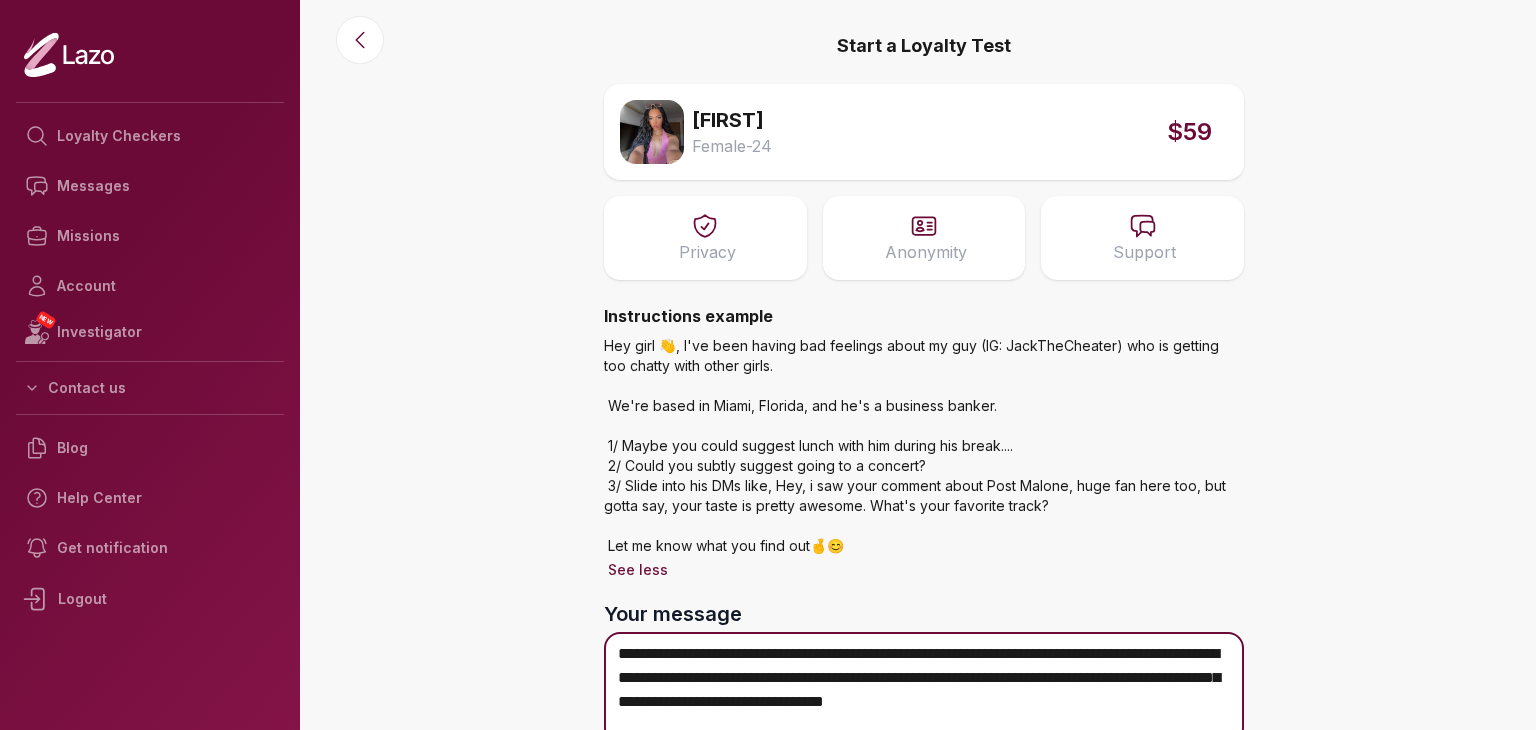 scroll, scrollTop: 5, scrollLeft: 0, axis: vertical 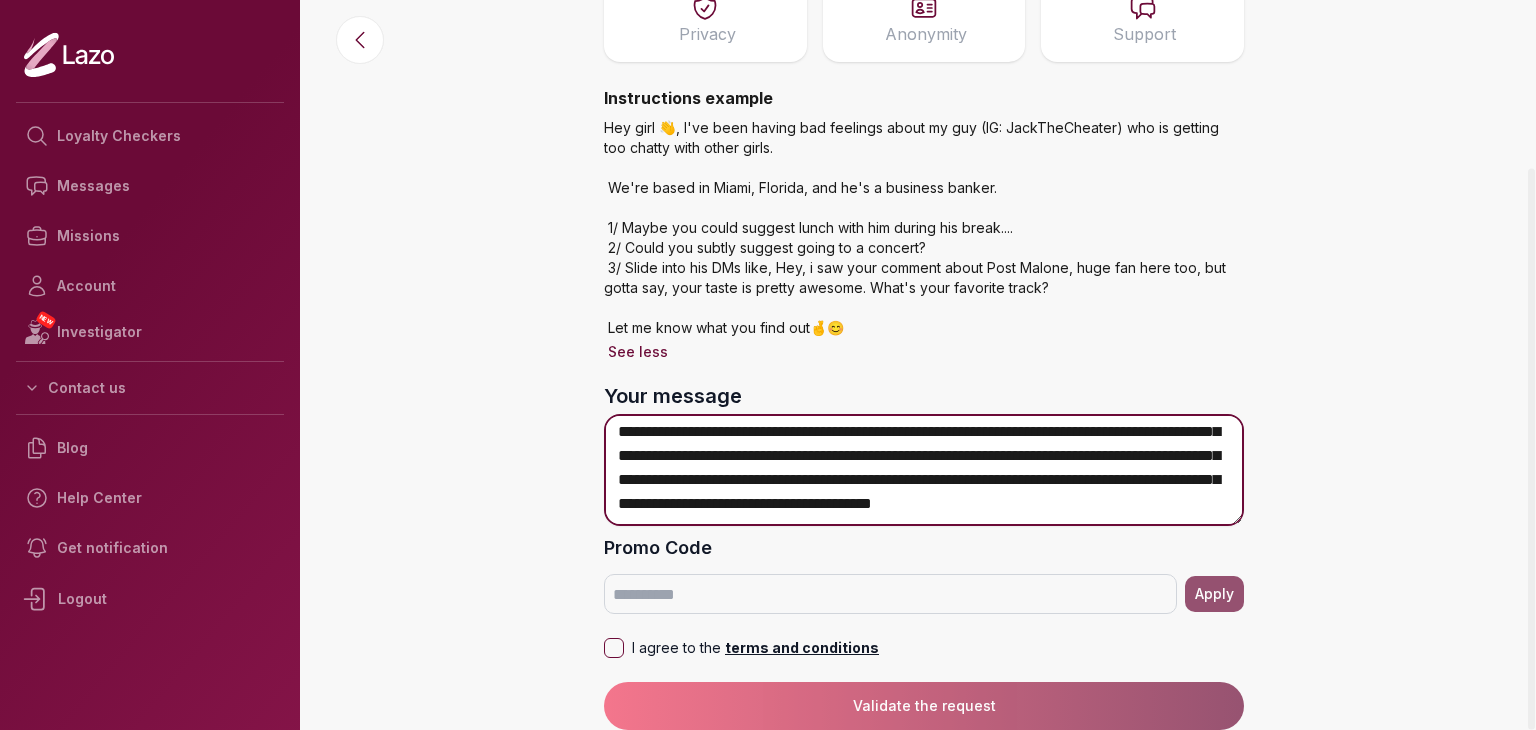 type on "**********" 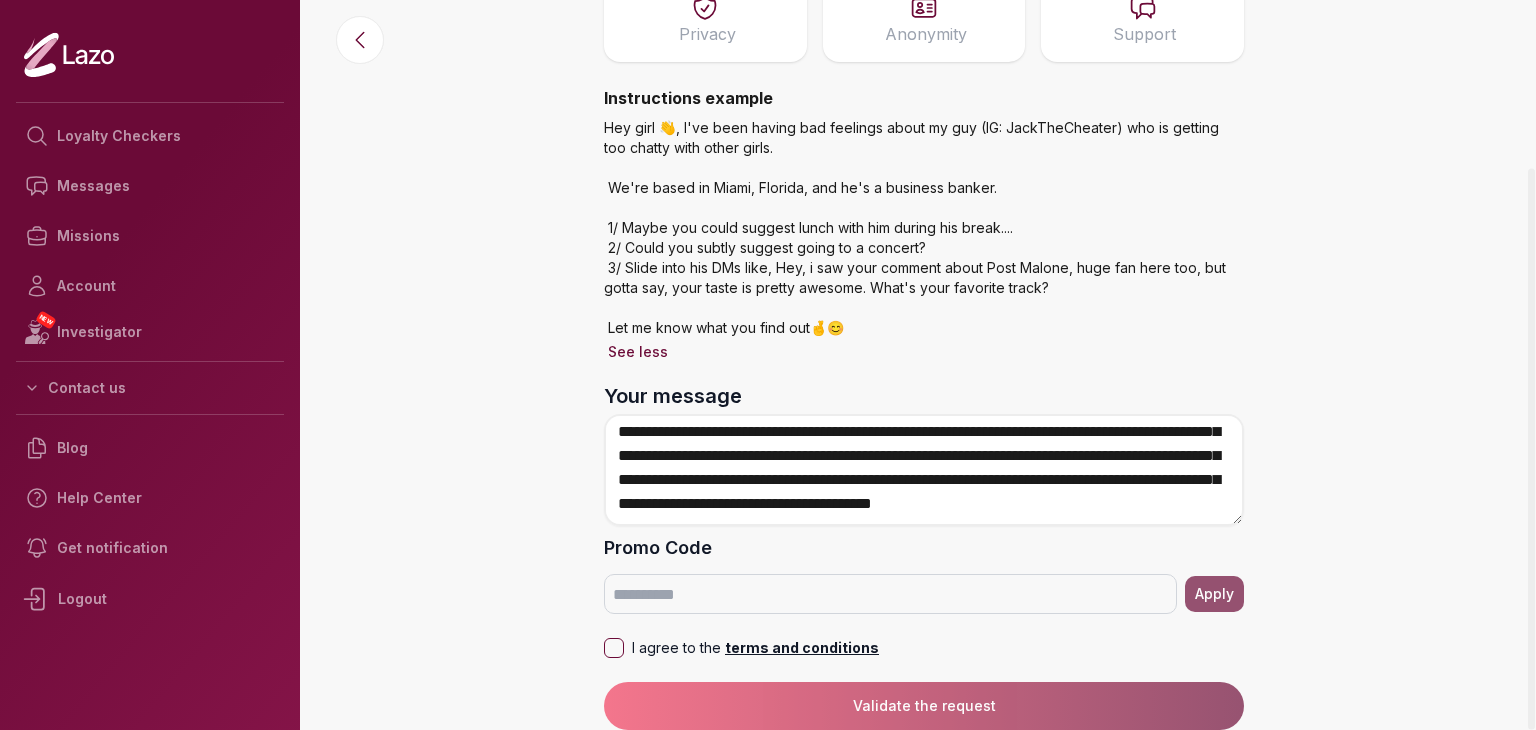 click on "I agree to the  terms and conditions" at bounding box center (614, 648) 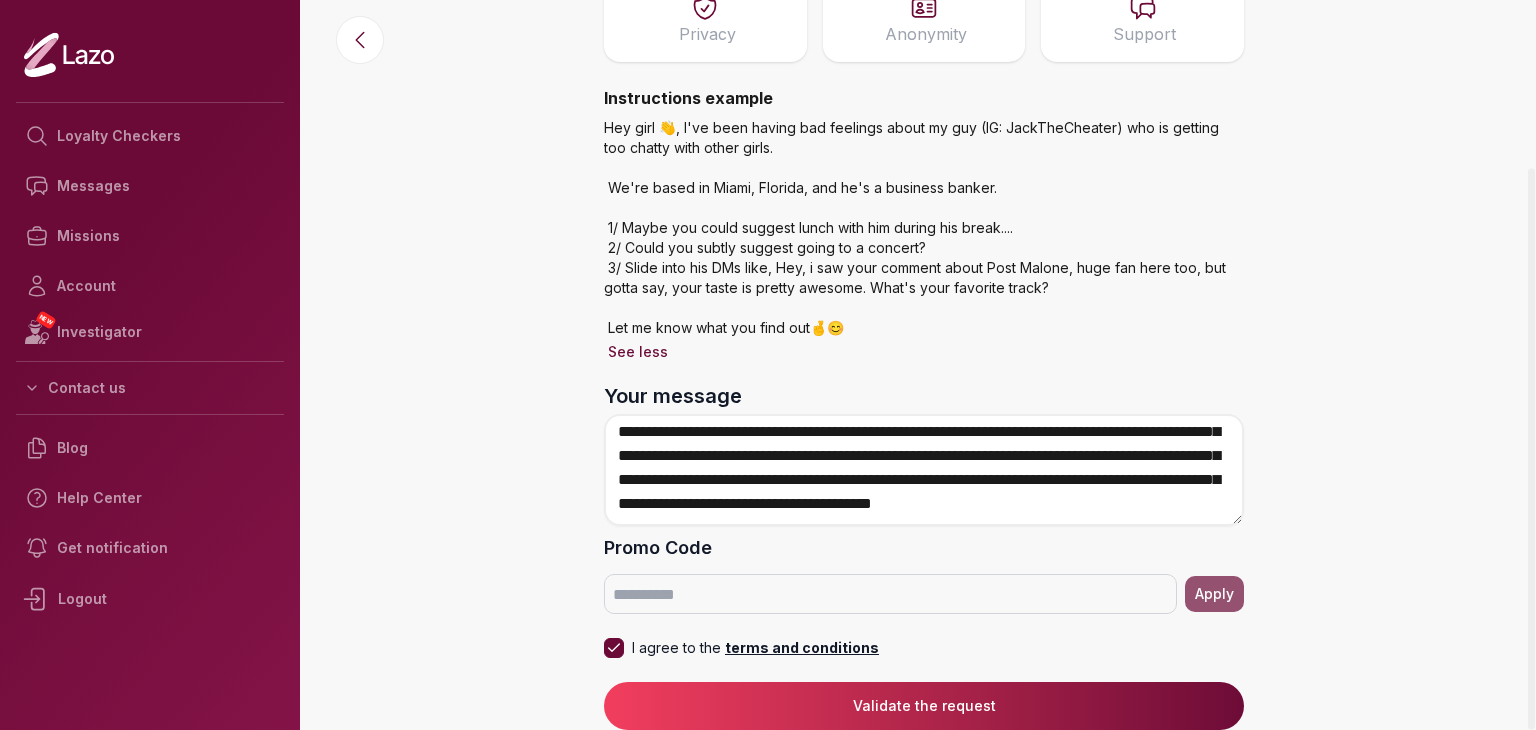 click on "Validate the request" at bounding box center (924, 706) 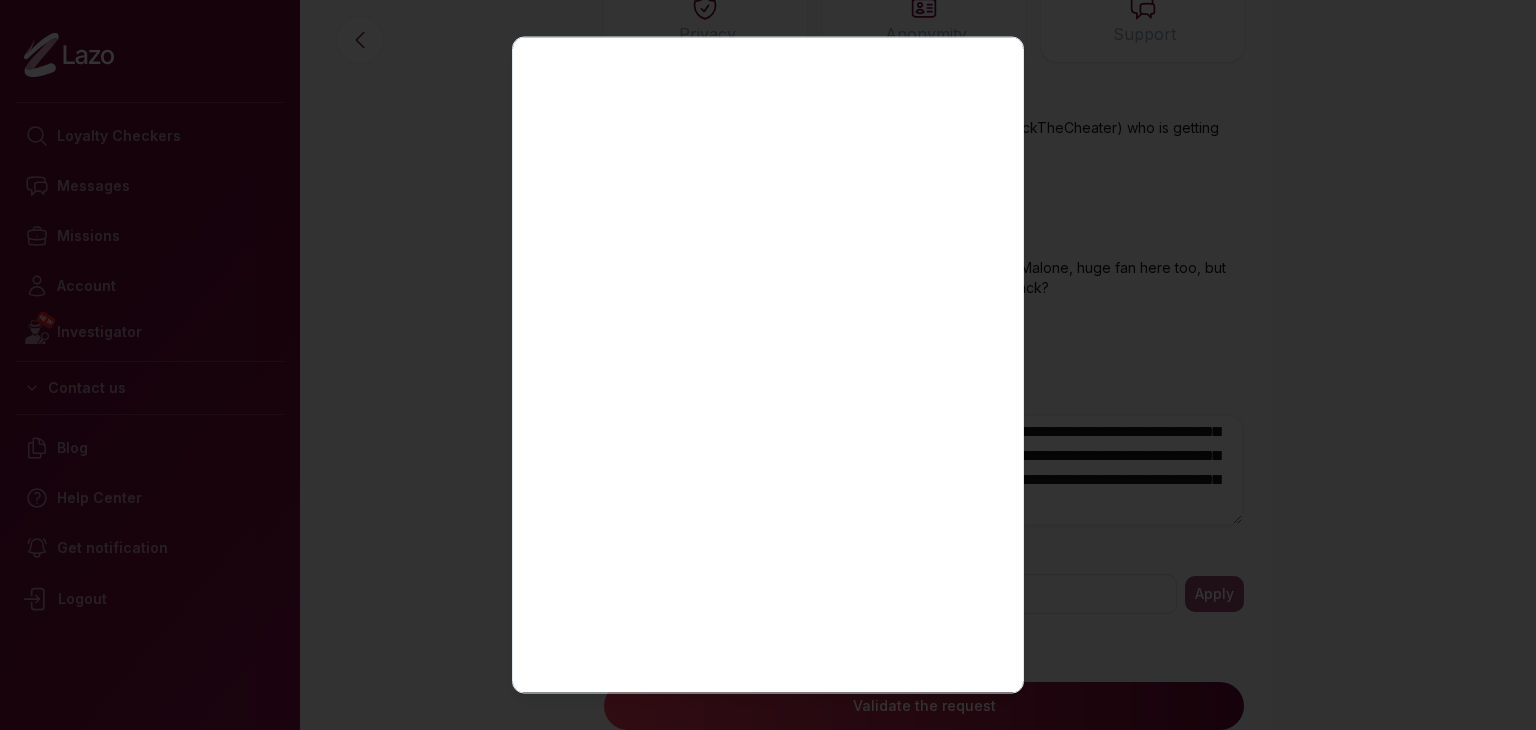 scroll, scrollTop: 329, scrollLeft: 0, axis: vertical 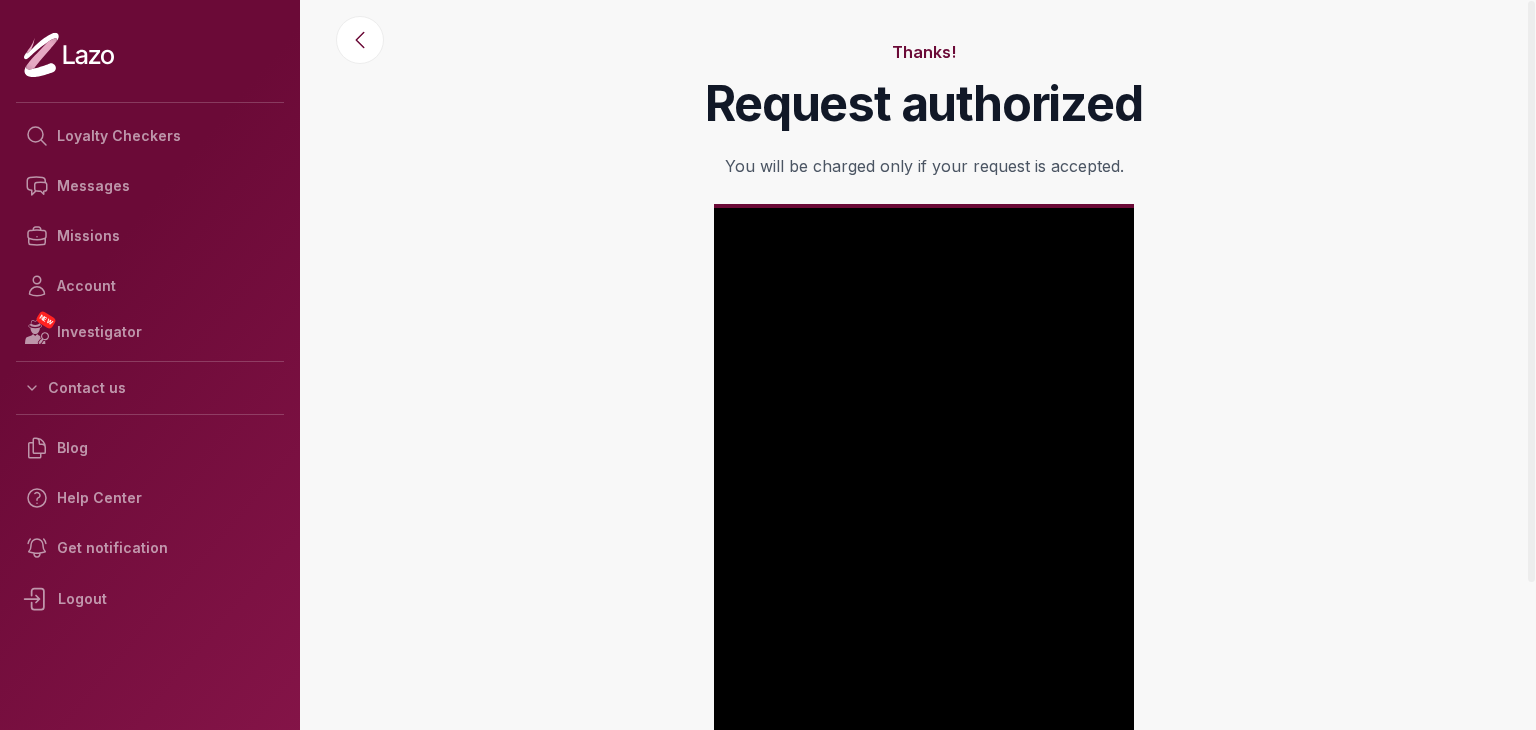 drag, startPoint x: 1535, startPoint y: 96, endPoint x: 1535, endPoint y: 193, distance: 97 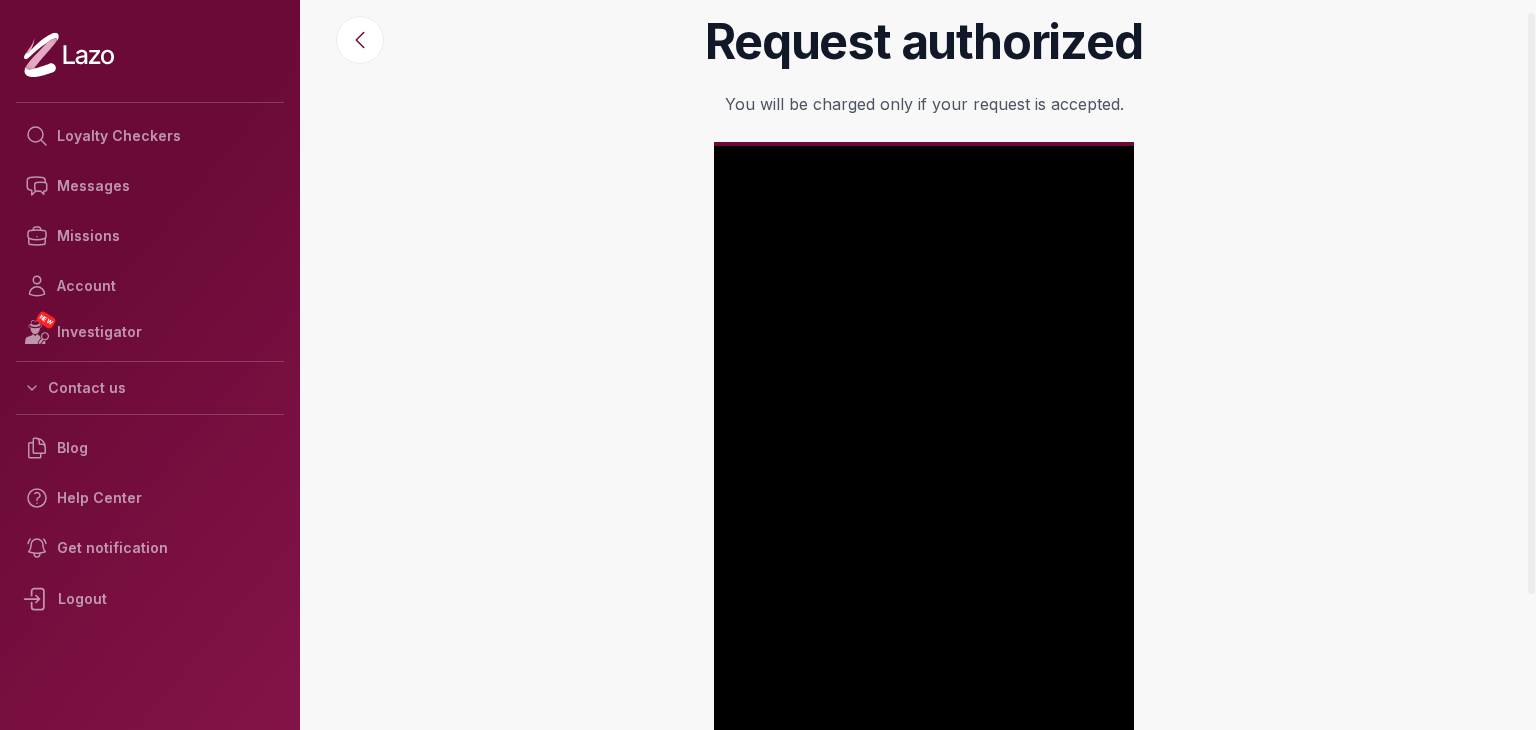 scroll, scrollTop: 105, scrollLeft: 0, axis: vertical 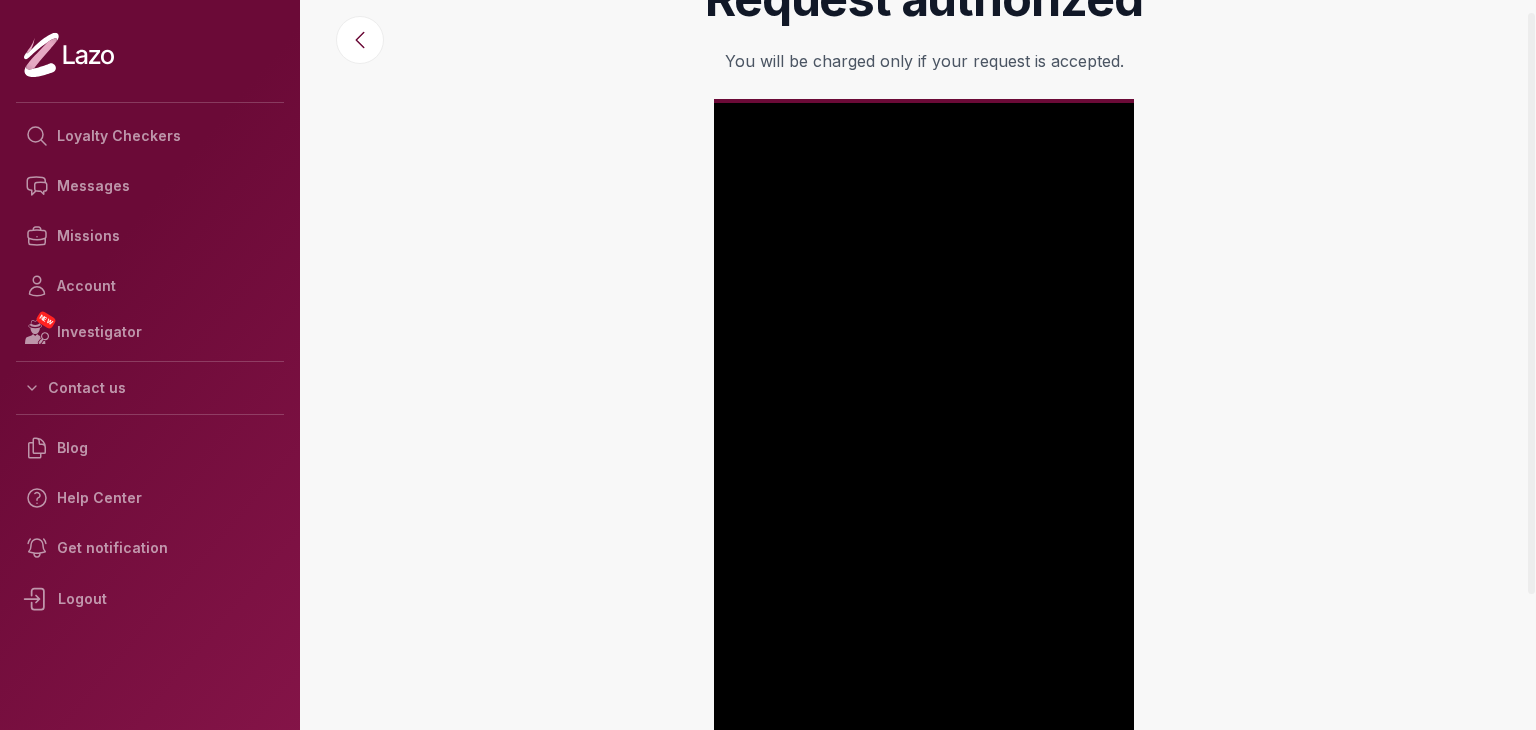 drag, startPoint x: 1534, startPoint y: 43, endPoint x: 1535, endPoint y: 127, distance: 84.00595 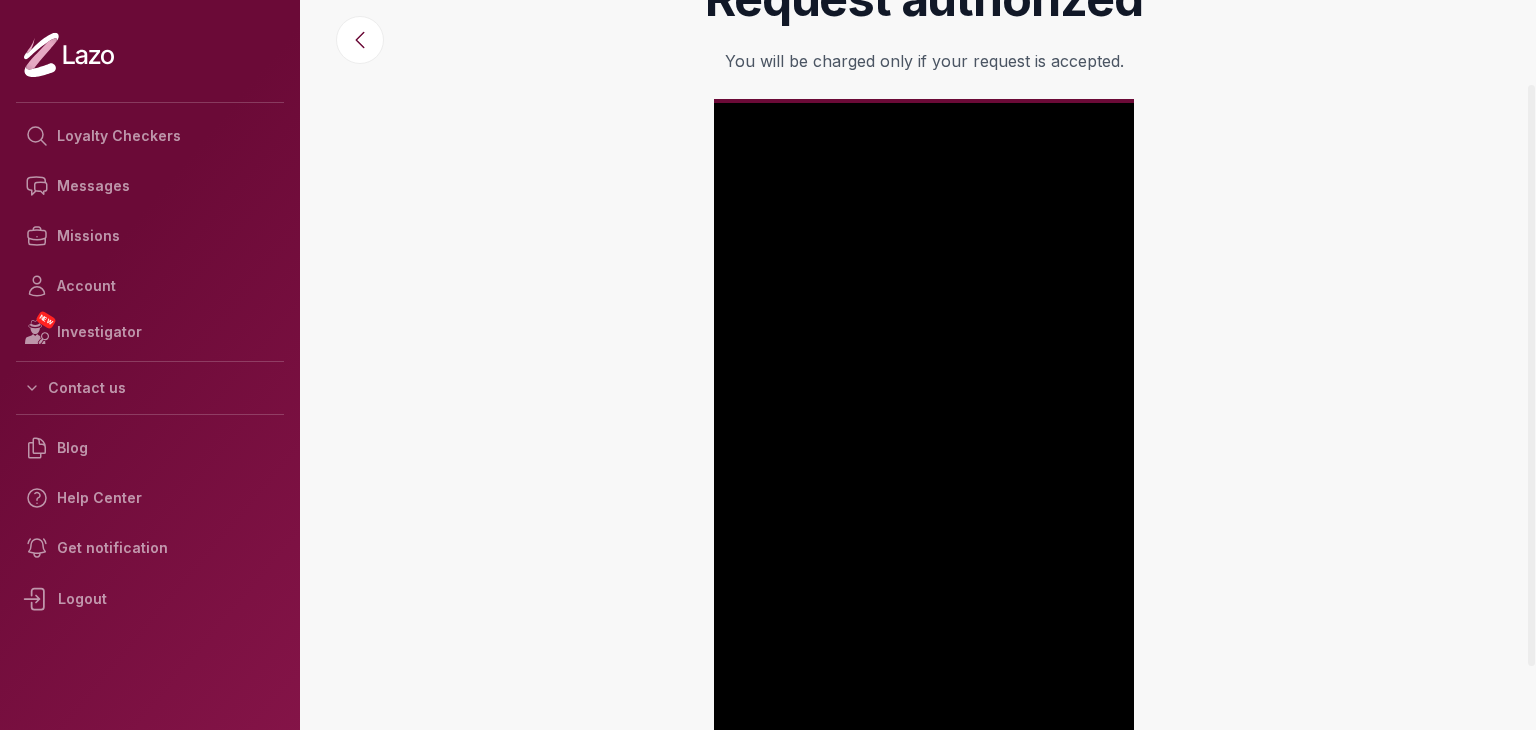 scroll, scrollTop: 0, scrollLeft: 0, axis: both 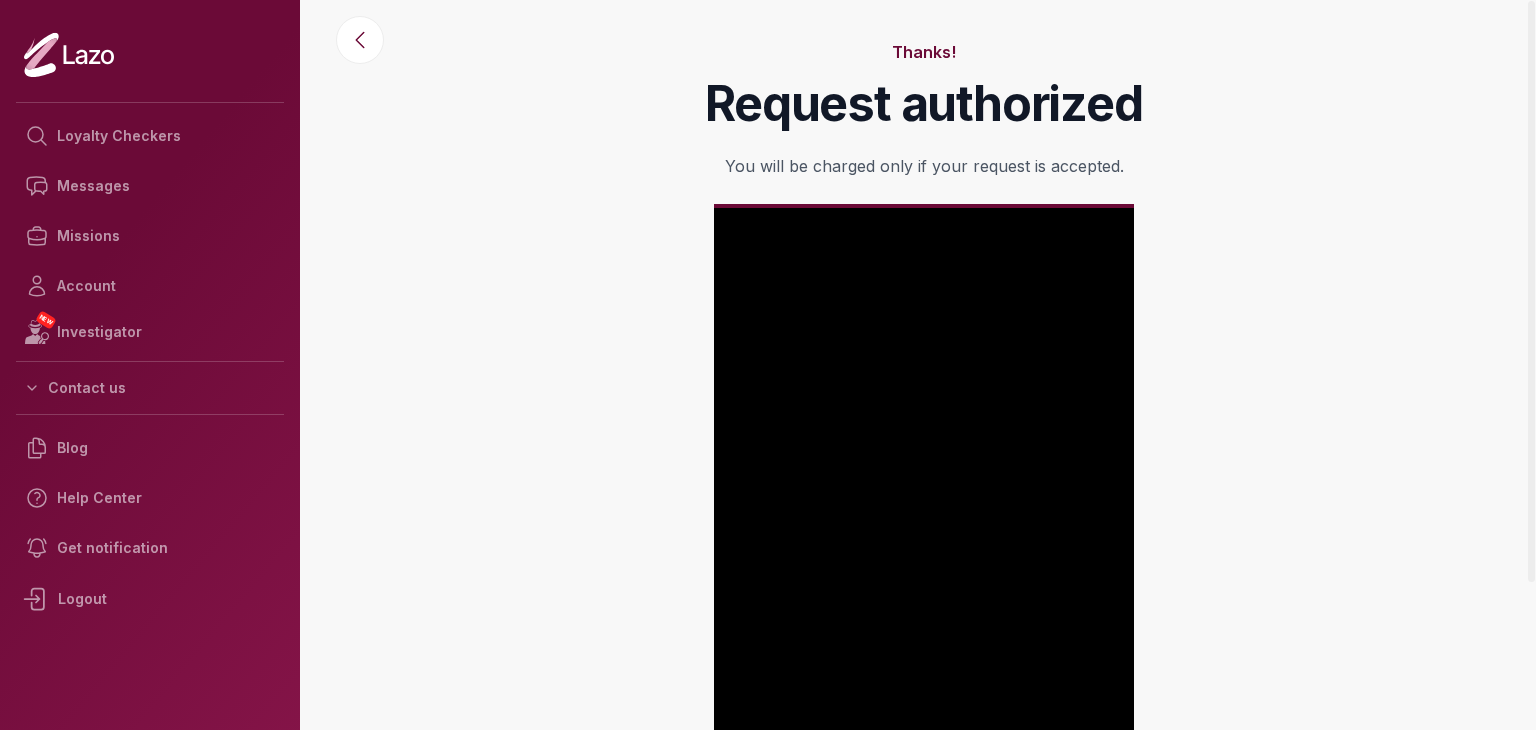 drag, startPoint x: 1535, startPoint y: 127, endPoint x: 1535, endPoint y: 203, distance: 76 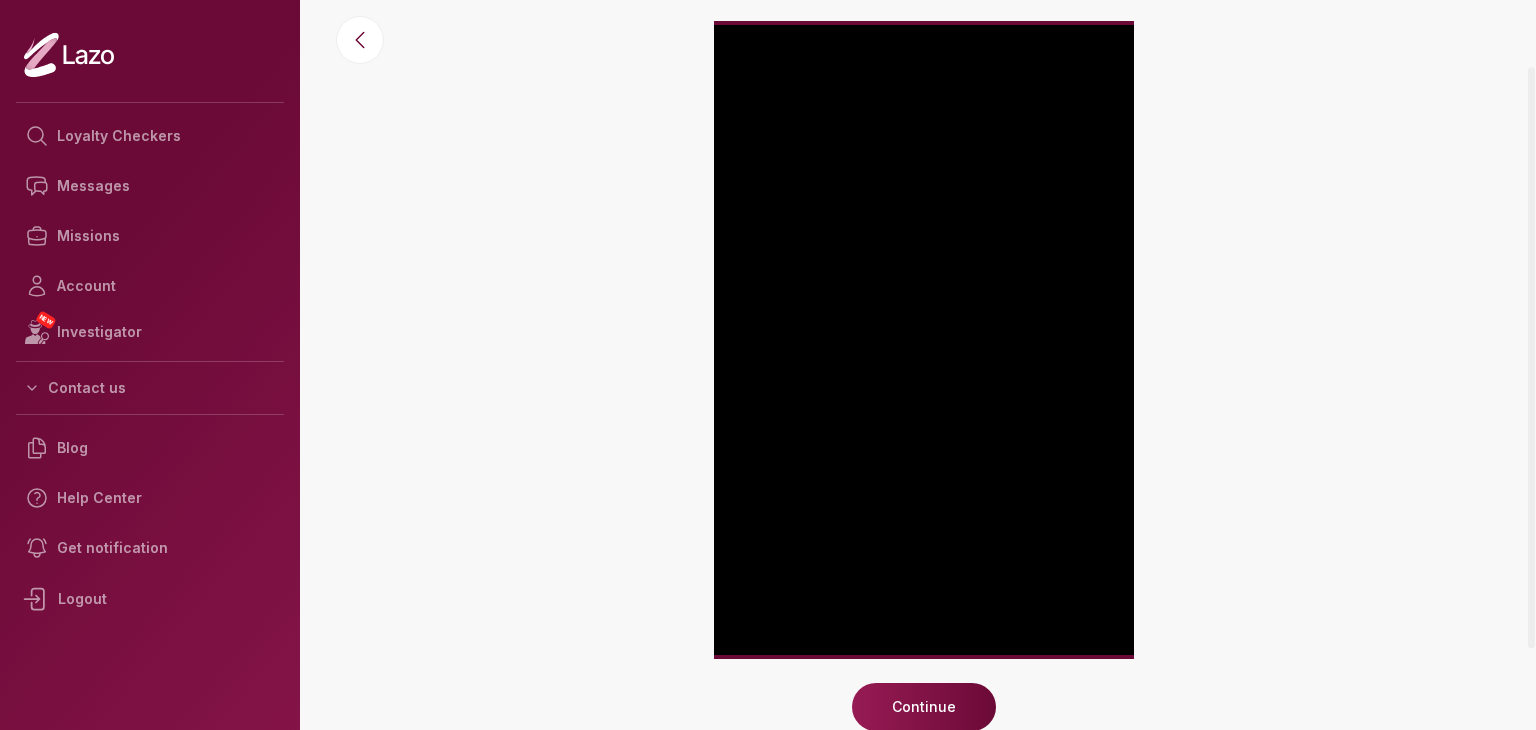 scroll, scrollTop: 184, scrollLeft: 0, axis: vertical 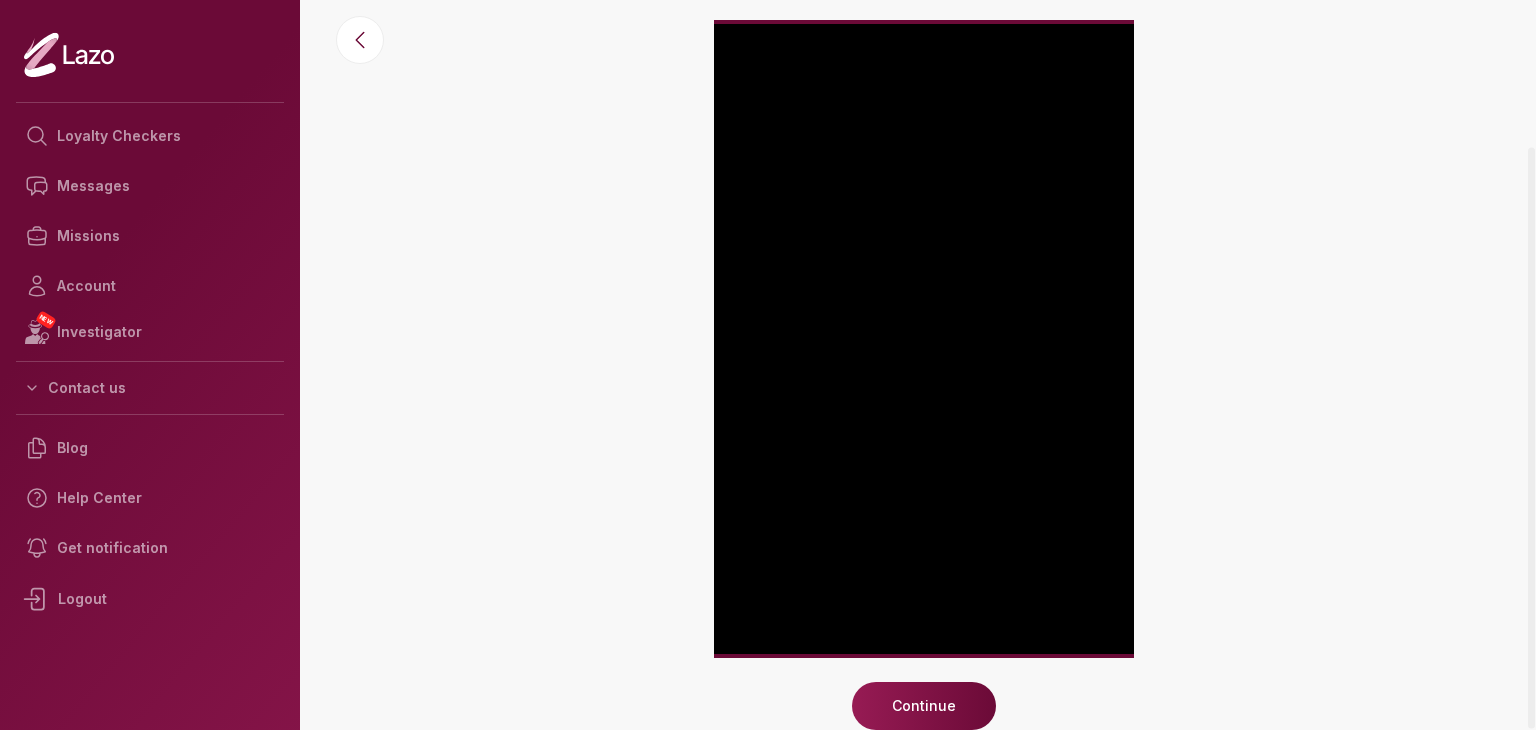 drag, startPoint x: 1534, startPoint y: 54, endPoint x: 1535, endPoint y: 415, distance: 361.00137 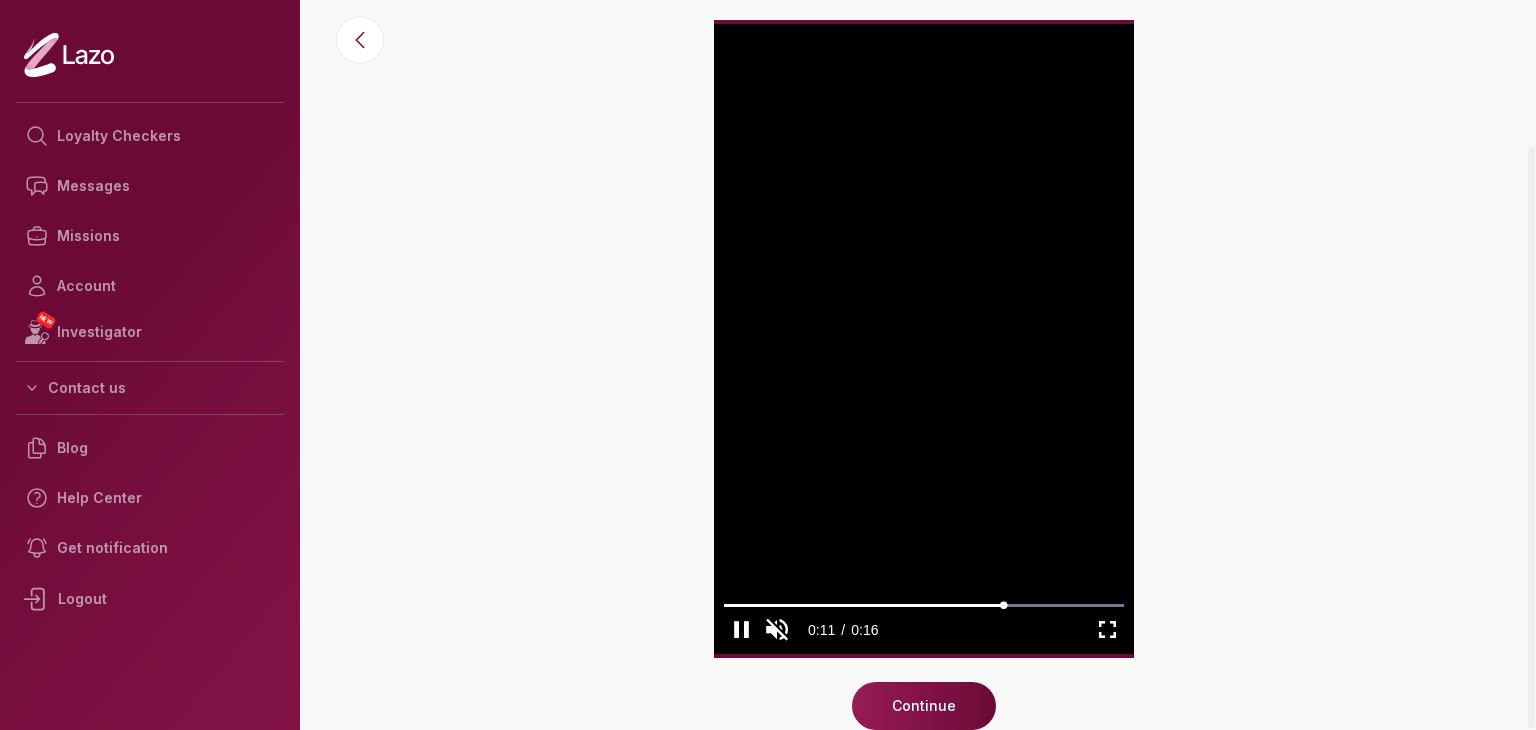 click on "Continue" at bounding box center [924, 706] 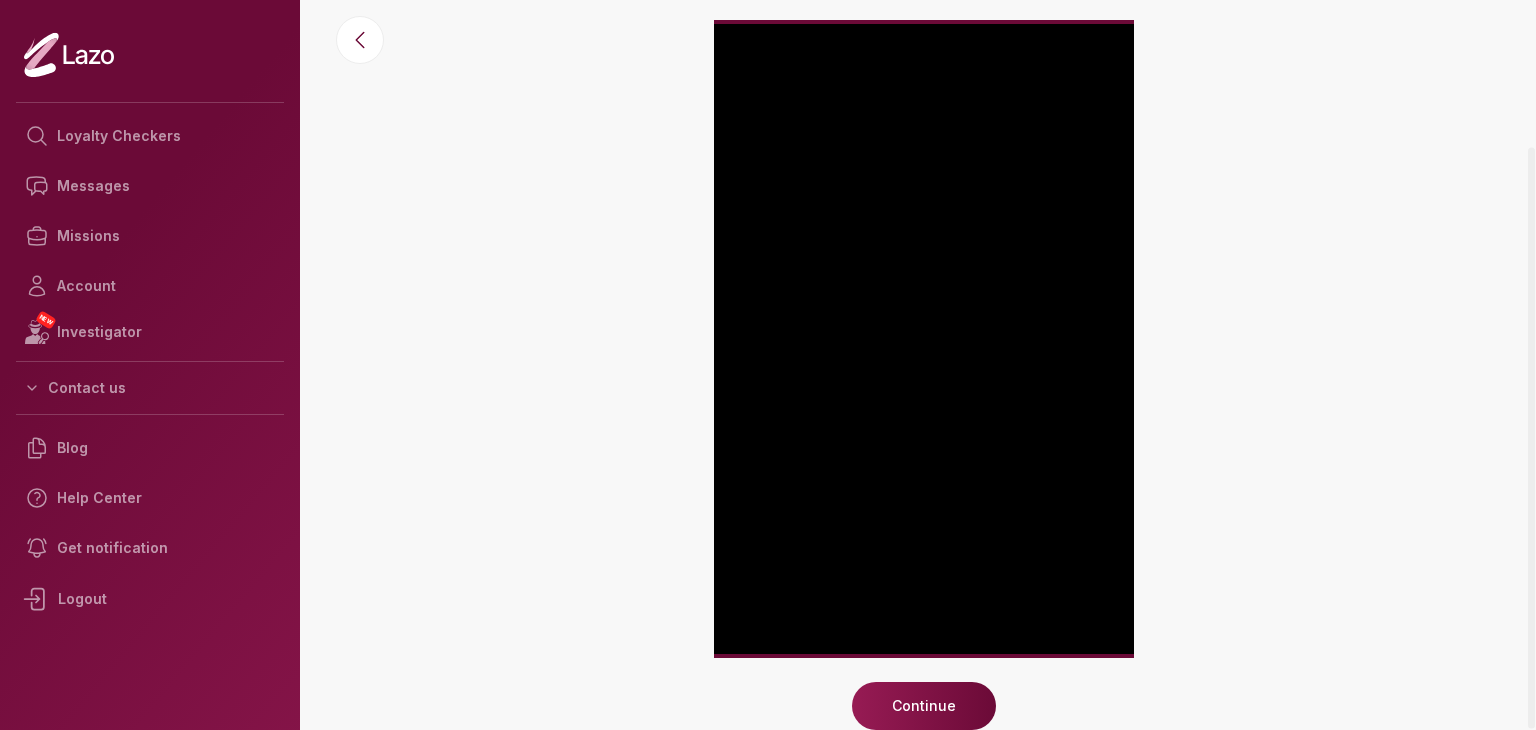 scroll, scrollTop: 0, scrollLeft: 0, axis: both 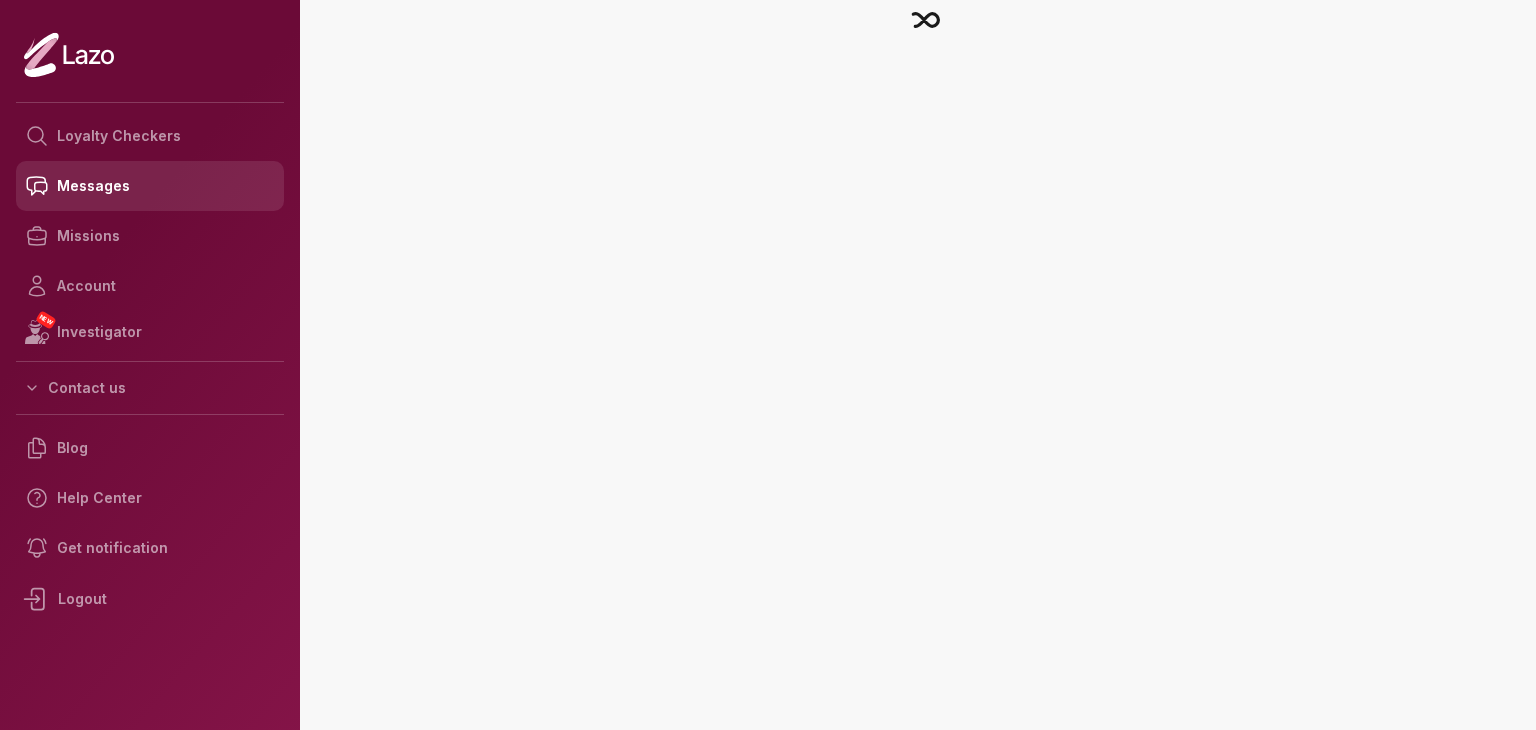 click on "Messages" at bounding box center [150, 186] 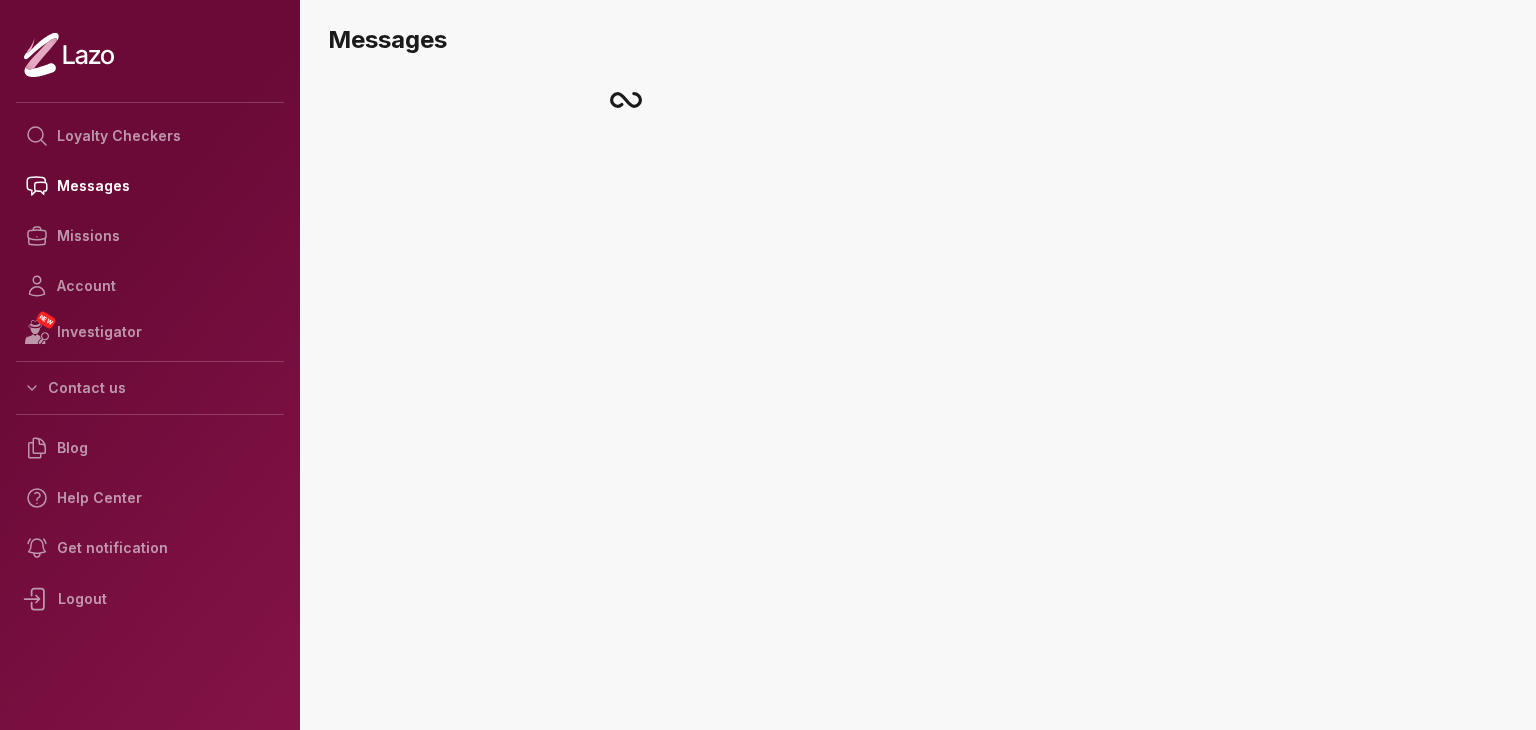 scroll, scrollTop: 0, scrollLeft: 0, axis: both 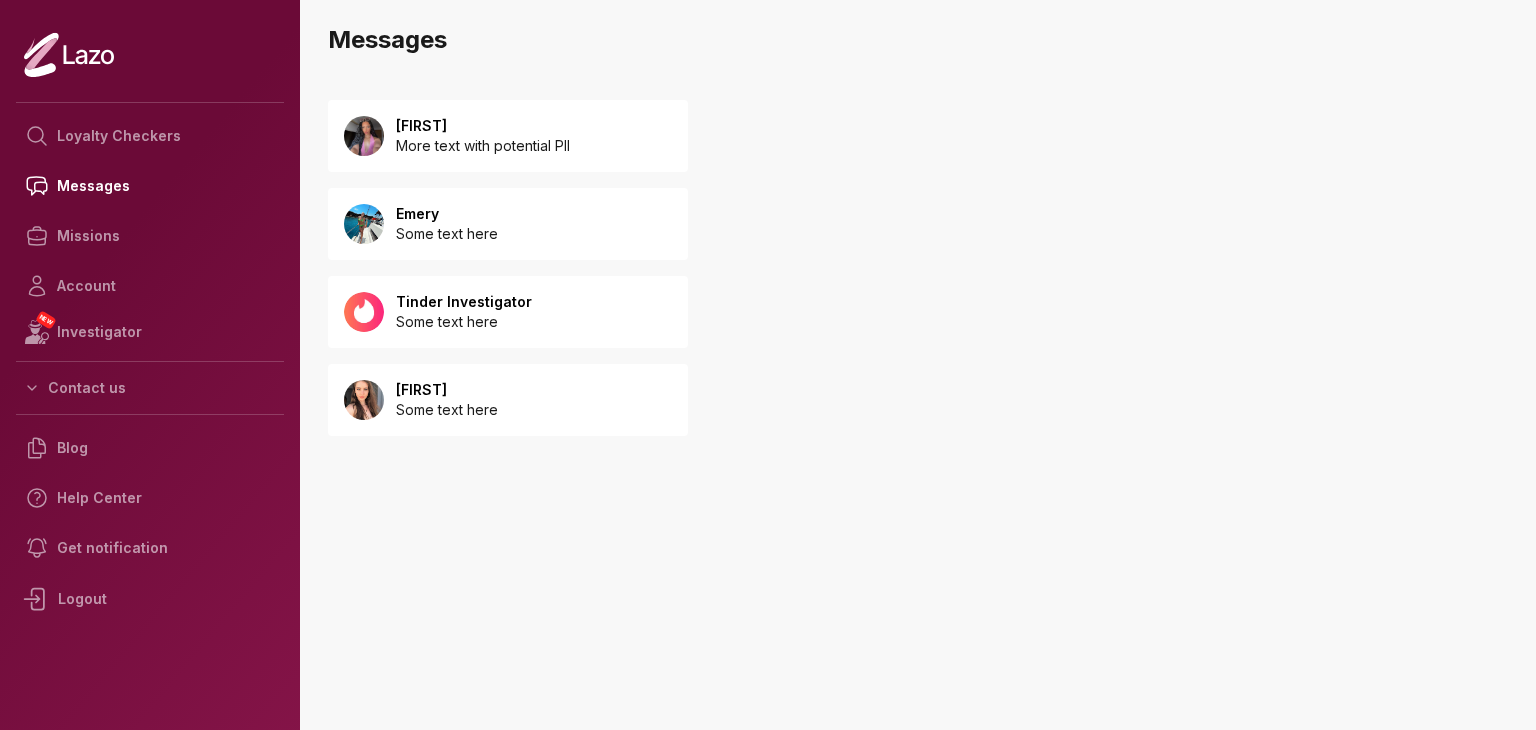 click on "[FIRST]" at bounding box center (483, 126) 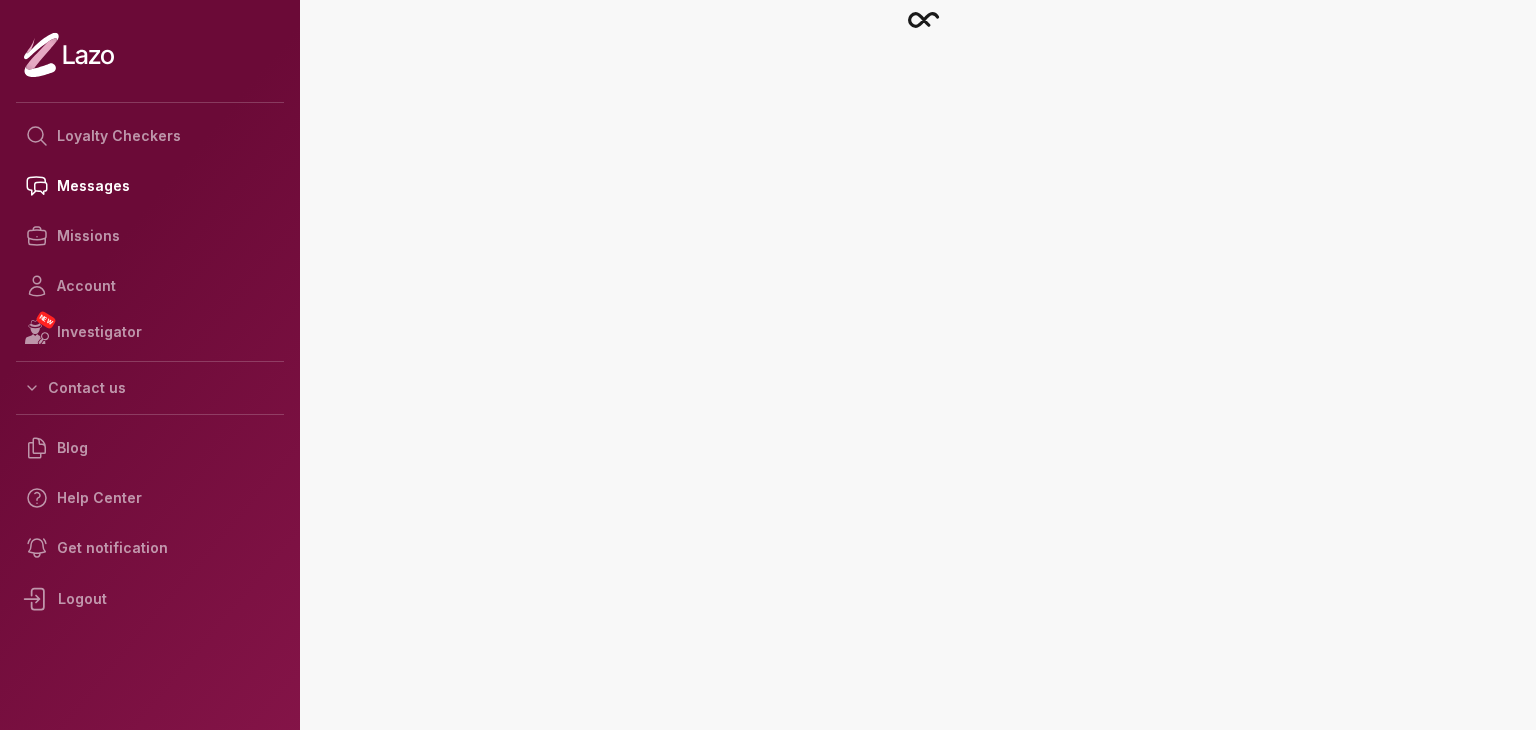 scroll, scrollTop: 0, scrollLeft: 0, axis: both 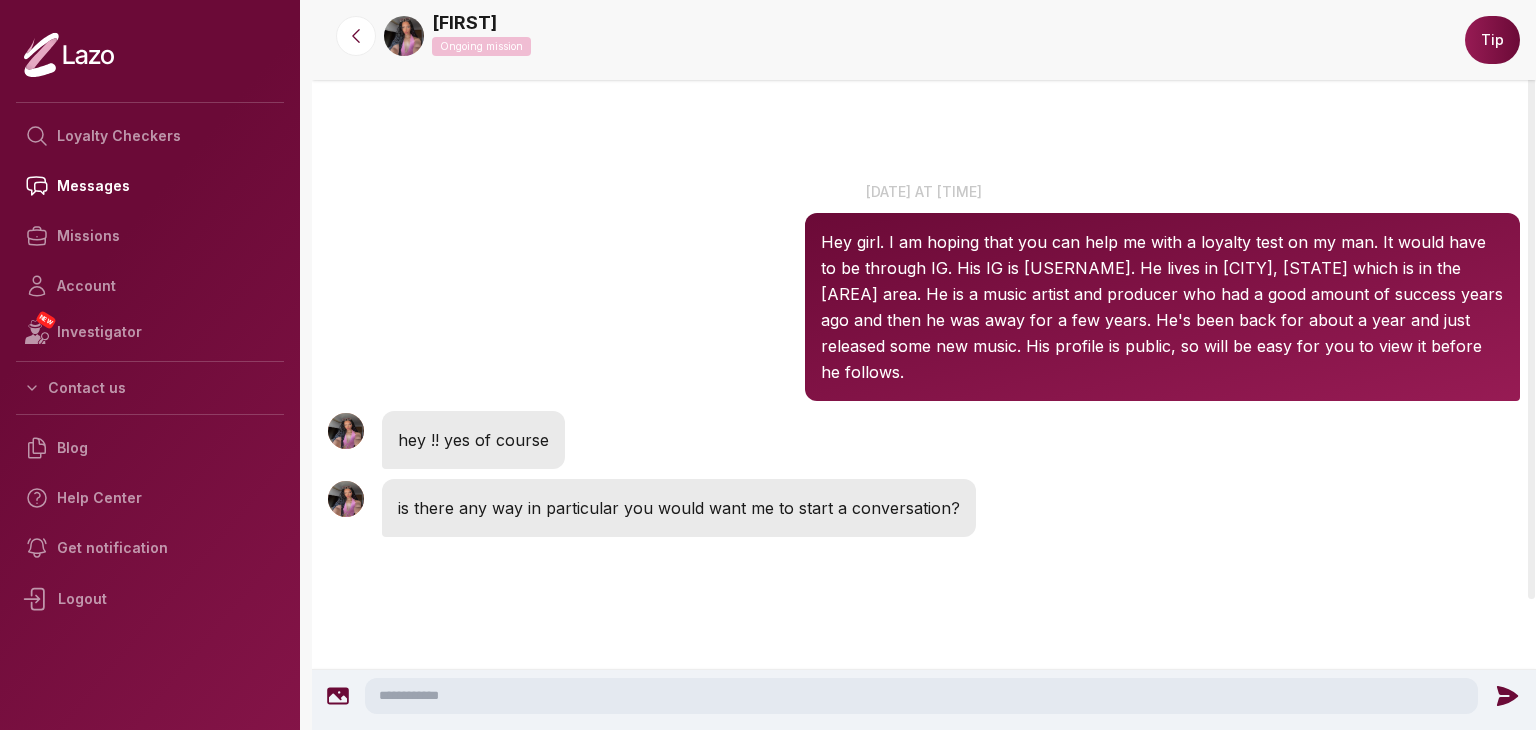 click at bounding box center [921, 696] 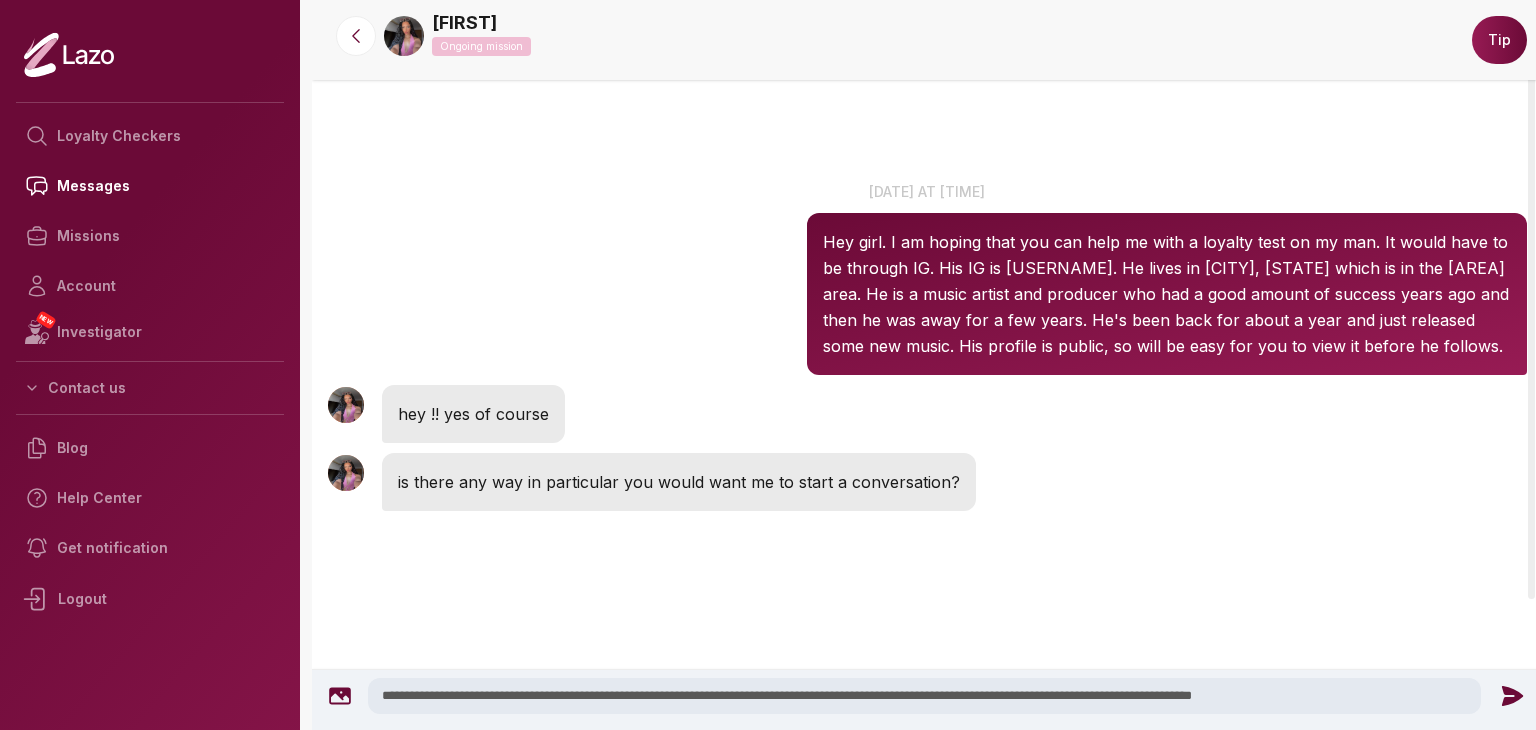 click on "**********" at bounding box center (924, 696) 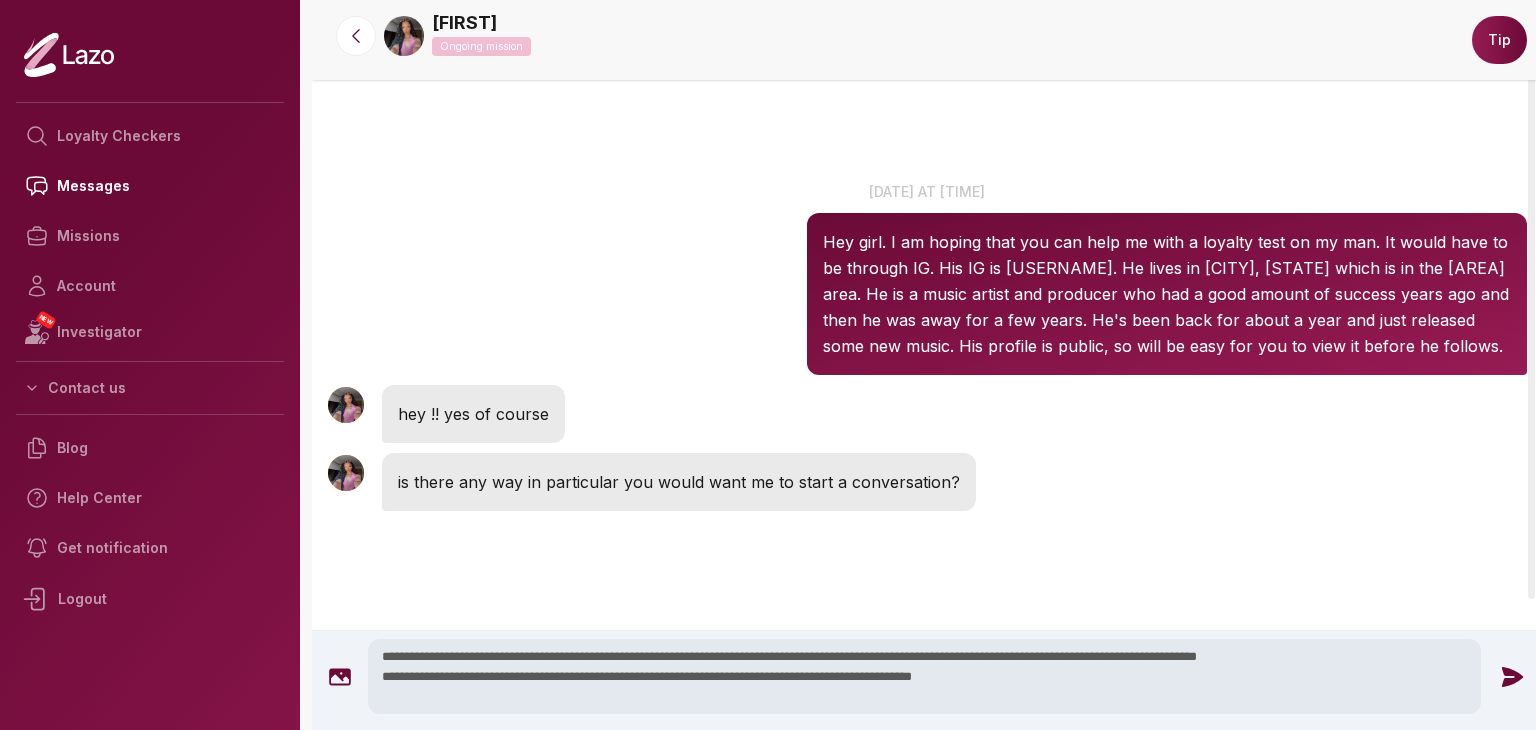 type on "**********" 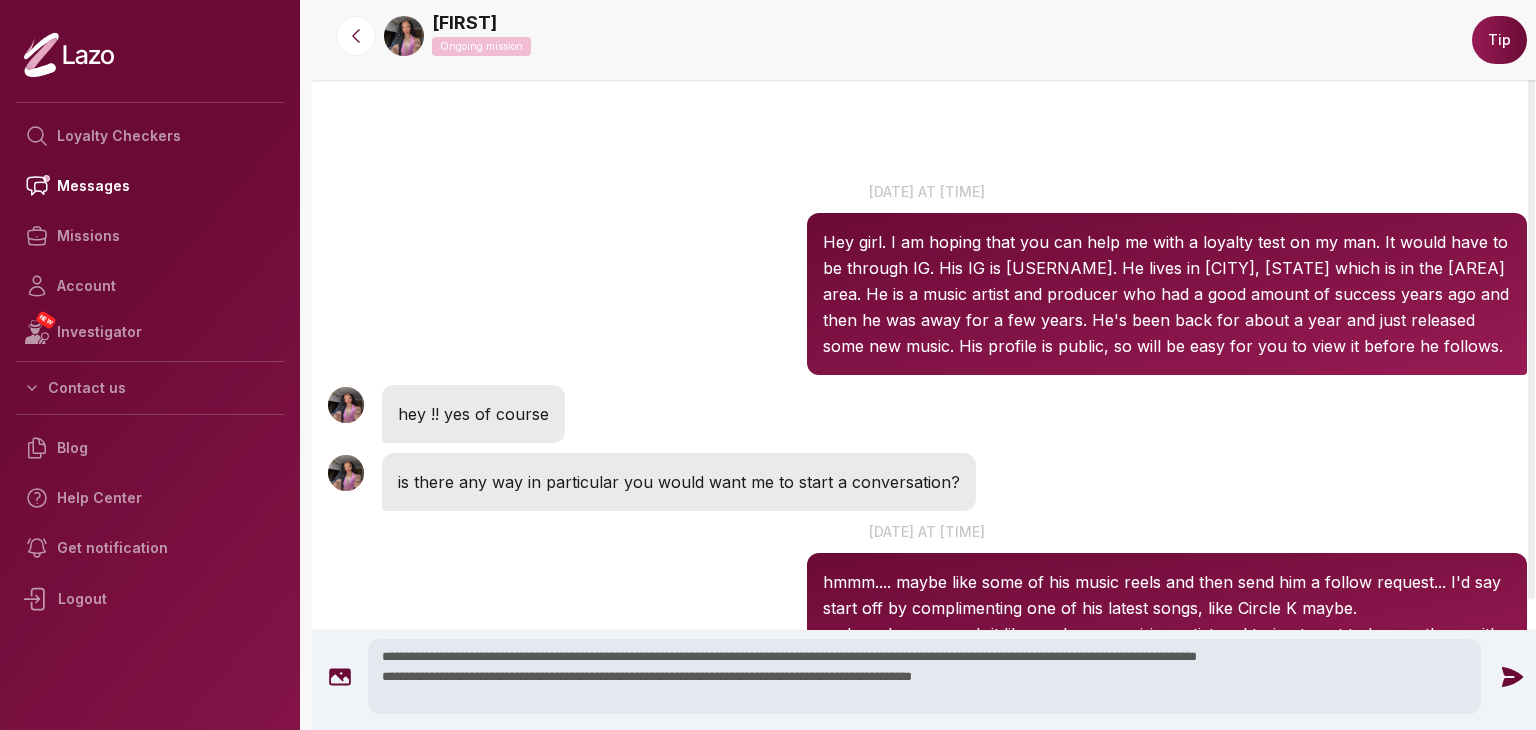 type 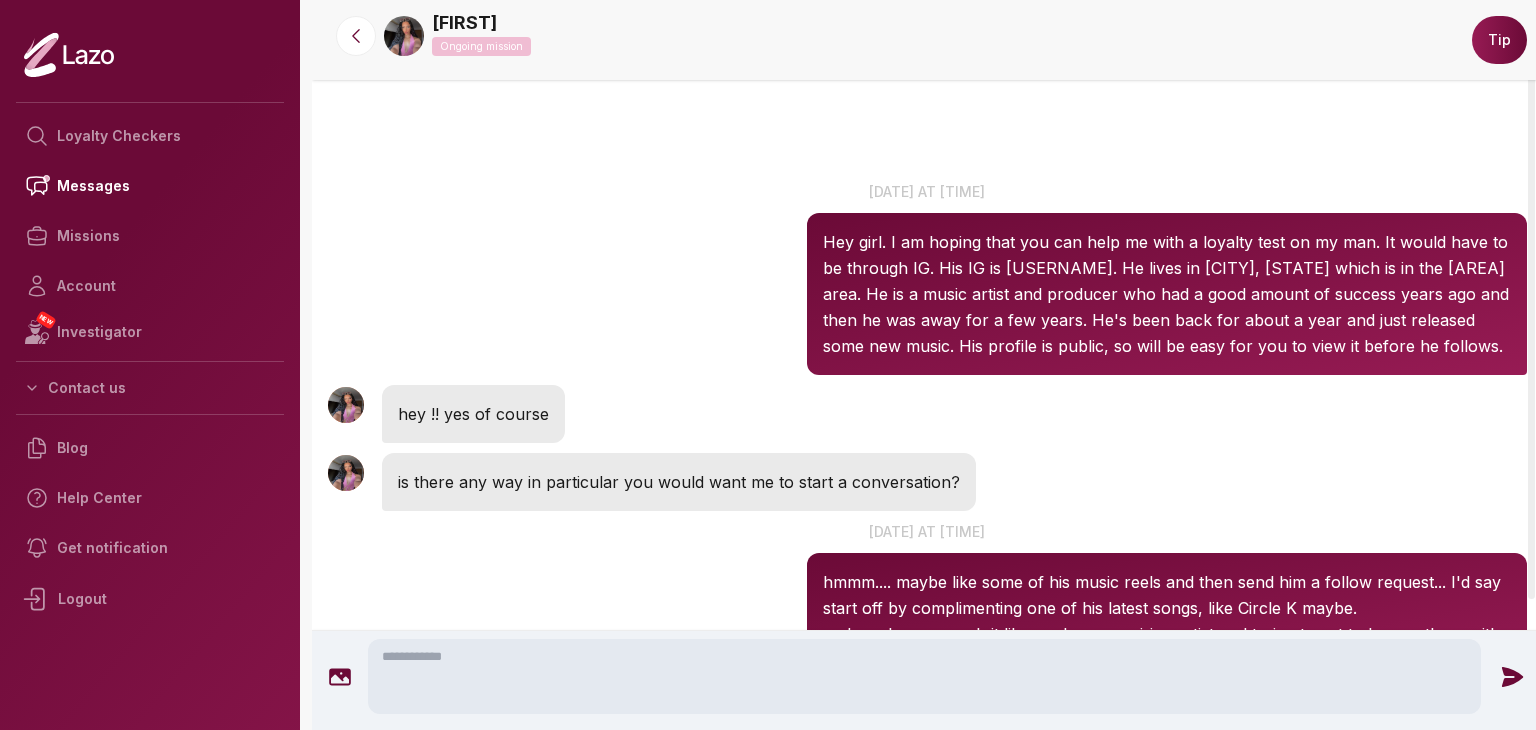 scroll, scrollTop: 124, scrollLeft: 0, axis: vertical 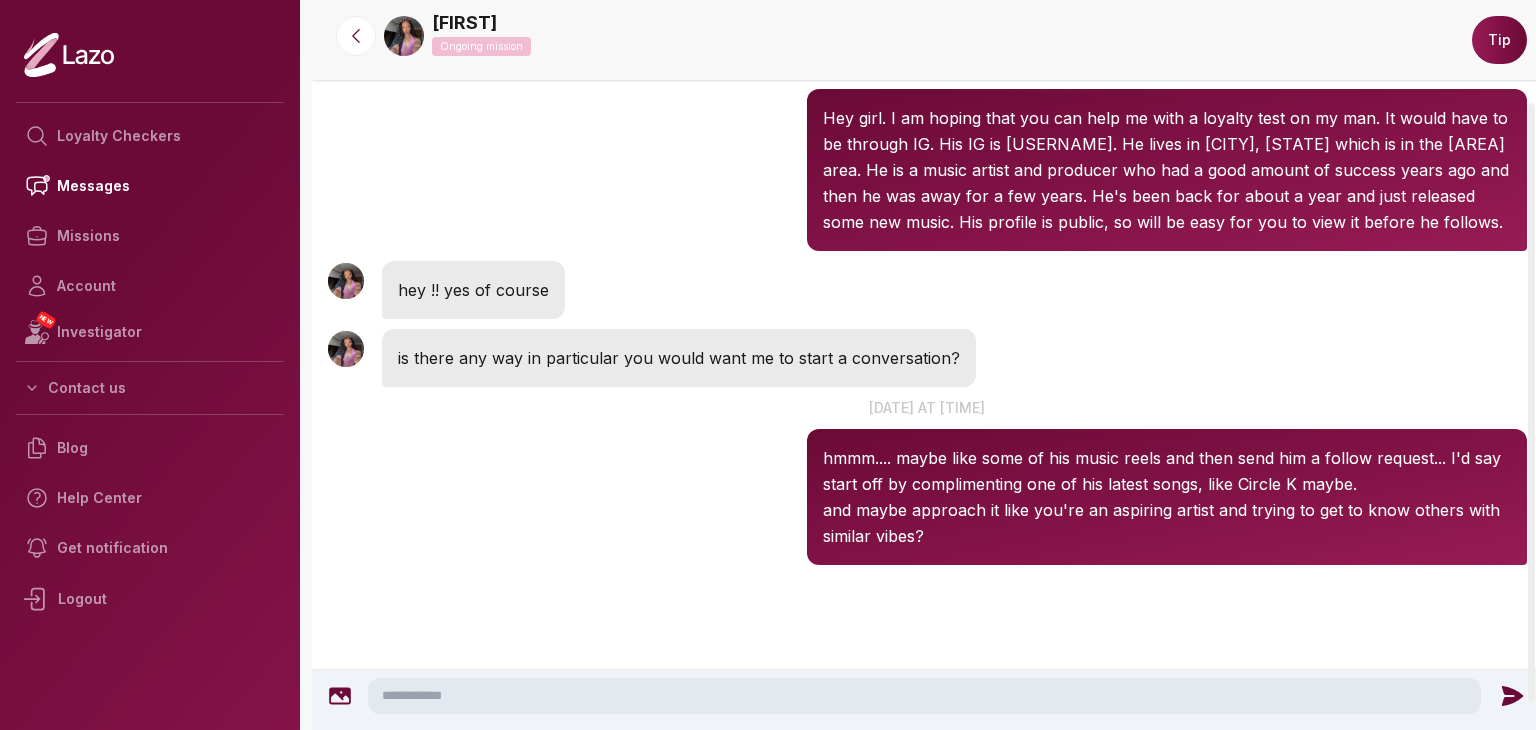 click at bounding box center (927, 700) 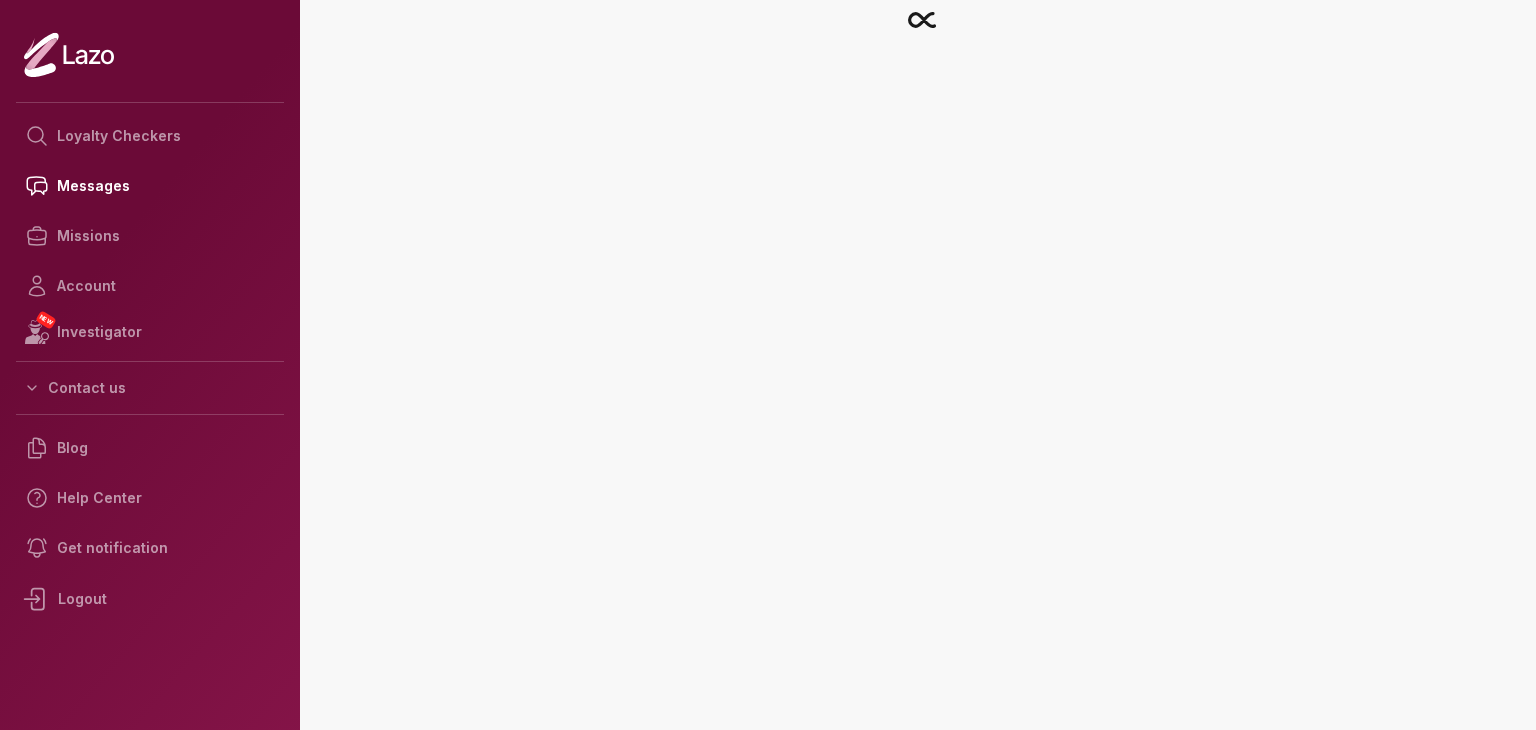 scroll, scrollTop: 0, scrollLeft: 0, axis: both 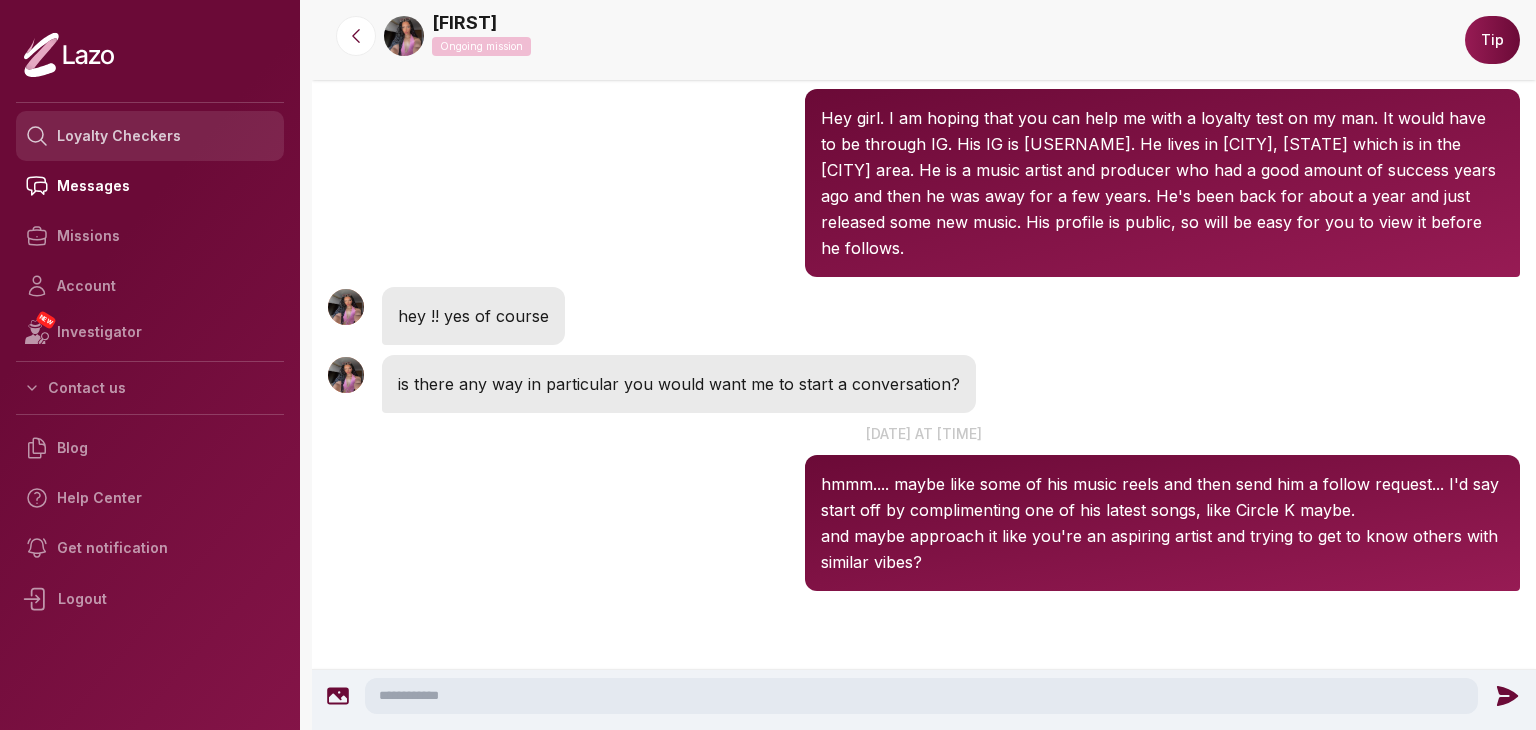click on "Loyalty Checkers" at bounding box center (150, 136) 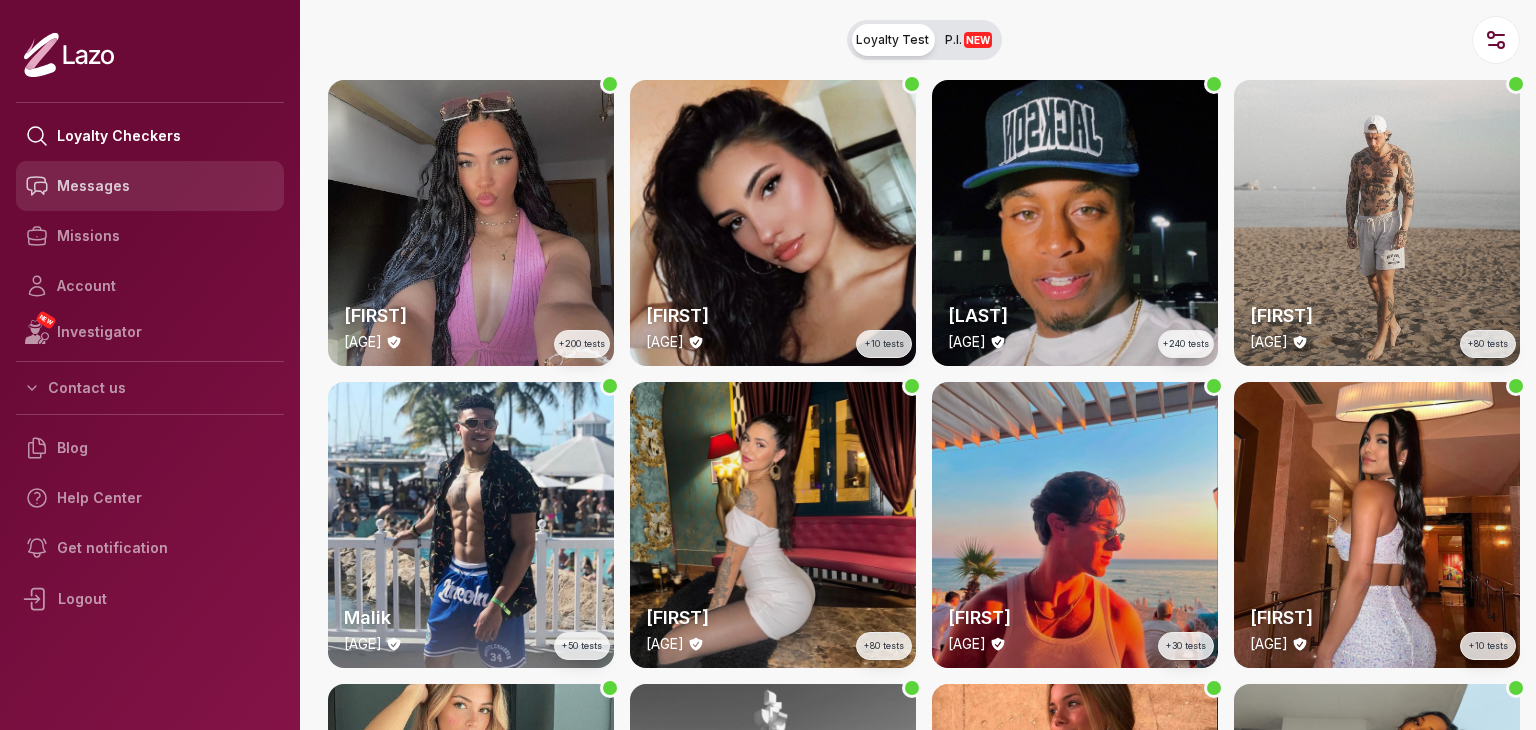 click on "Messages" at bounding box center [150, 186] 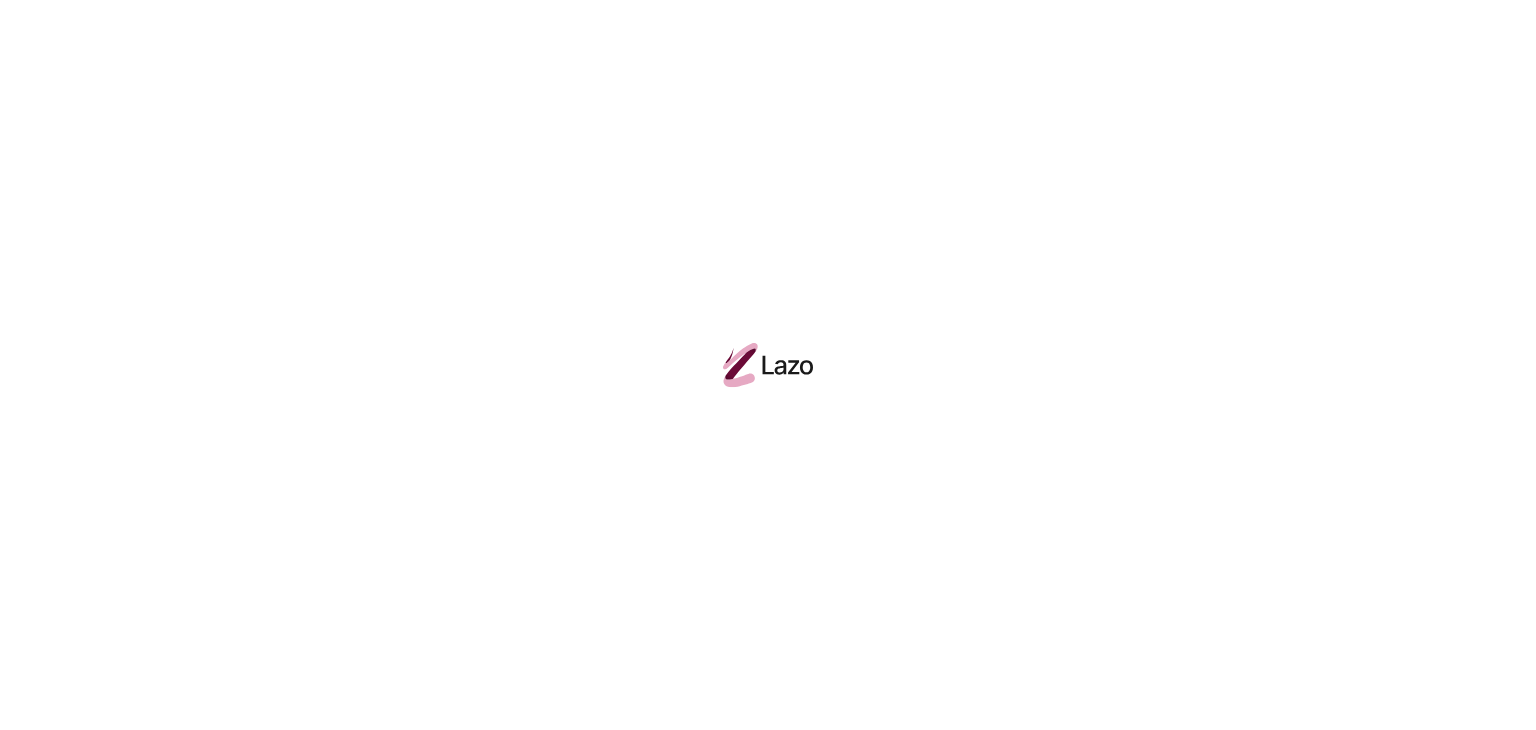 scroll, scrollTop: 0, scrollLeft: 0, axis: both 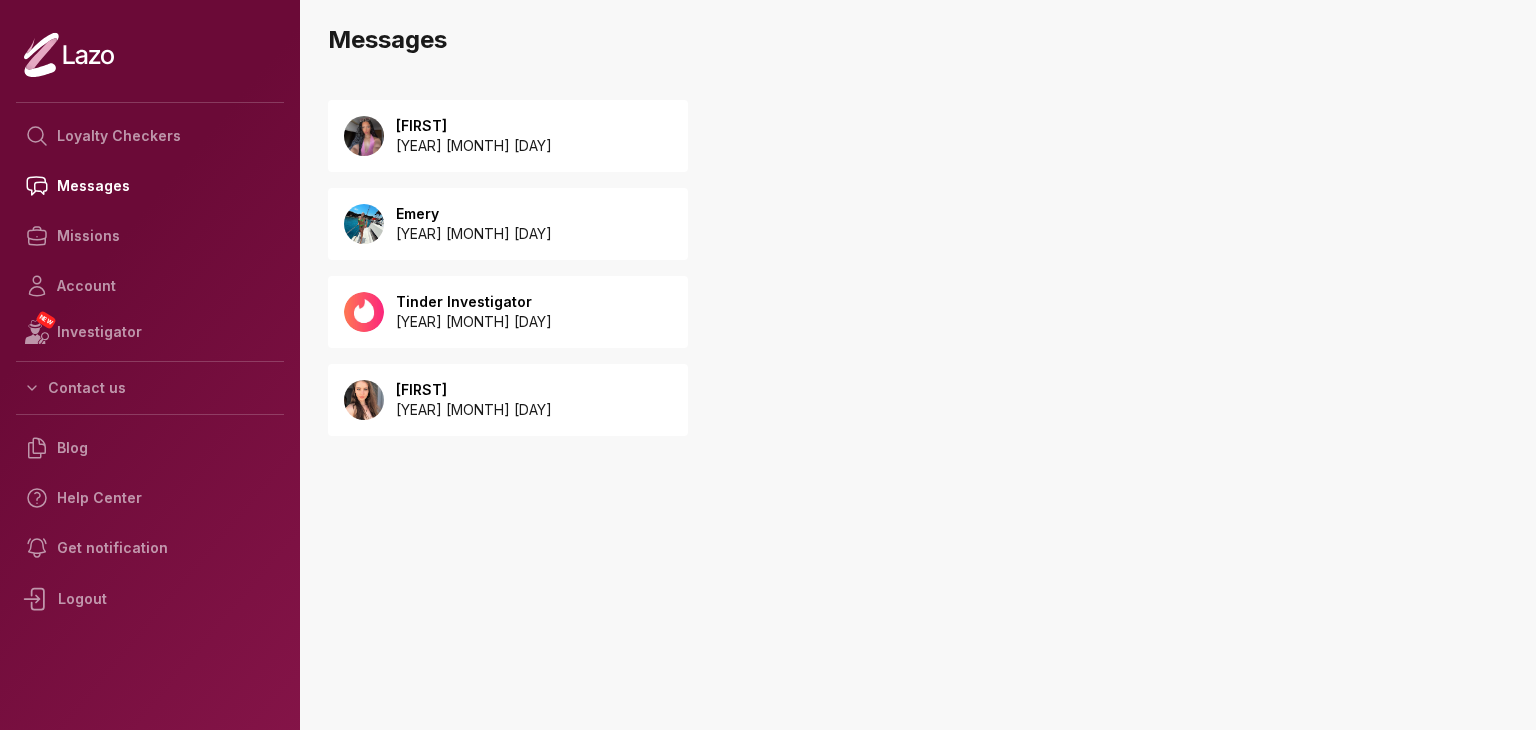 click on "Lara 2025 August 04" at bounding box center (508, 136) 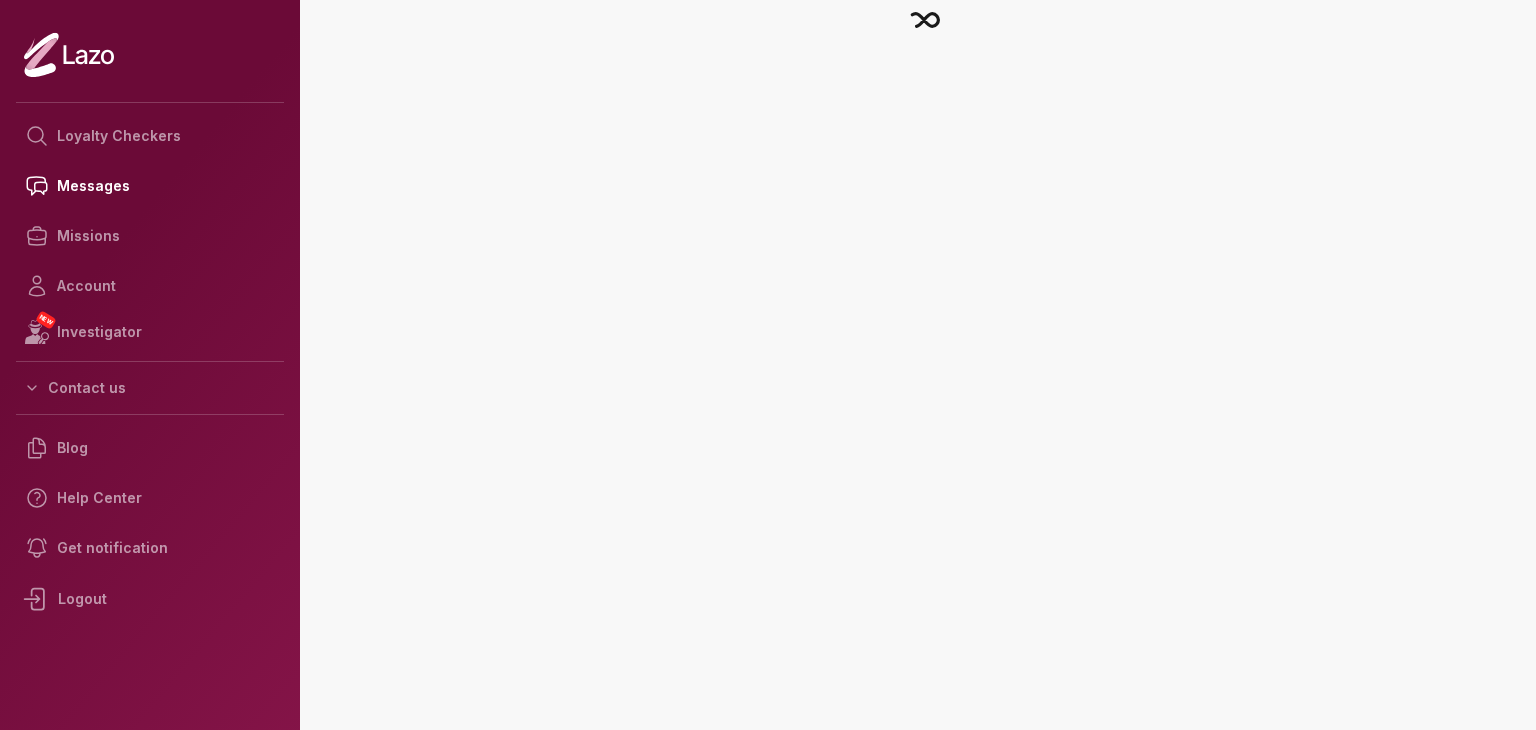 scroll, scrollTop: 0, scrollLeft: 0, axis: both 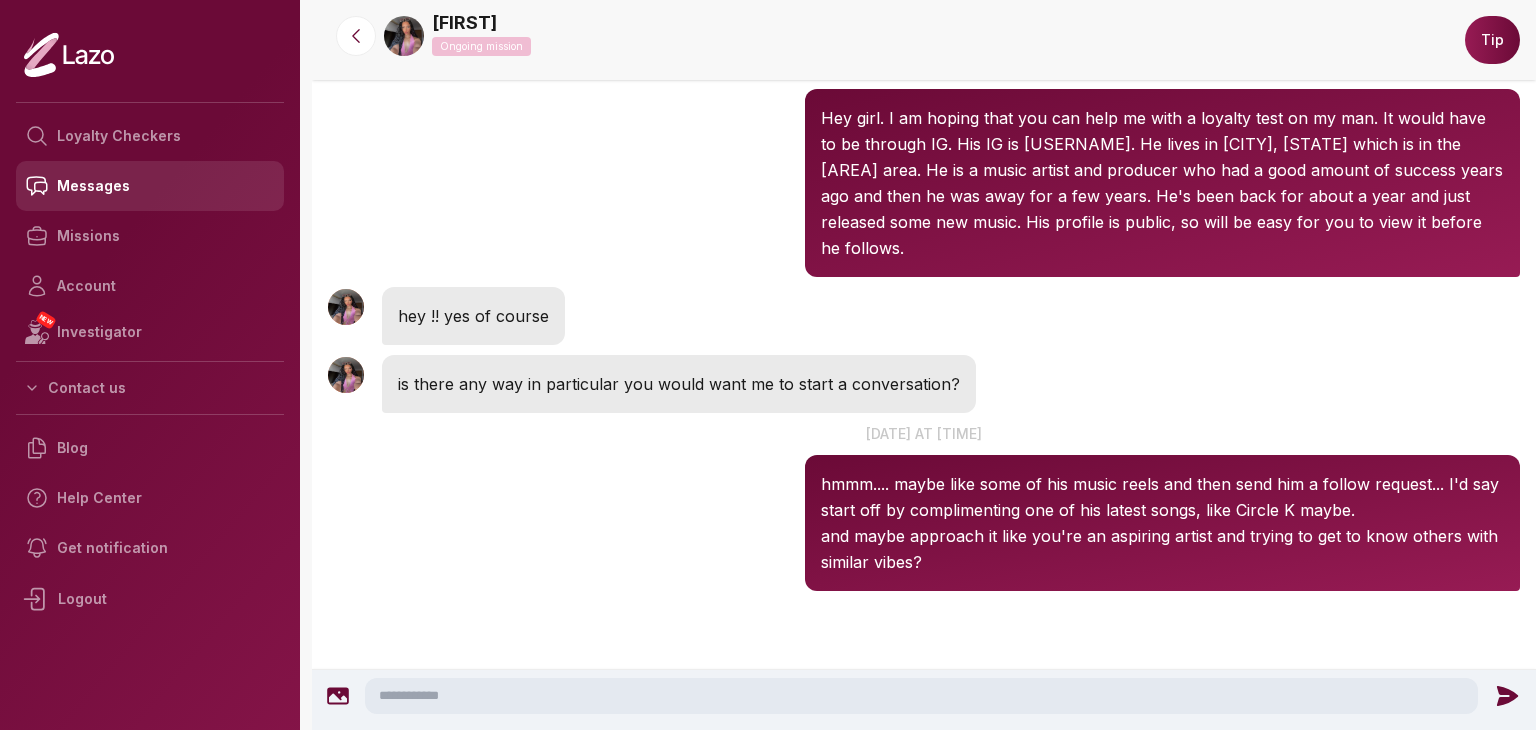 click 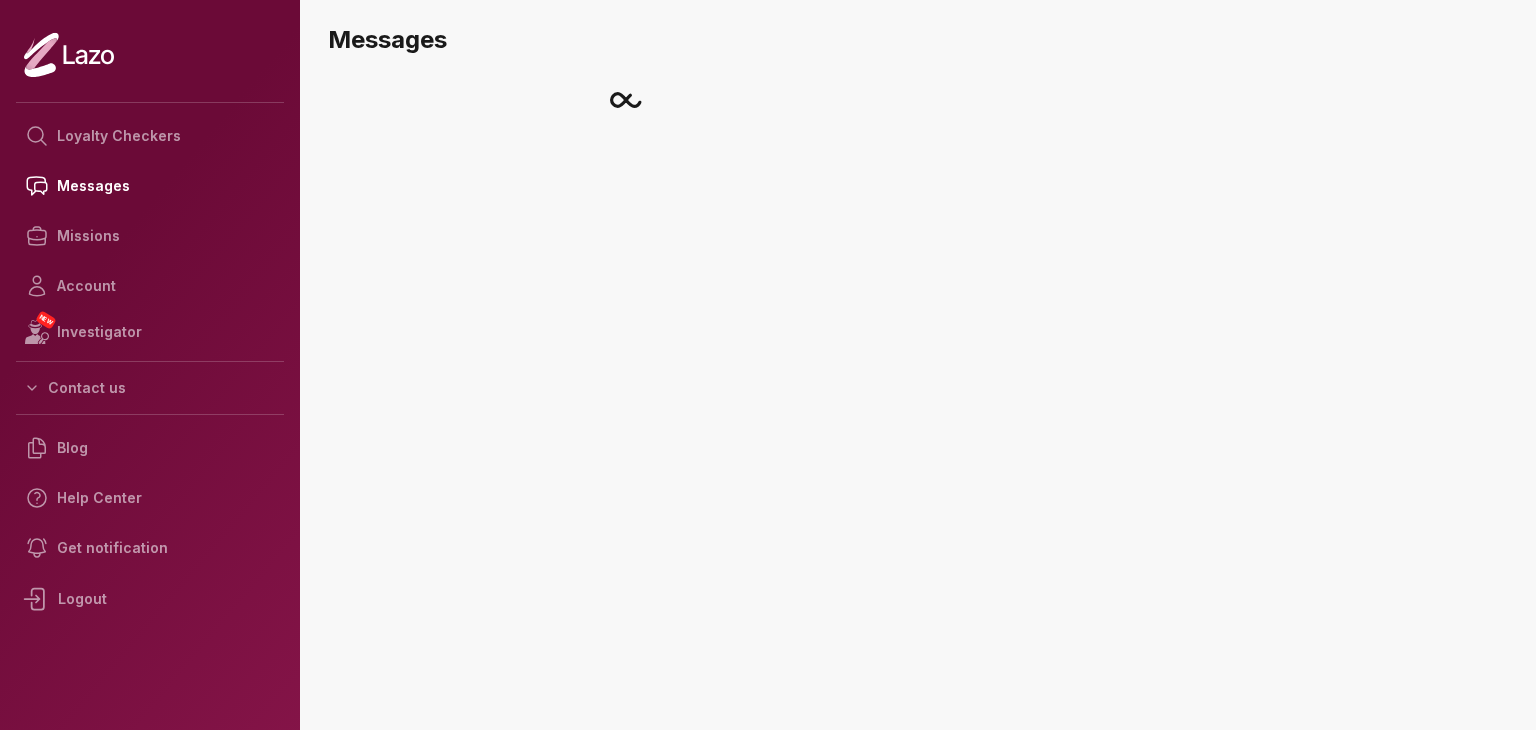 scroll, scrollTop: 0, scrollLeft: 0, axis: both 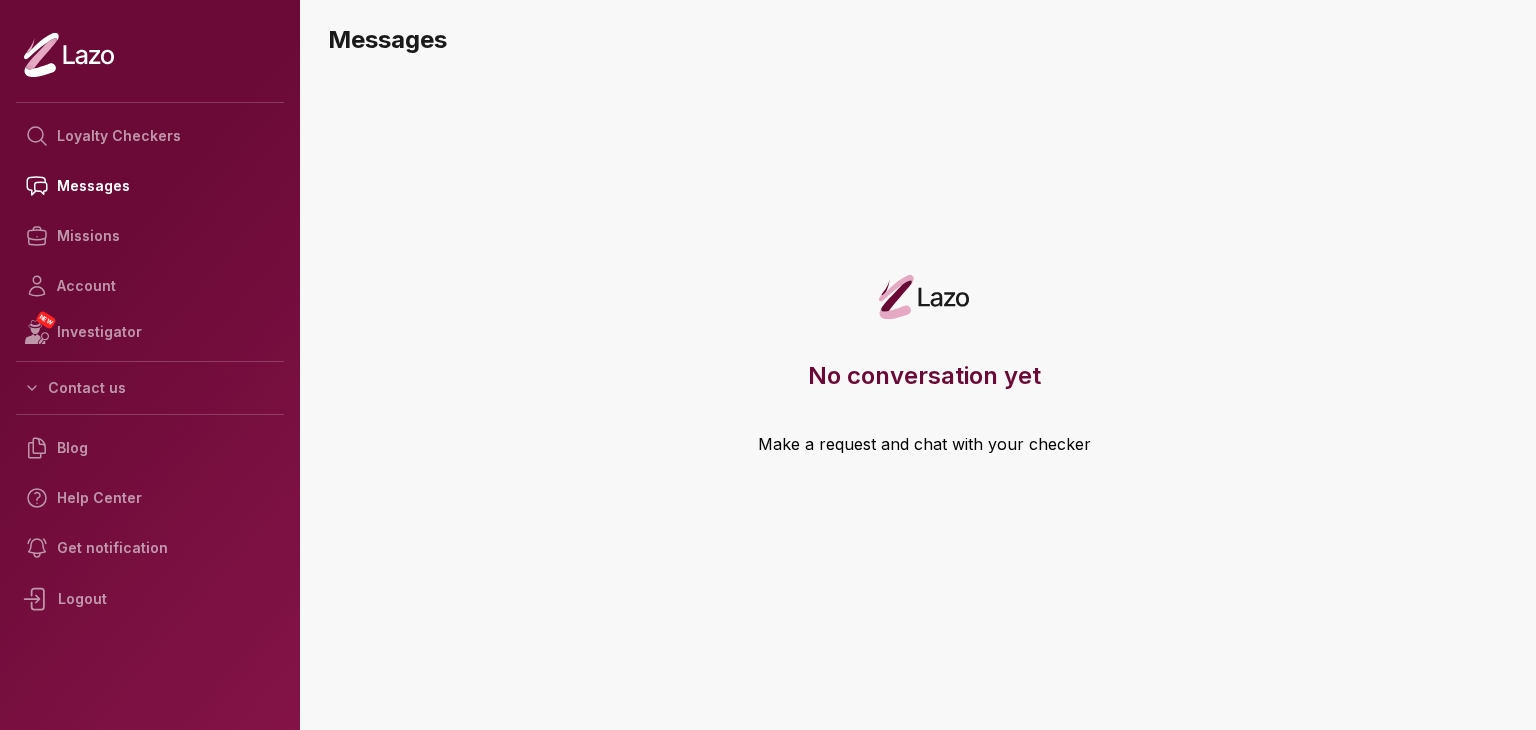 click 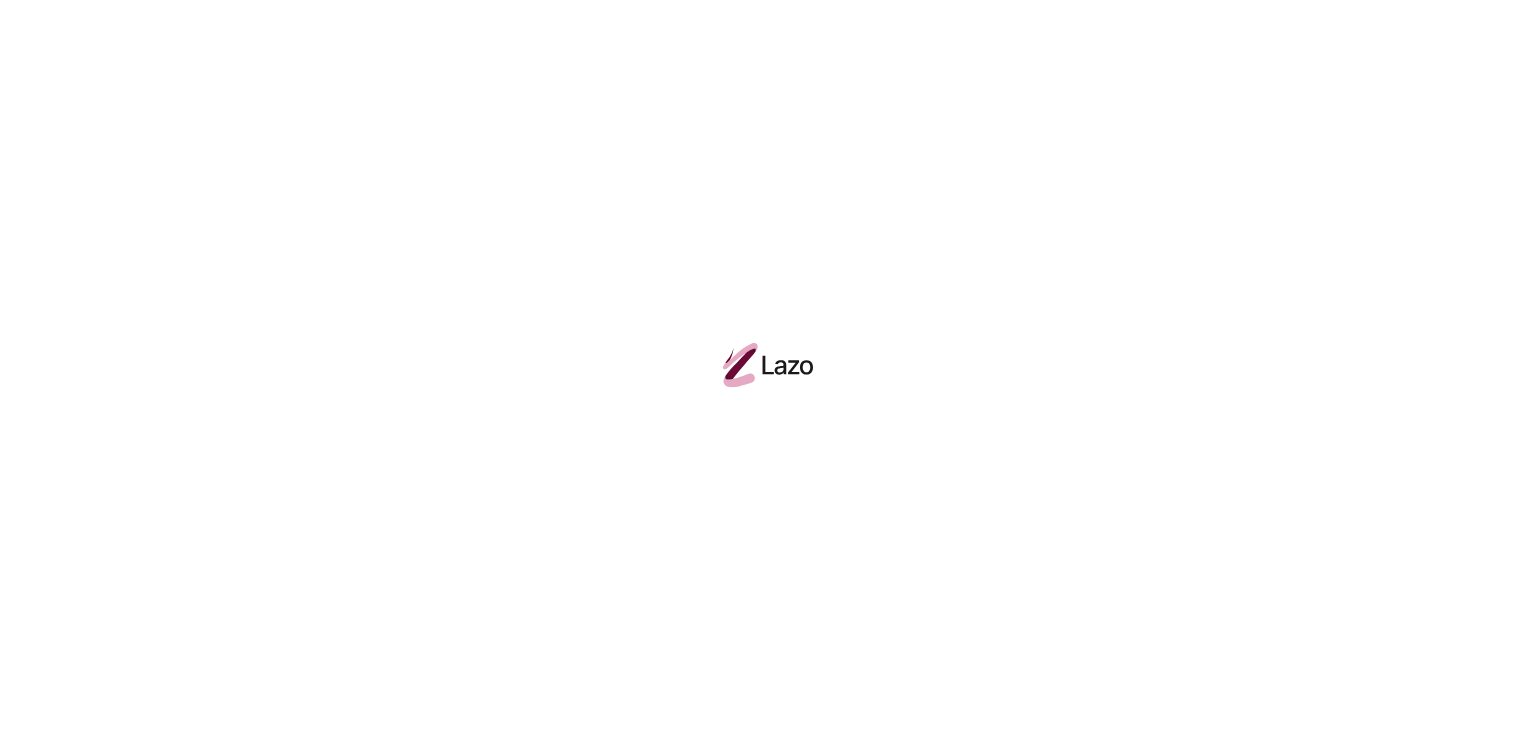 scroll, scrollTop: 0, scrollLeft: 0, axis: both 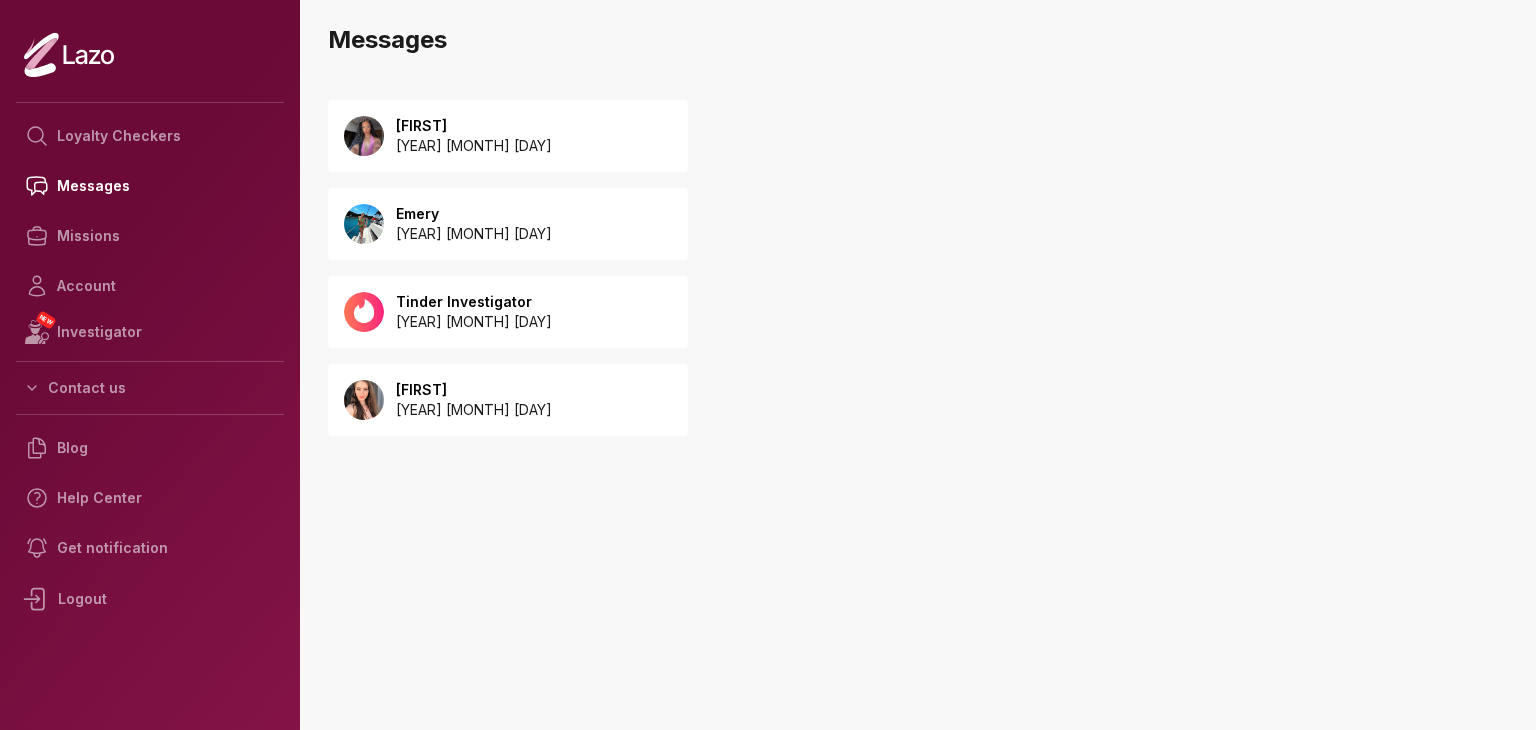 click at bounding box center [364, 136] 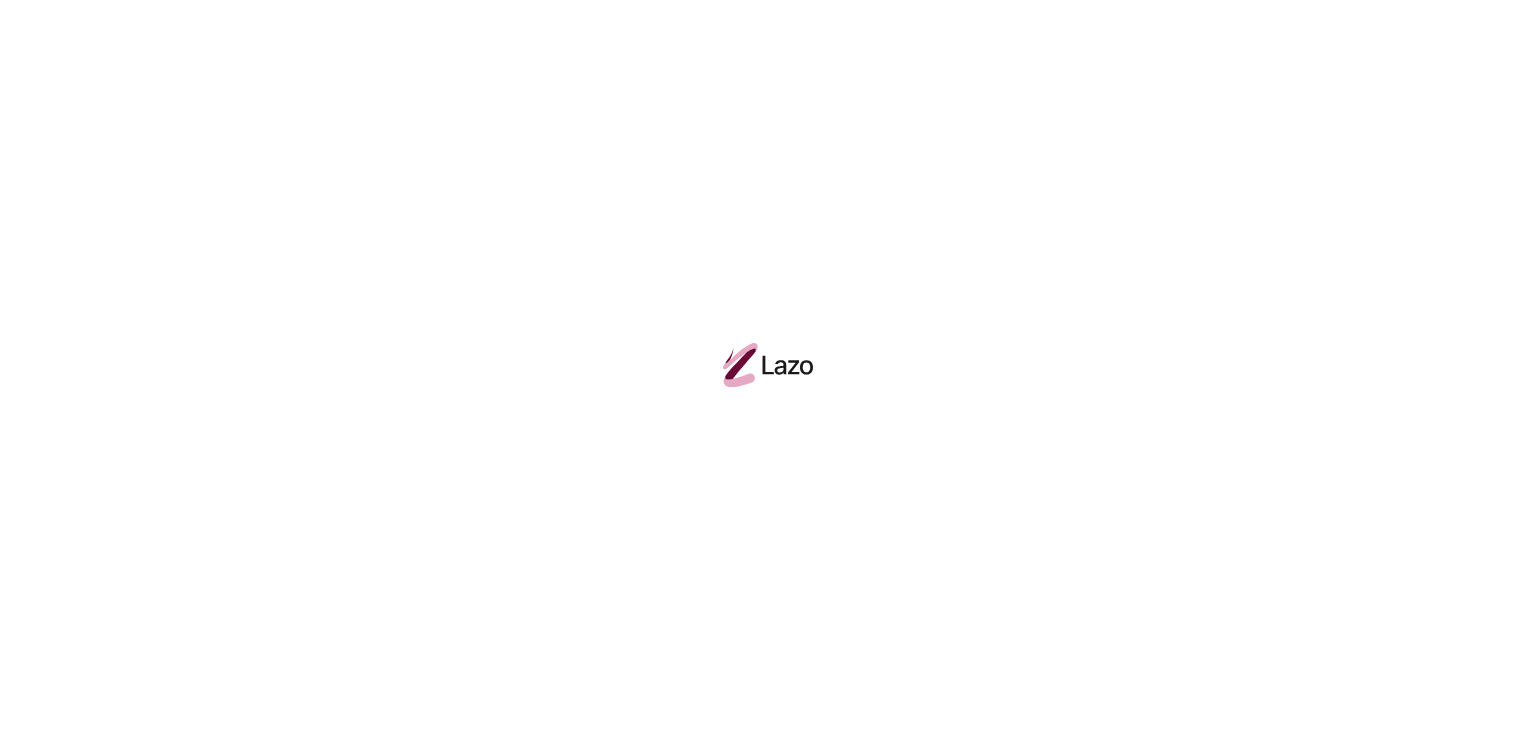 scroll, scrollTop: 0, scrollLeft: 0, axis: both 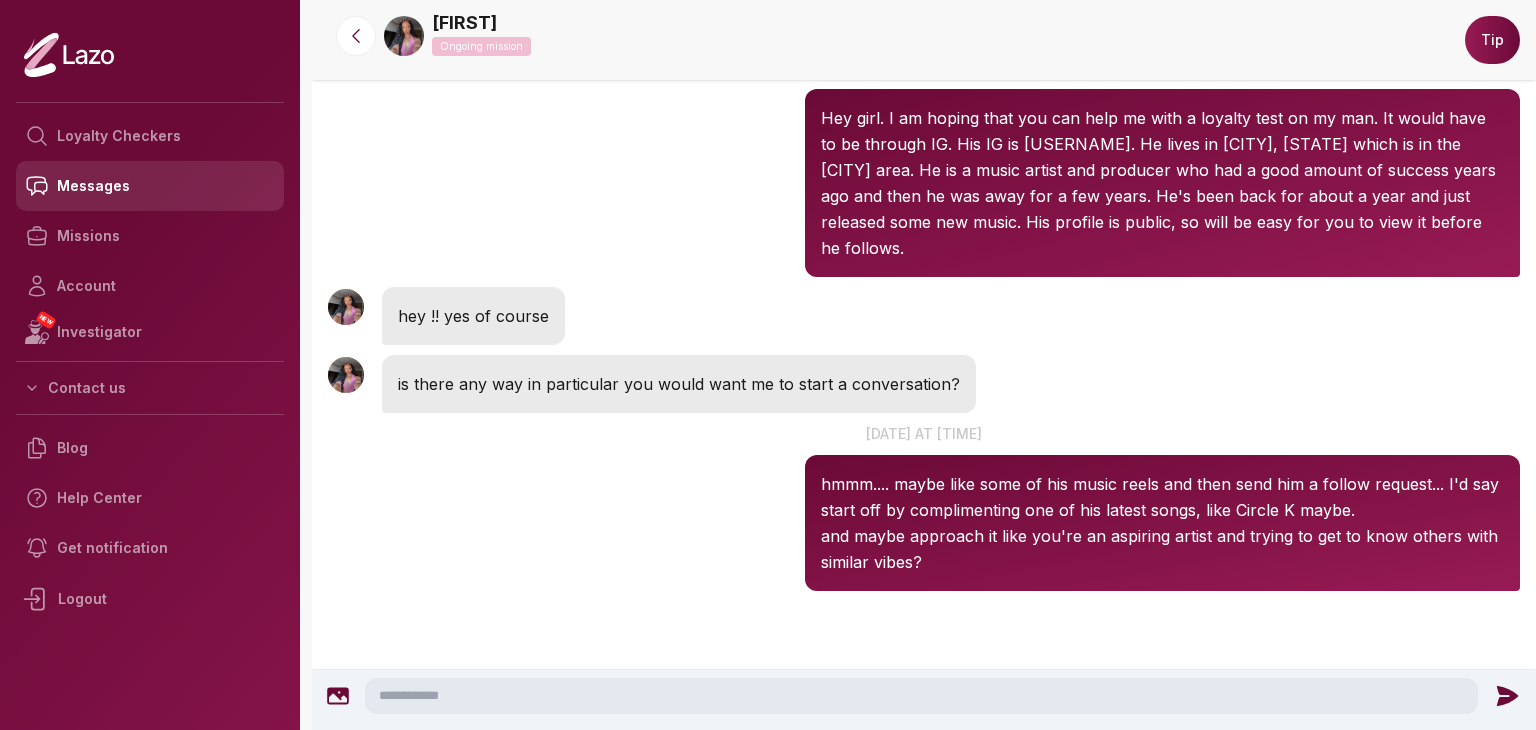 click on "Messages" at bounding box center (150, 186) 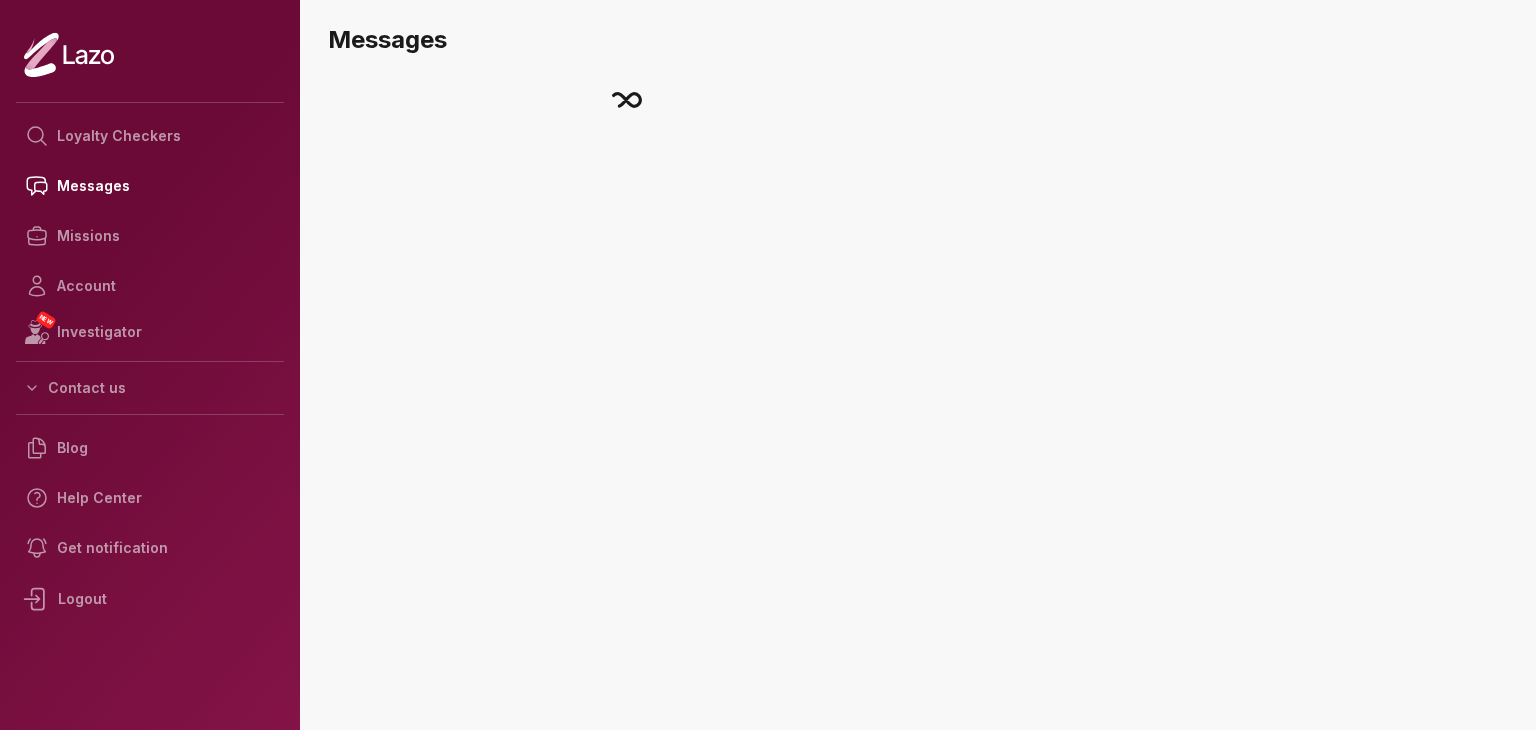 scroll, scrollTop: 0, scrollLeft: 0, axis: both 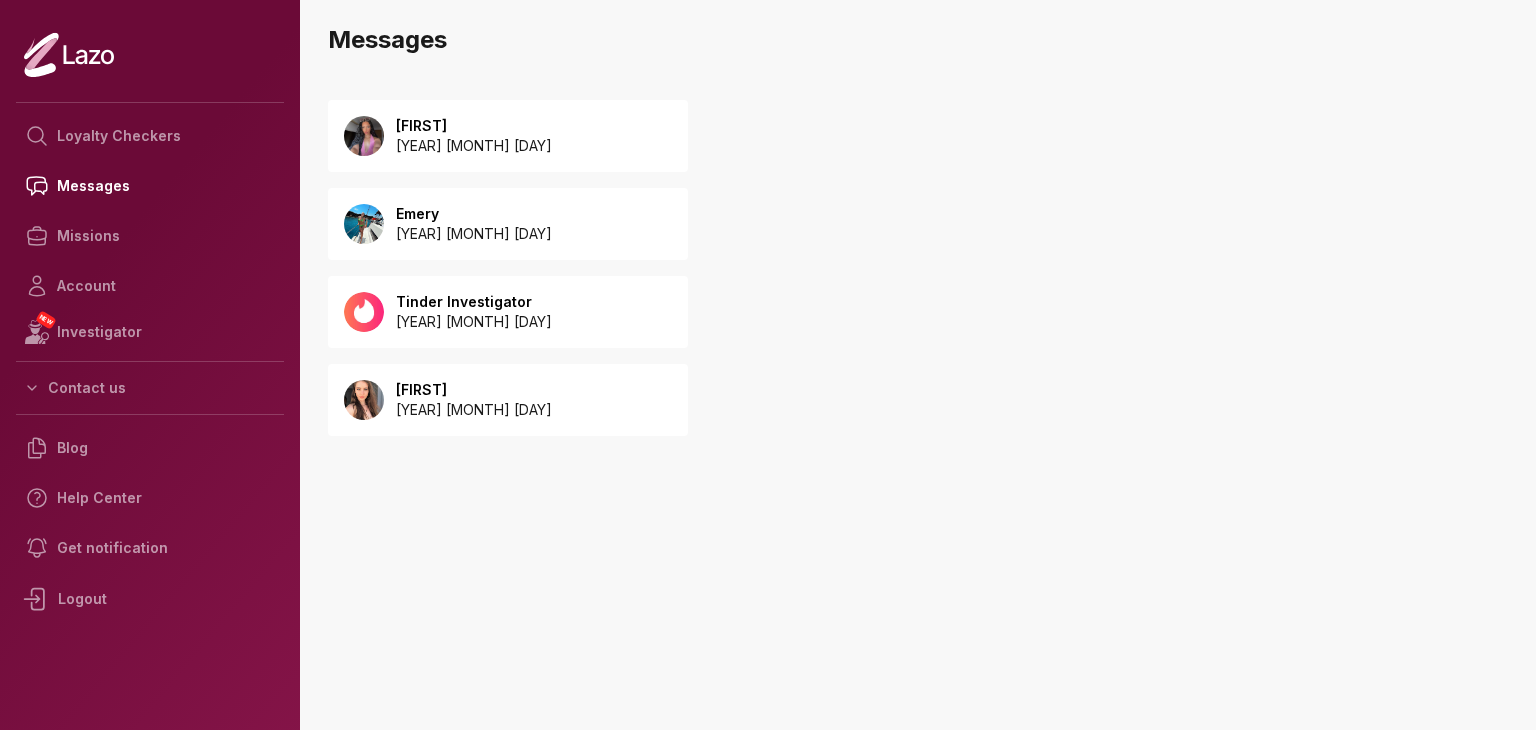 click on "[YEAR] [MONTH] [DAY]" at bounding box center (474, 146) 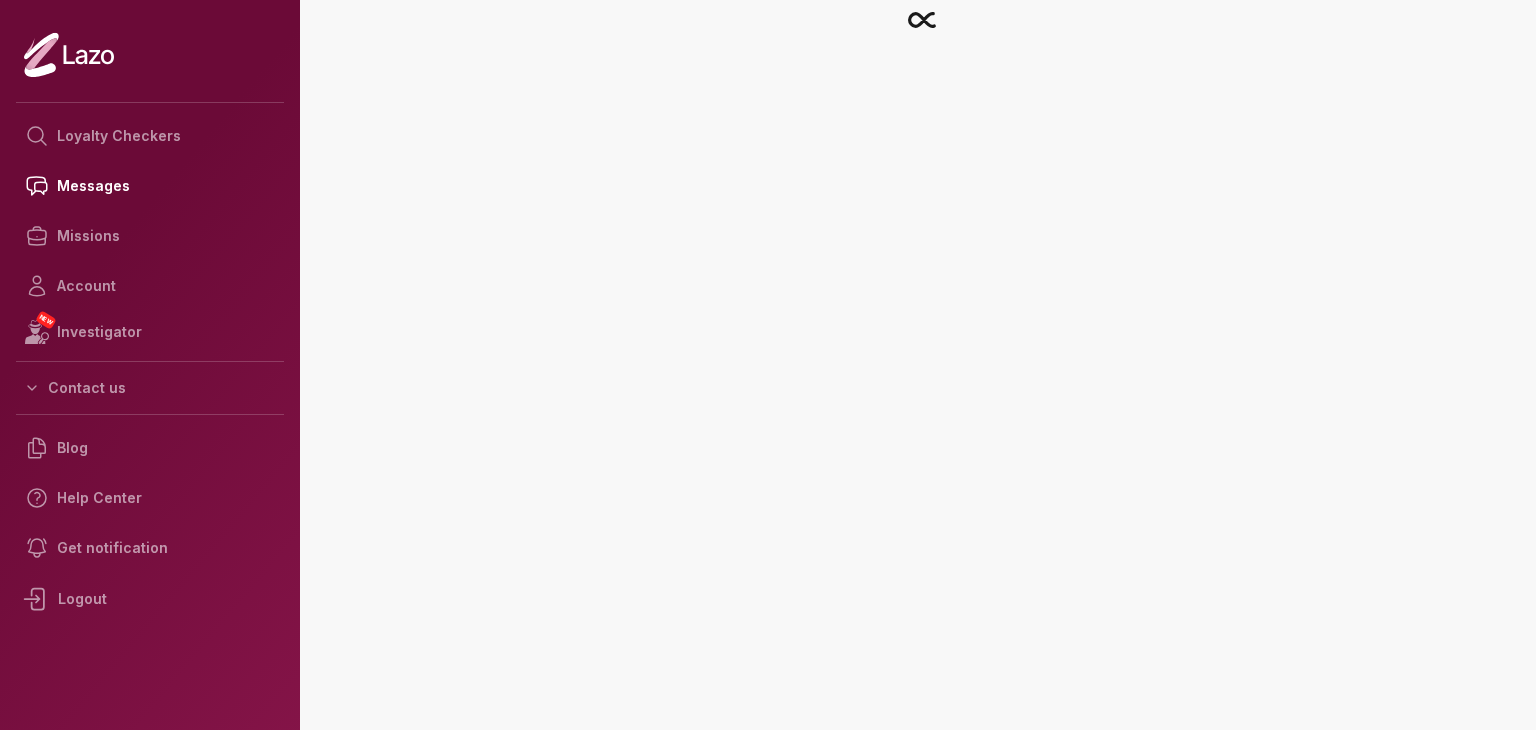 scroll, scrollTop: 0, scrollLeft: 0, axis: both 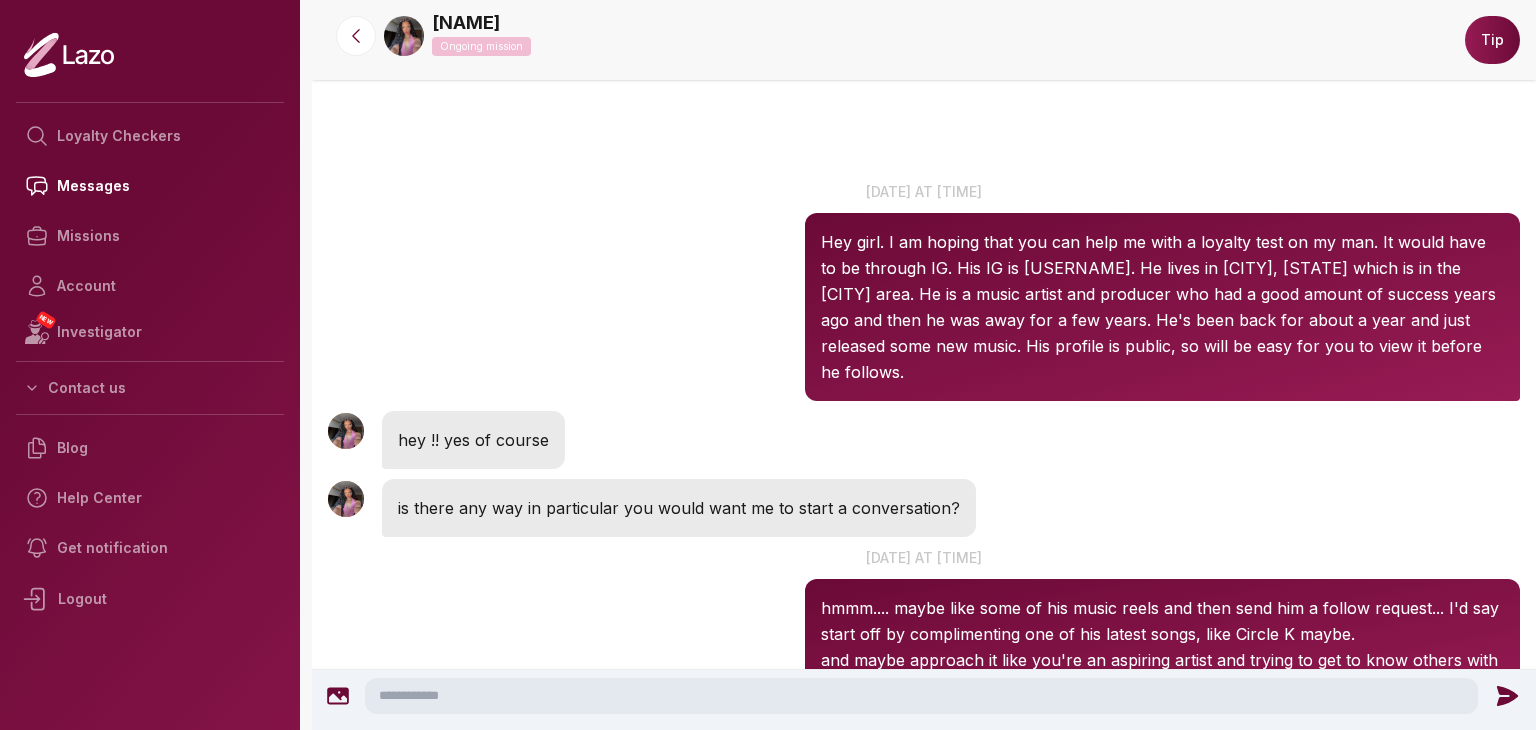 click on "[NAME] [TIME] [DATE] at [TIME] Hey  girl. I am hoping that you can help me with a loyalty test on my man. It would have to be through IG. His IG is [USERNAME]. He lives in [CITY], [STATE] which is in the [CITY] area. He is a music artist and producer who had a good amount of success years ago and then he was away for a few years. He's been back for about a year and just released some new music. His profile is public, so will be easy for you to view it before he follows.  [NAME] [TIME] hey !! yes of course  [NAME] [TIME] is there any way in particular you would want me to start a conversation? [NAME] [TIME] [DATE] at [TIME] hmmm.... maybe like some of his music reels and then send him a follow request... I'd say start off by complimenting one of his latest songs, like Circle K maybe.  and maybe approach it like you're an aspiring artist and trying to get to know others with similar vibes?" at bounding box center [924, 532] 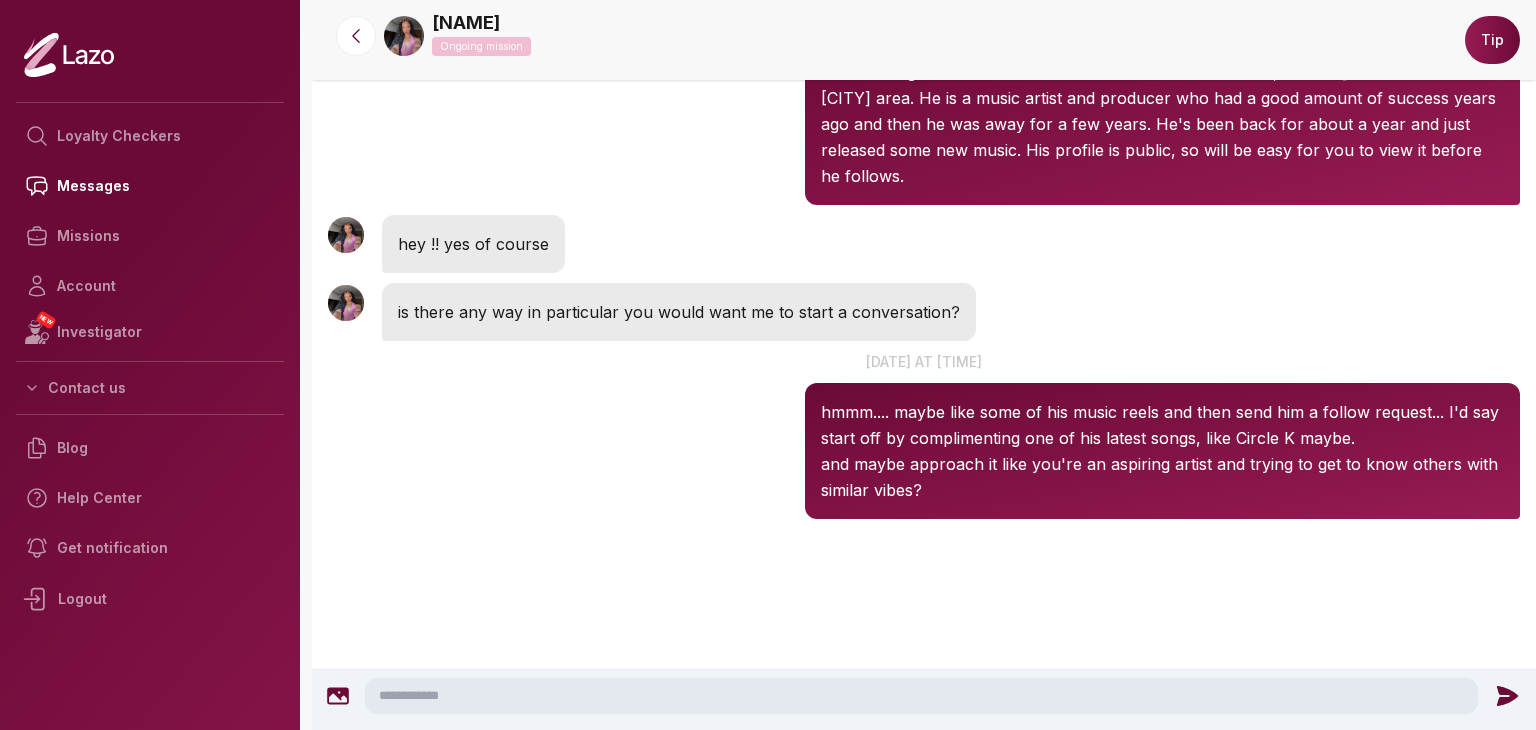 scroll, scrollTop: 204, scrollLeft: 0, axis: vertical 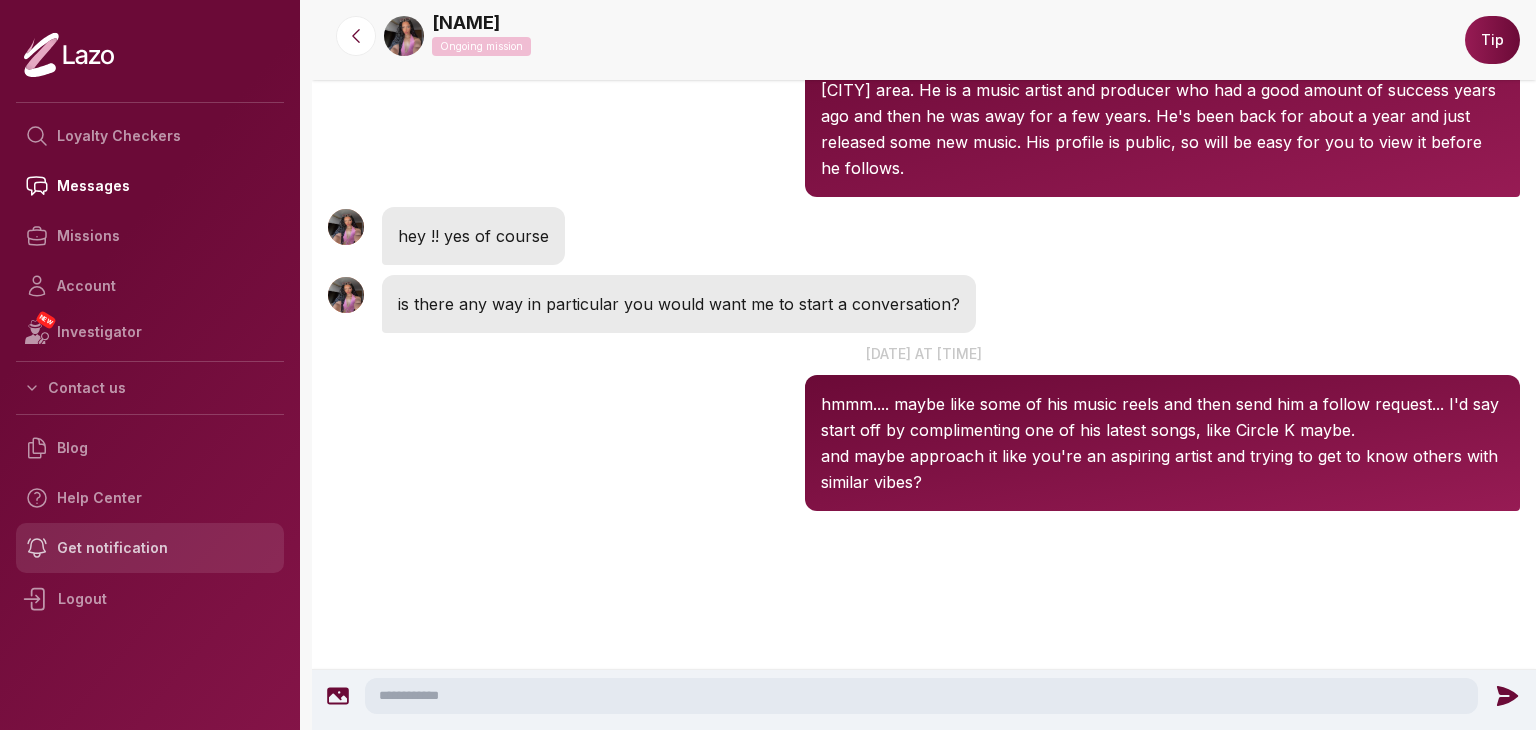 click 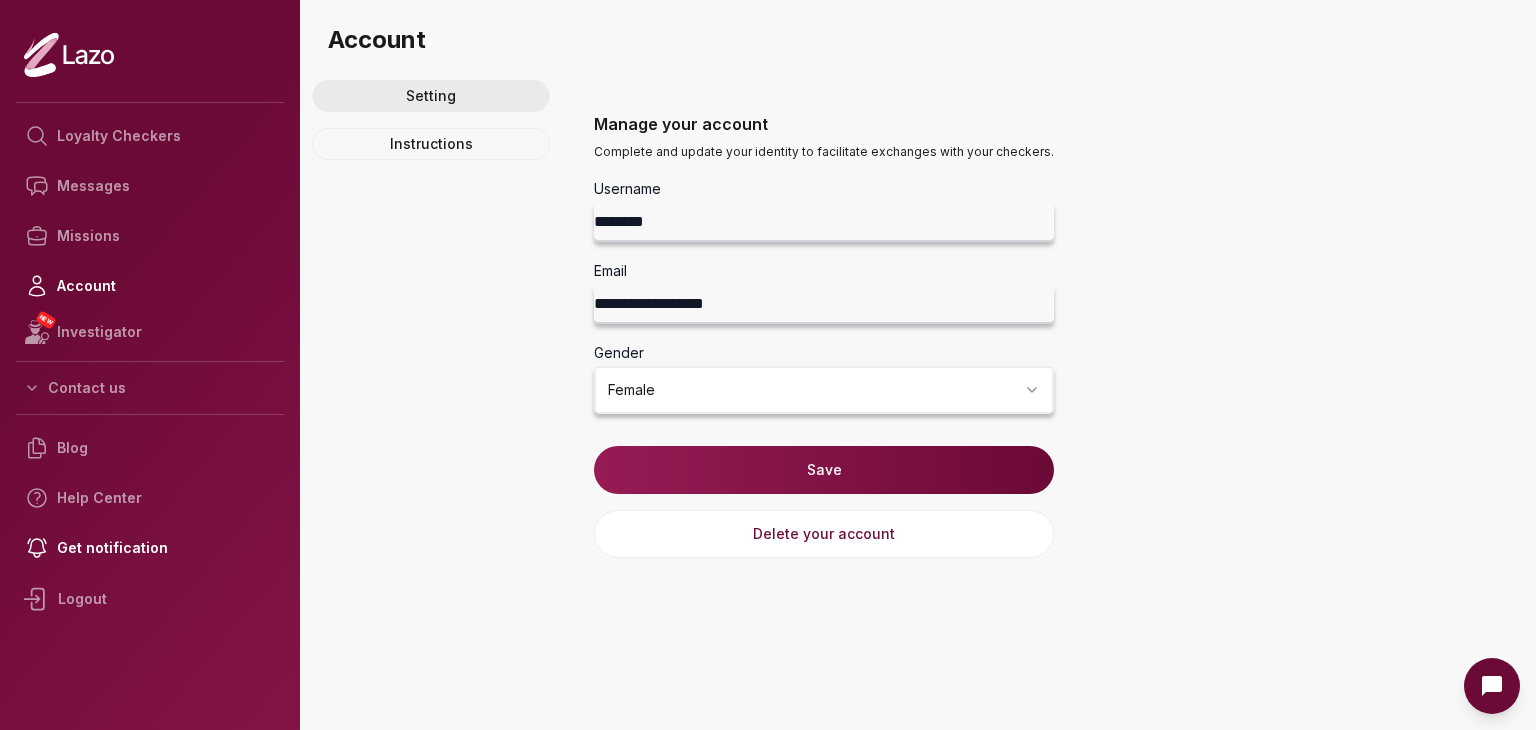 click on "Setting" at bounding box center [431, 96] 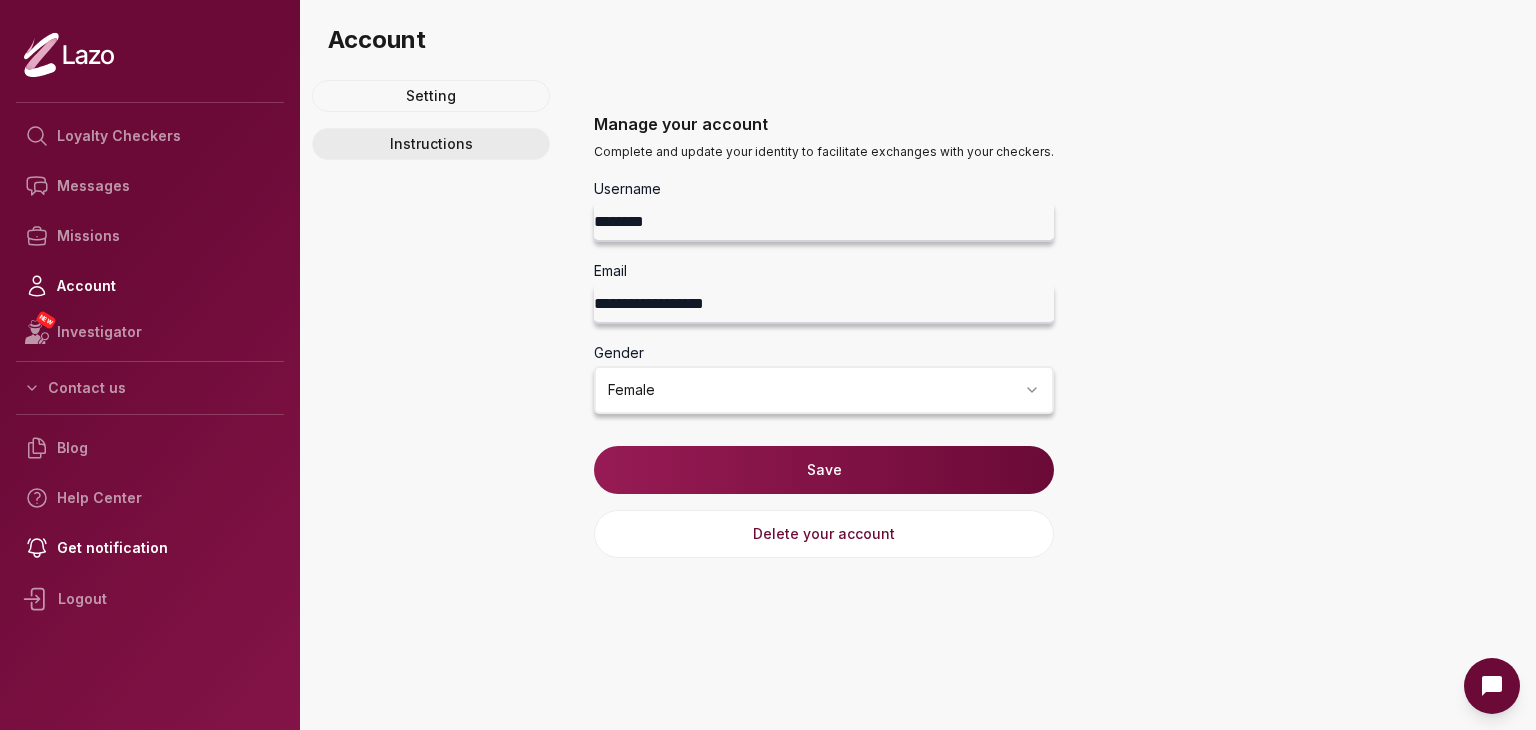 click on "Instructions" at bounding box center [431, 144] 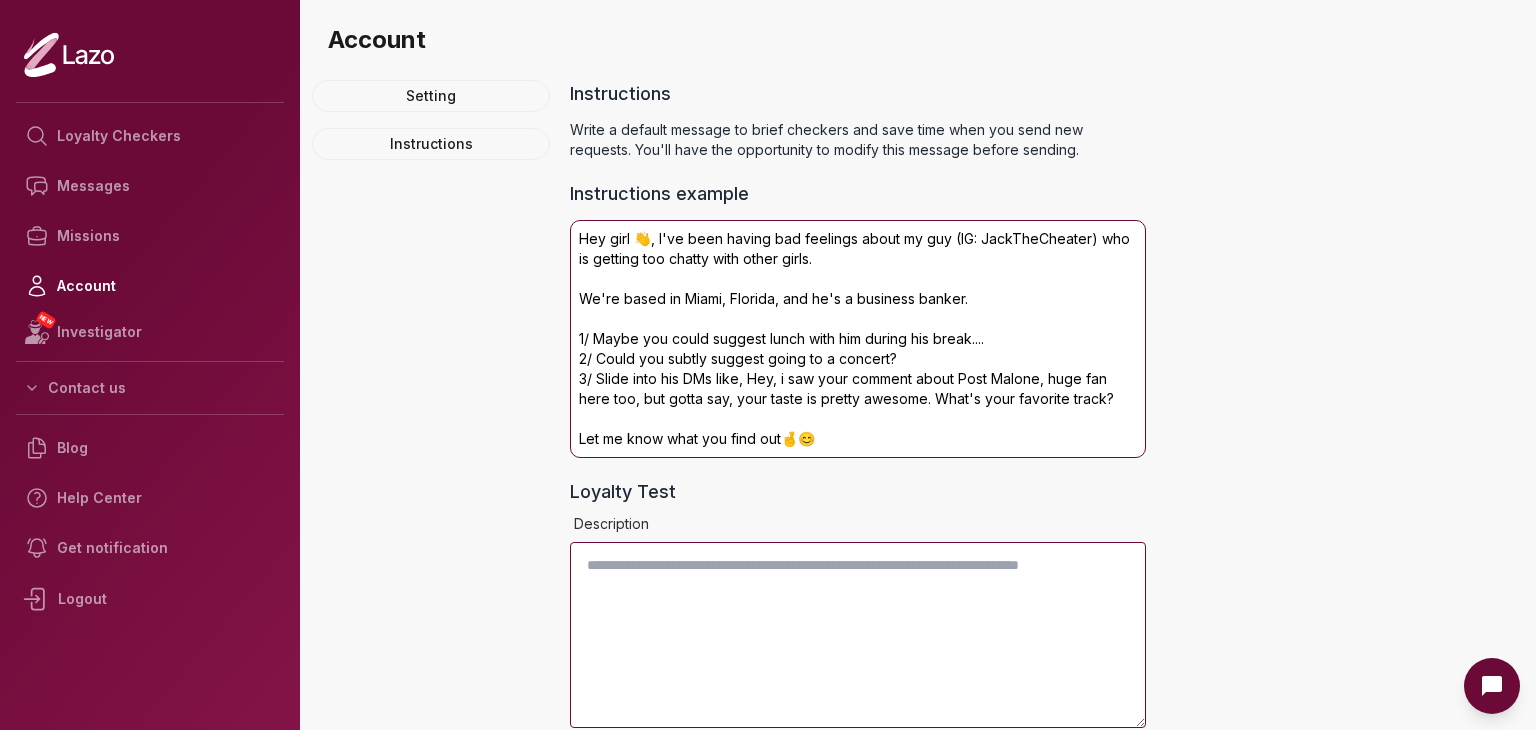 click on "Loyalty Checkers Messages Missions Account NEW Investigator Contact us Blog Help Center Get notification Logout" at bounding box center [150, 365] 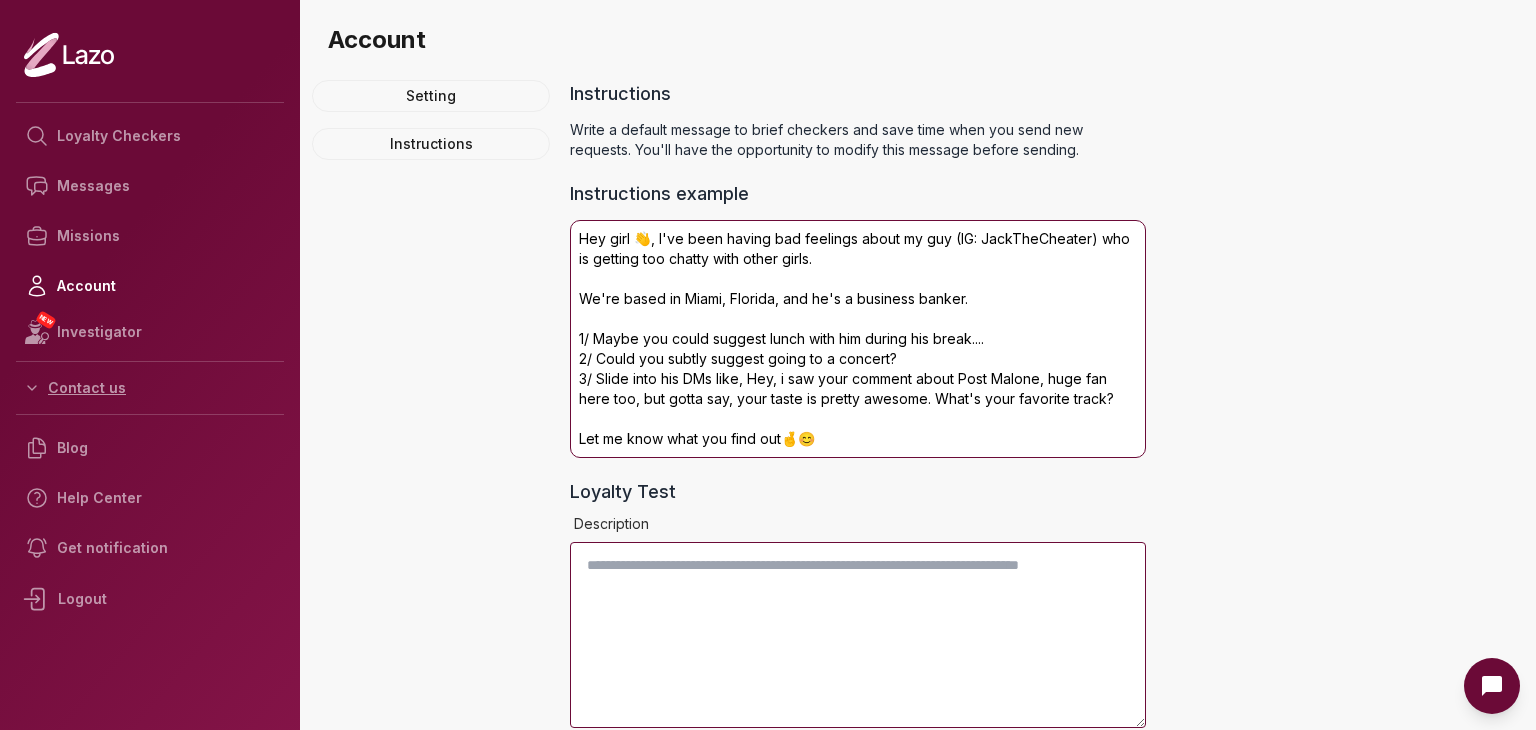 click 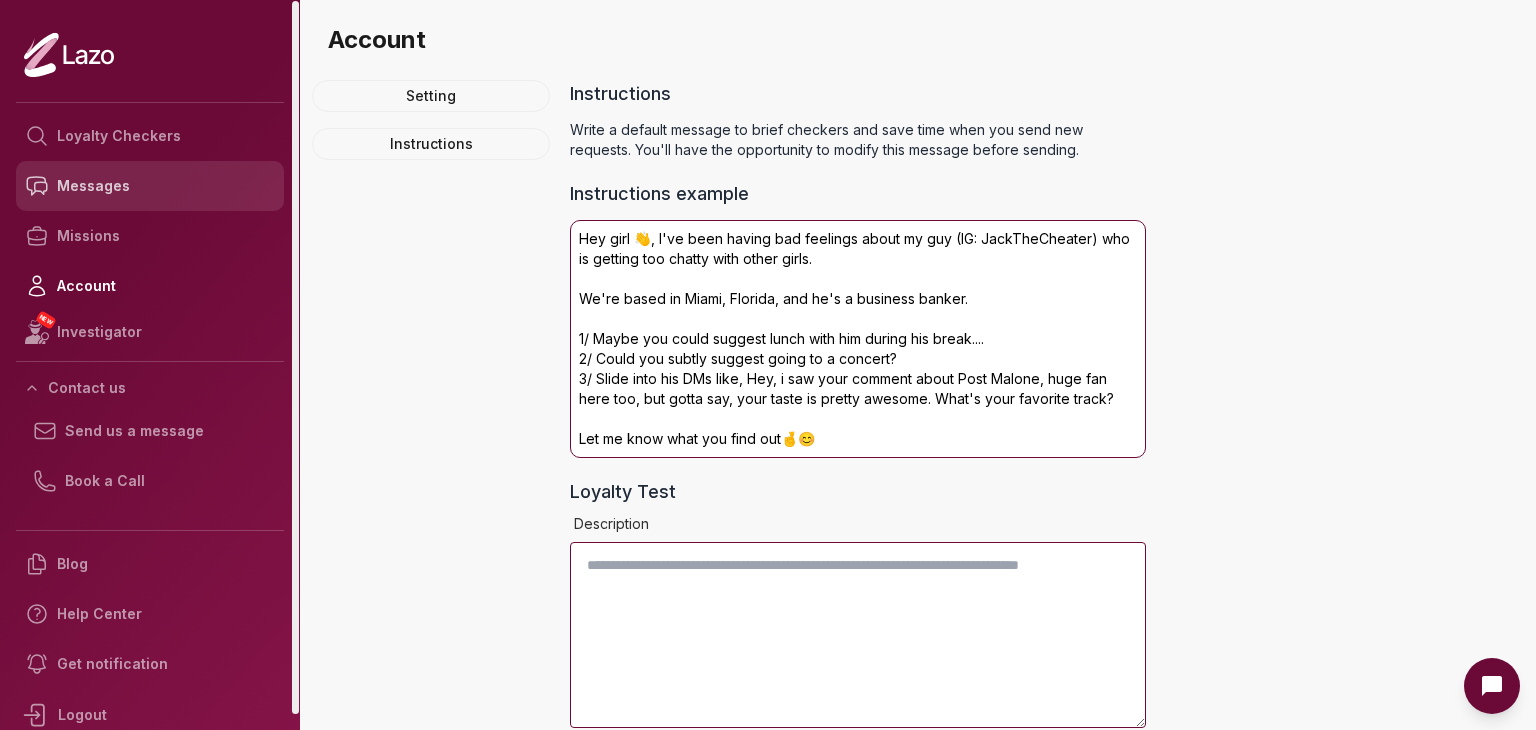 click on "Messages" at bounding box center (150, 186) 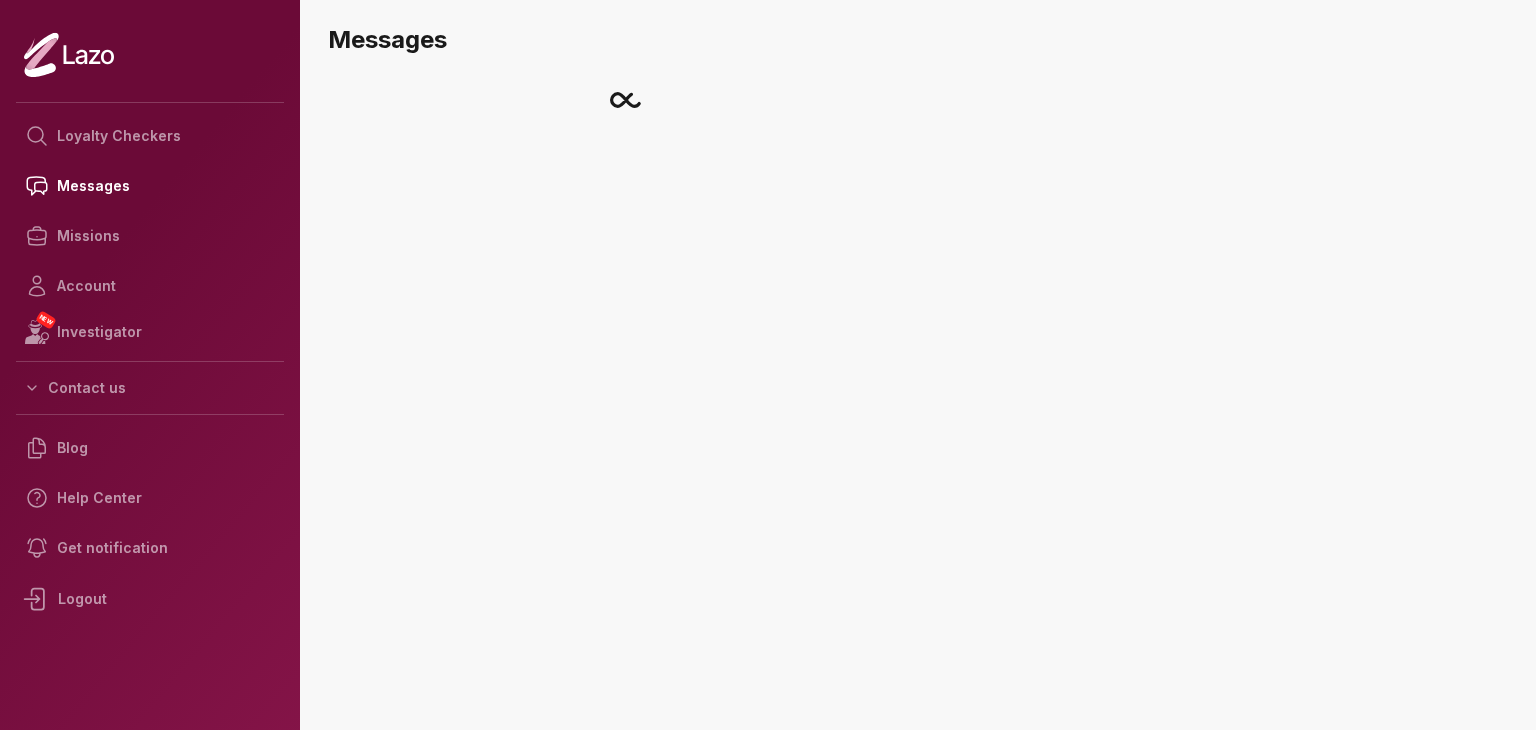 scroll, scrollTop: 0, scrollLeft: 0, axis: both 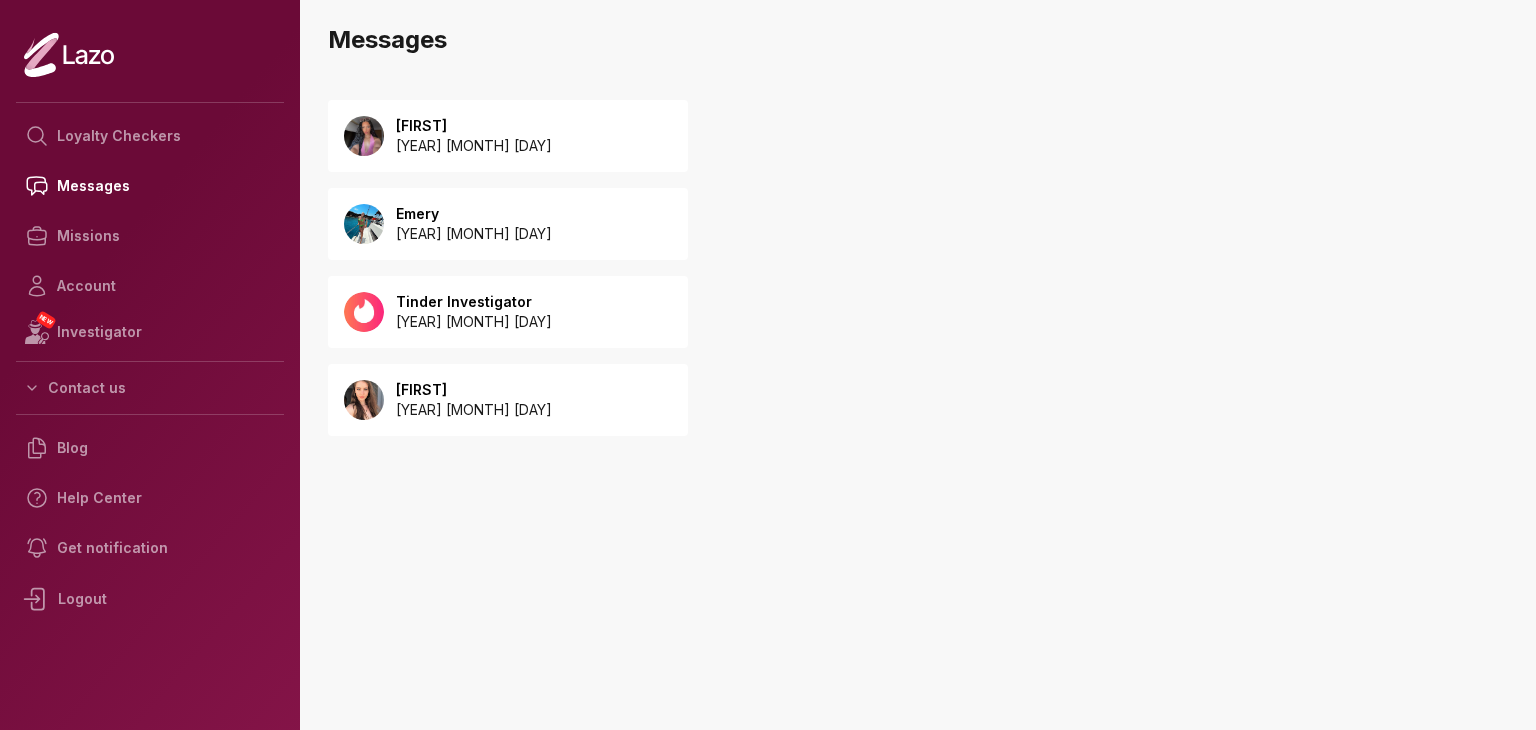 click on "[FIRST]" at bounding box center [474, 126] 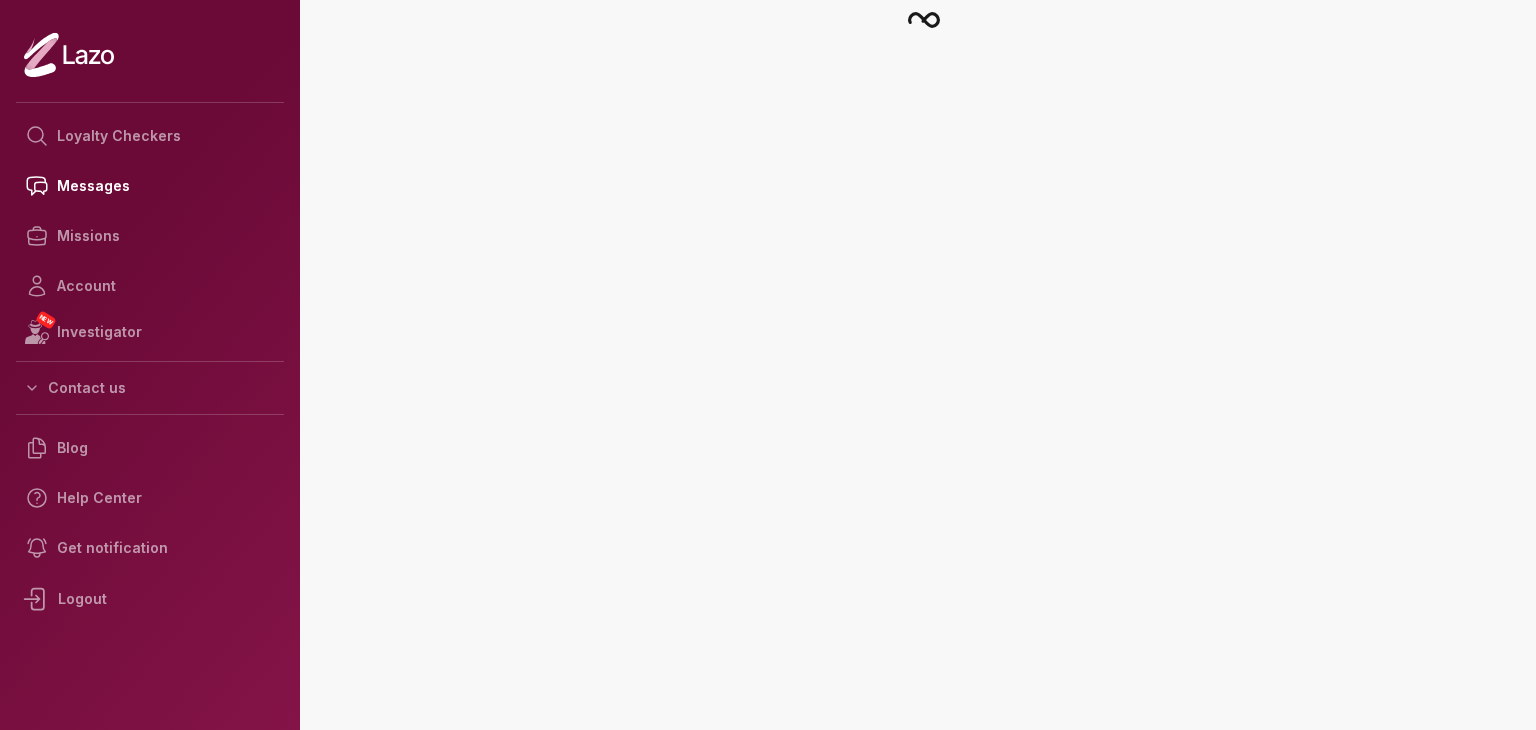 scroll, scrollTop: 0, scrollLeft: 0, axis: both 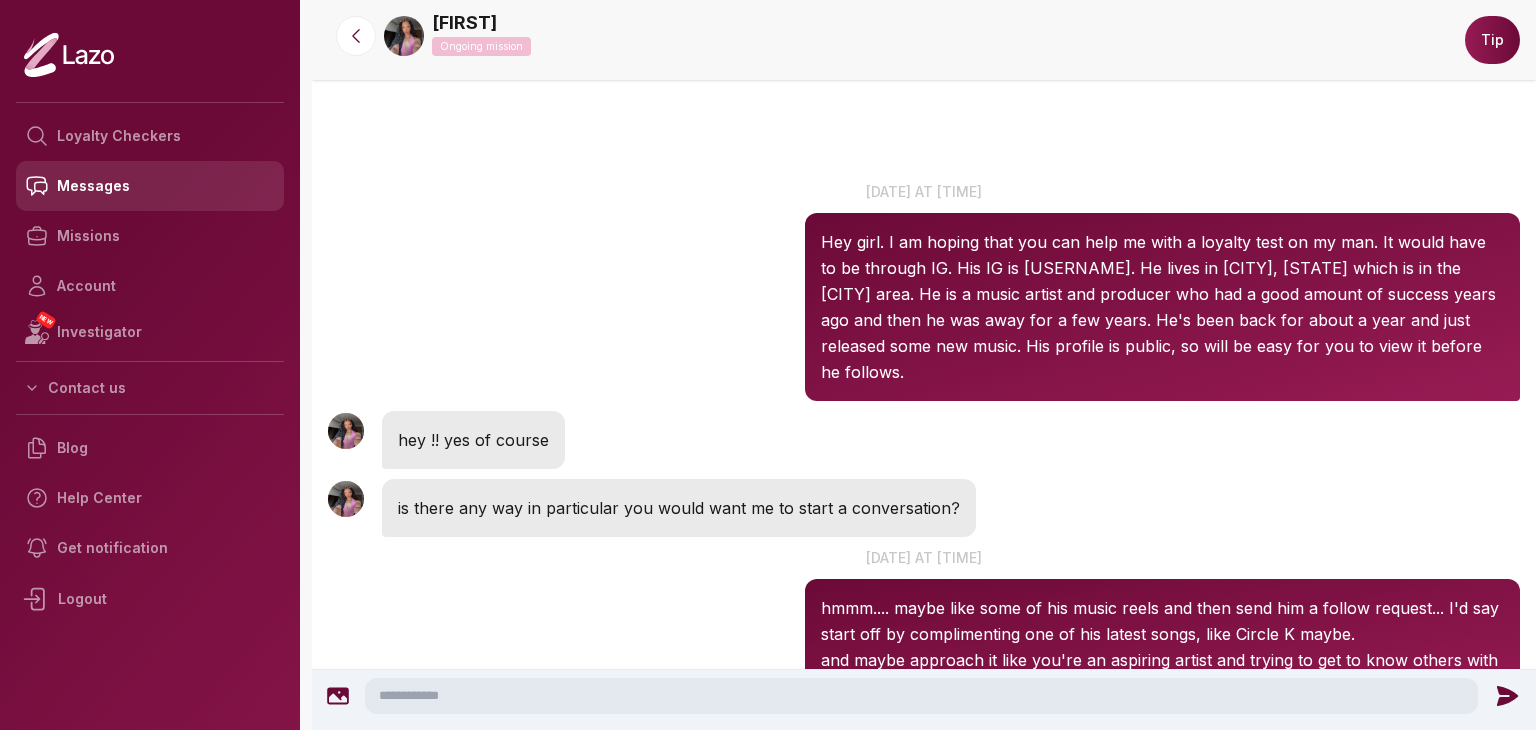 click on "Messages" at bounding box center [150, 186] 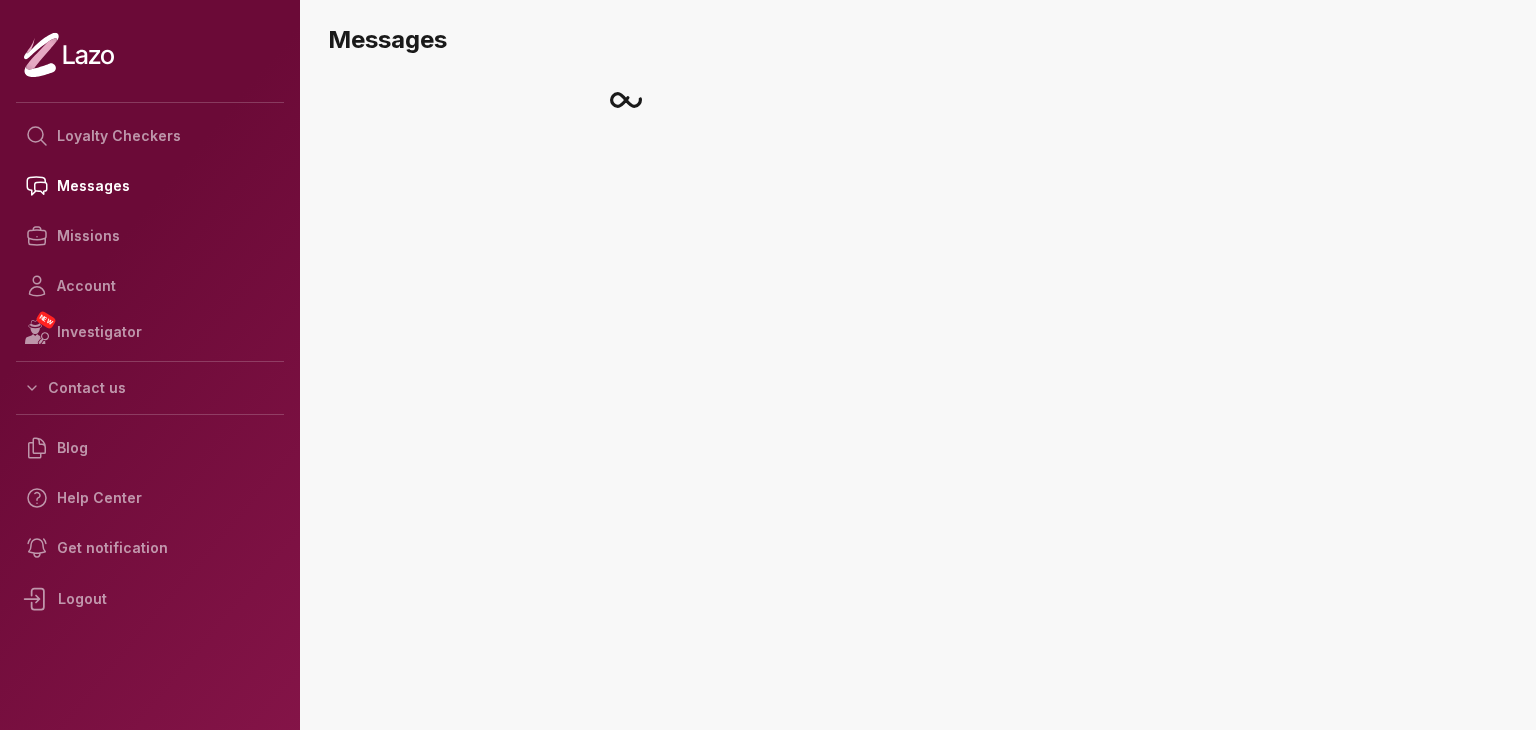 scroll, scrollTop: 0, scrollLeft: 0, axis: both 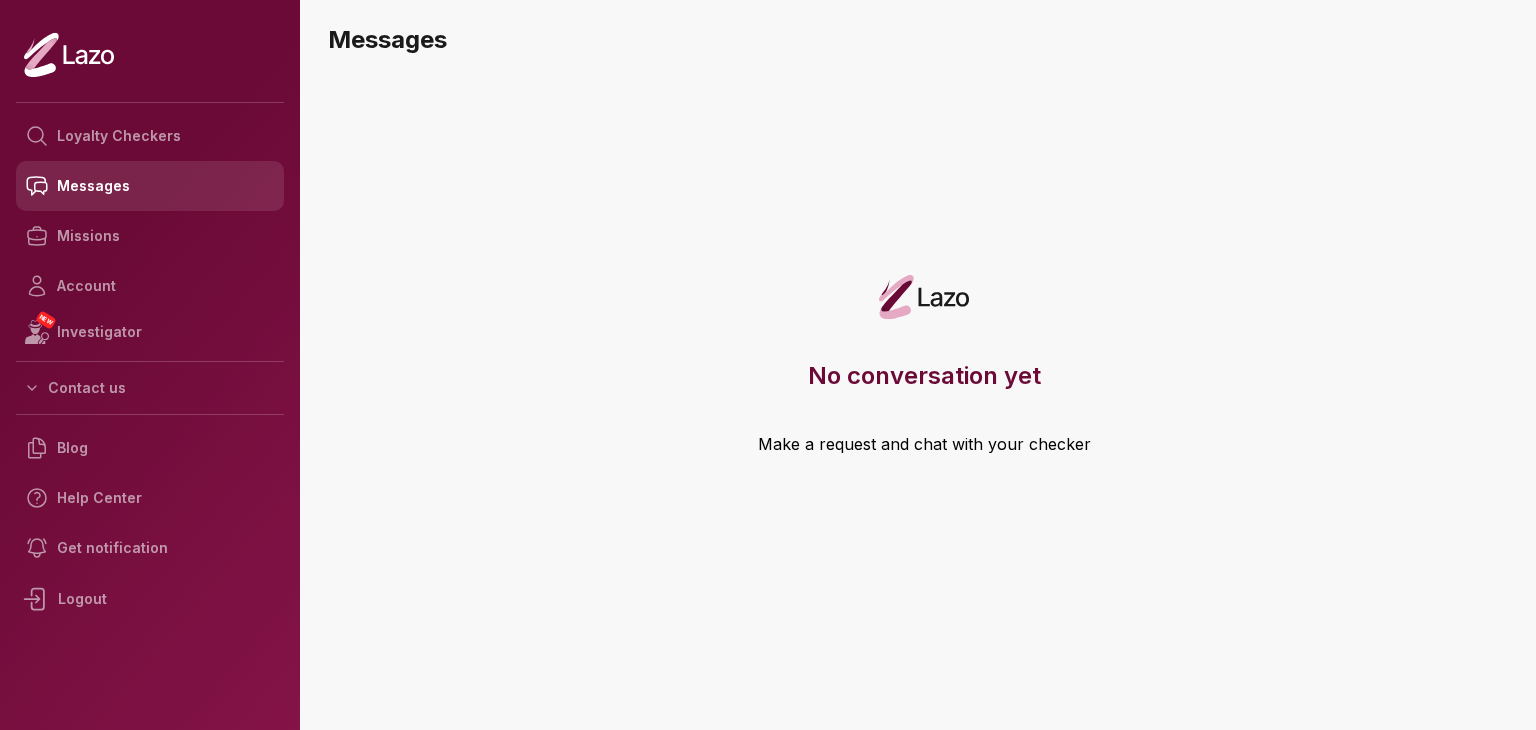 click on "Messages" at bounding box center (150, 186) 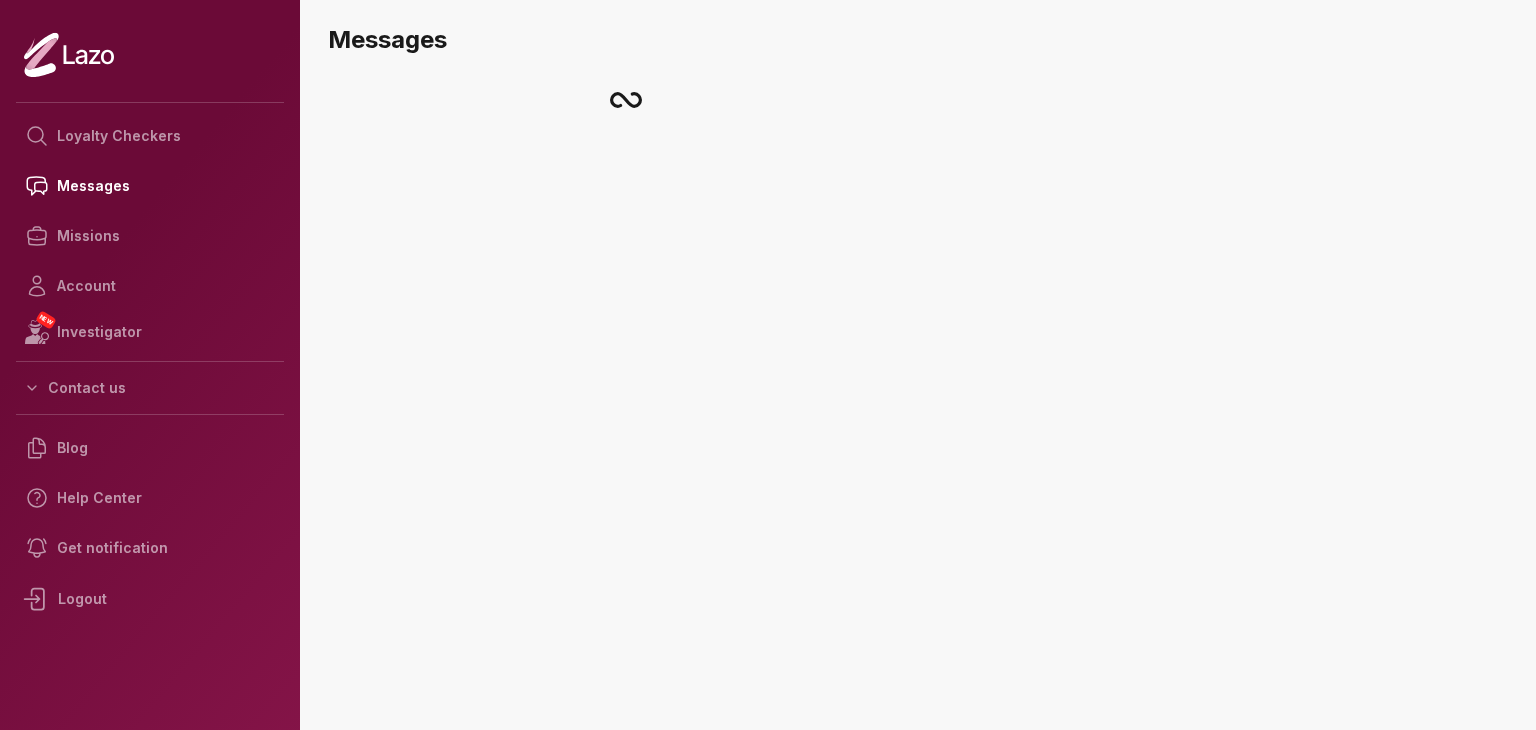 scroll, scrollTop: 0, scrollLeft: 0, axis: both 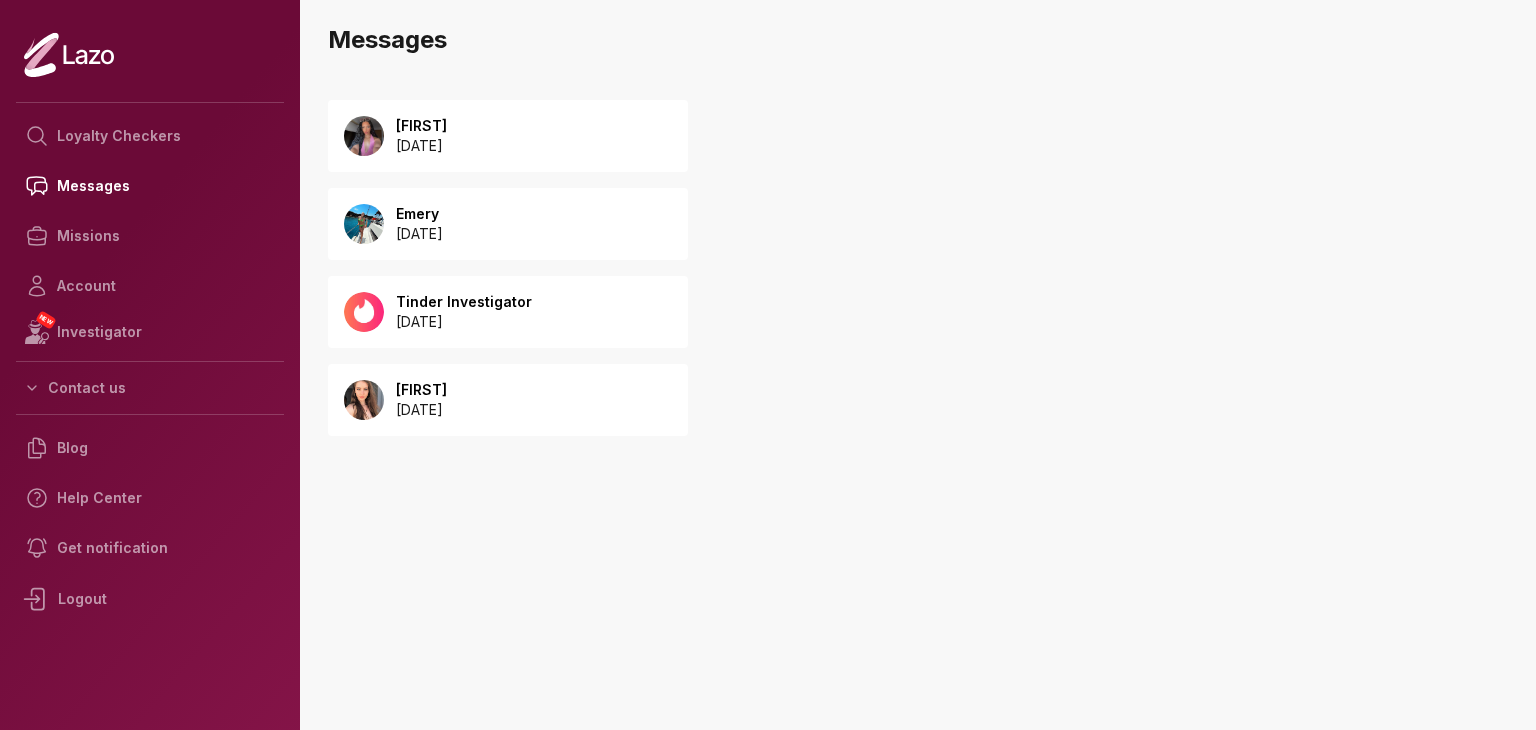 click on "Emery" at bounding box center (419, 214) 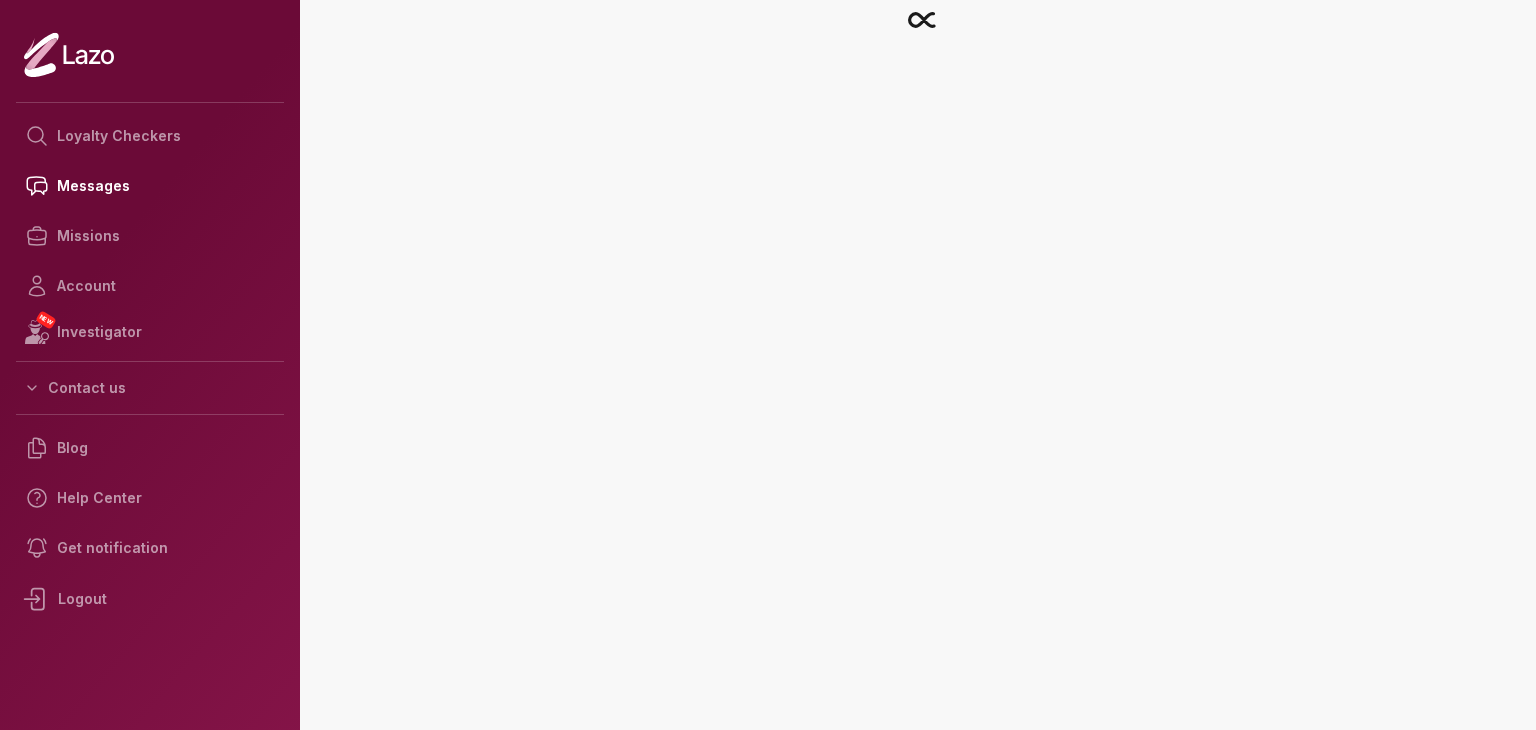 scroll, scrollTop: 0, scrollLeft: 0, axis: both 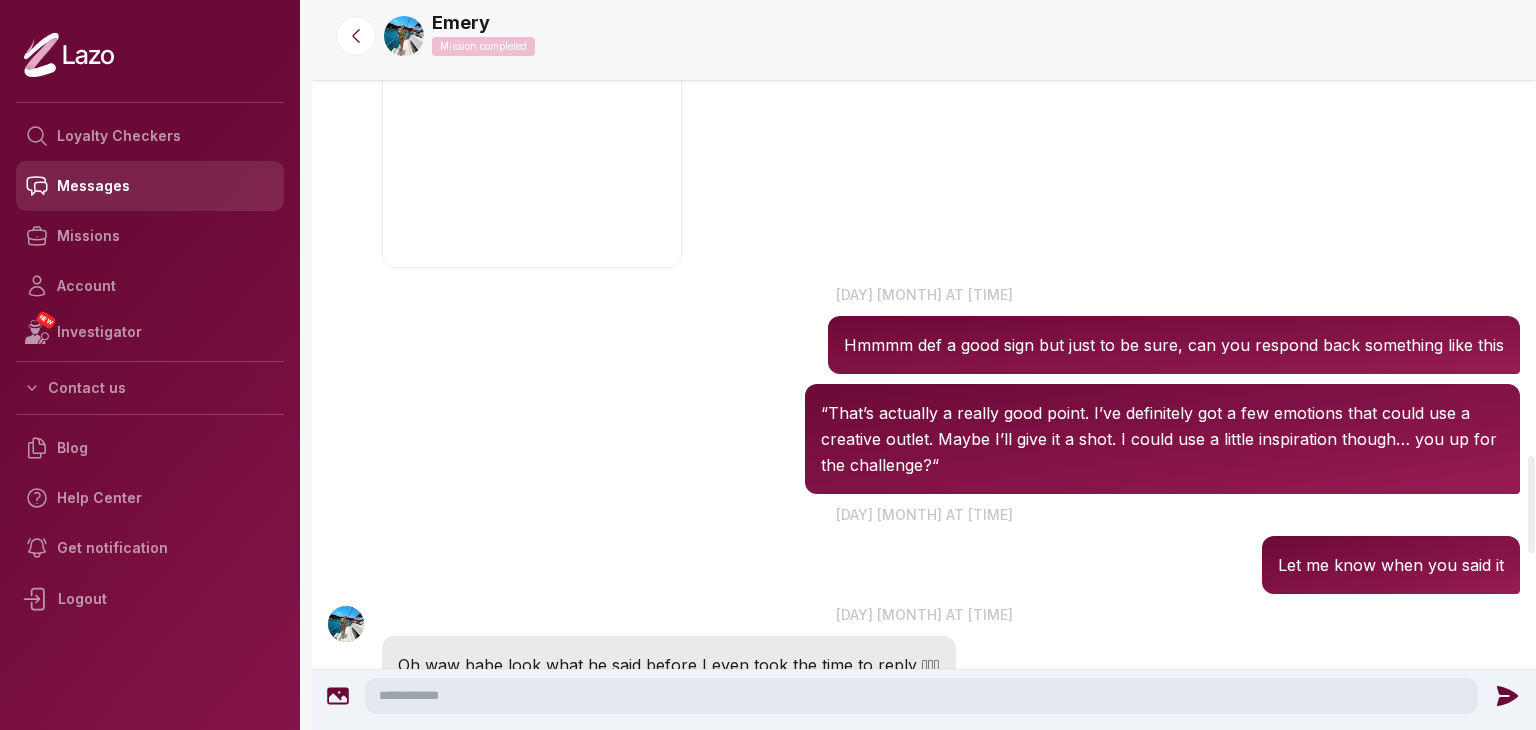 click on "Messages" at bounding box center (150, 186) 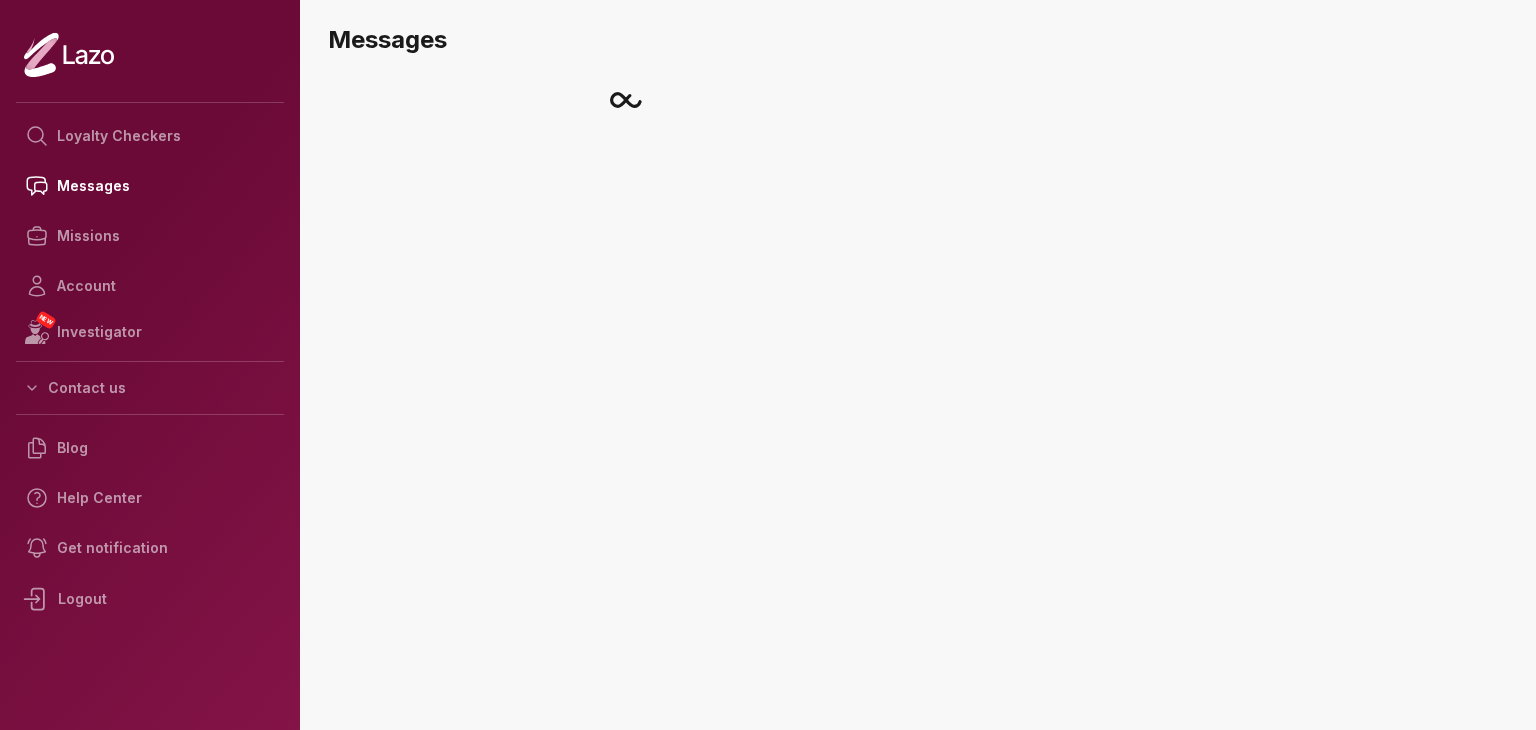 scroll, scrollTop: 0, scrollLeft: 0, axis: both 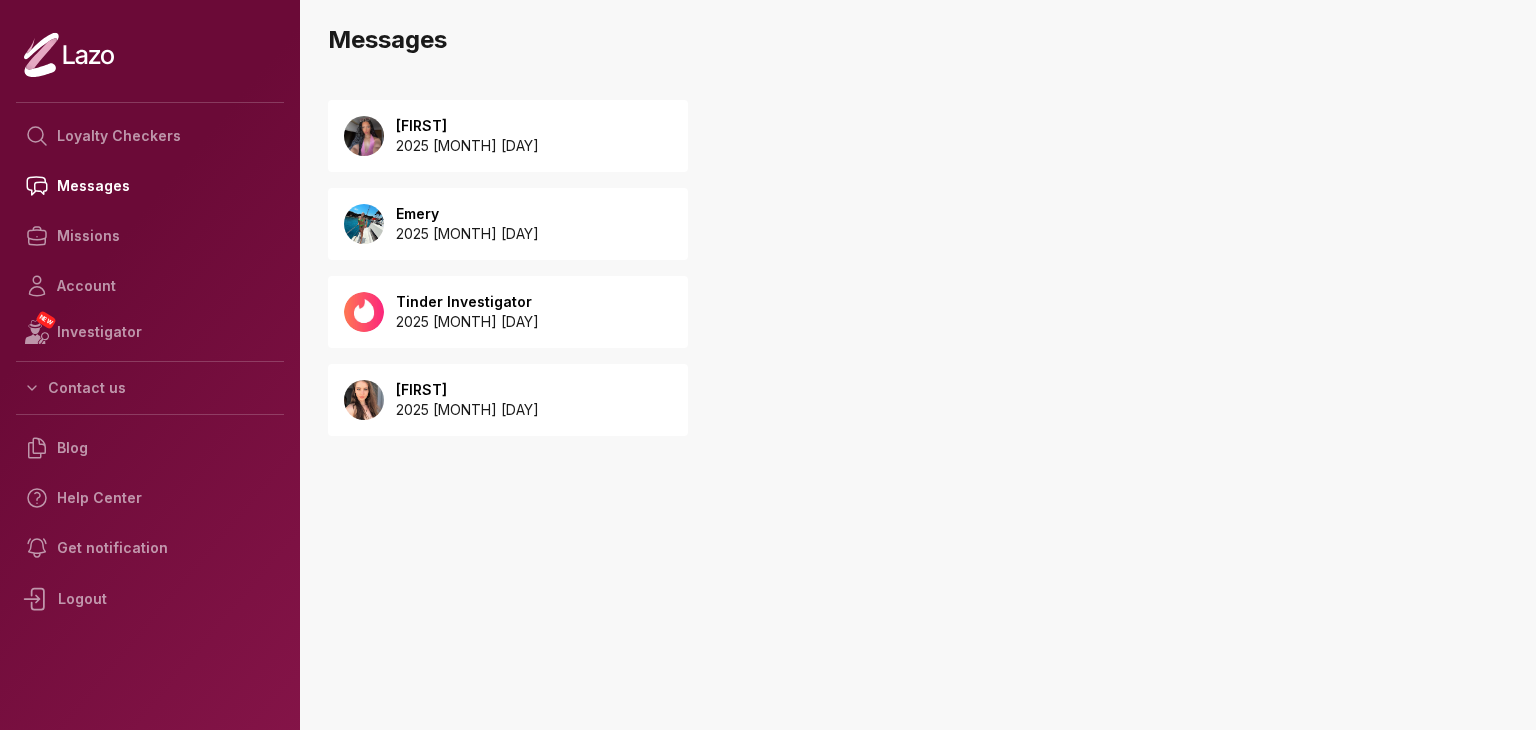 click on "Lara 2025 August 04" at bounding box center [508, 136] 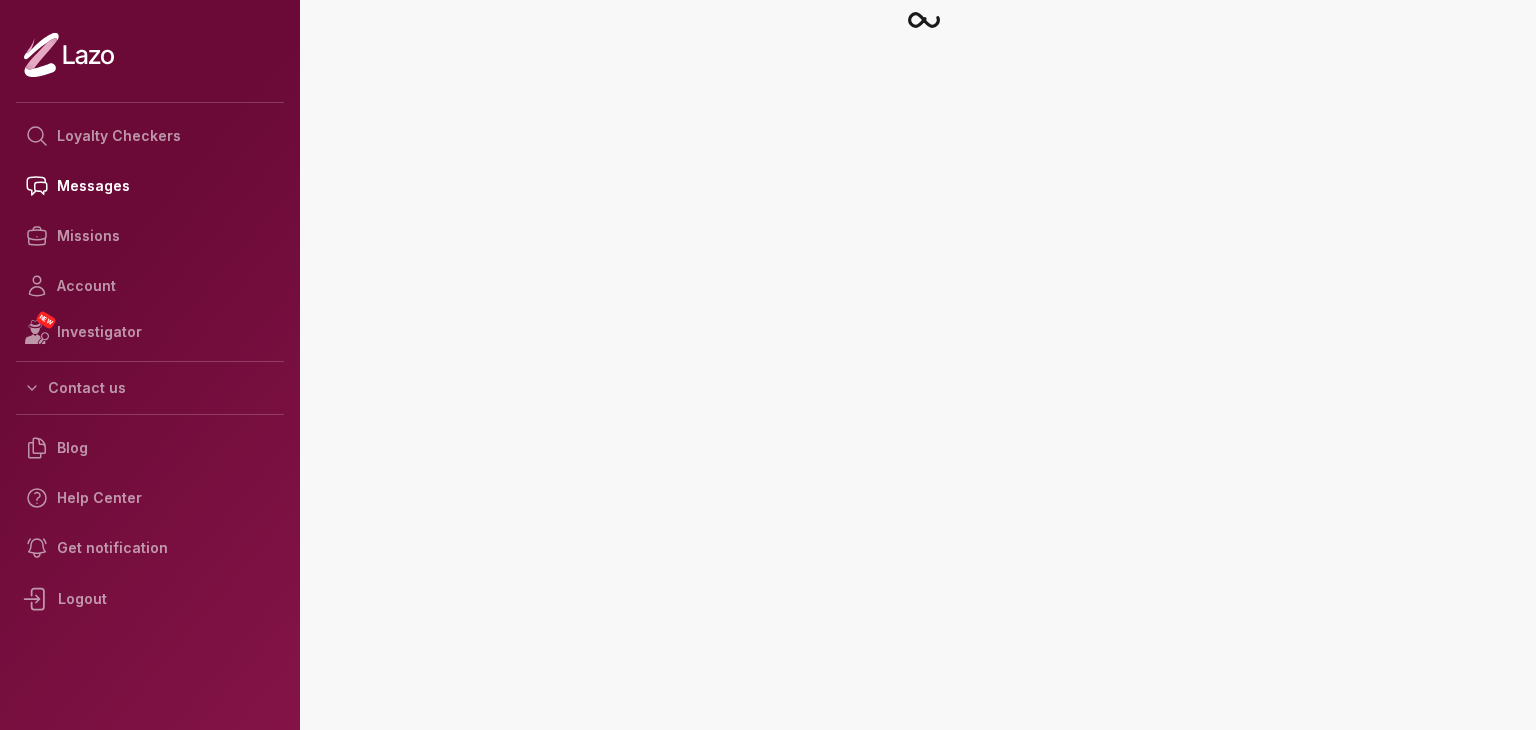 scroll, scrollTop: 0, scrollLeft: 0, axis: both 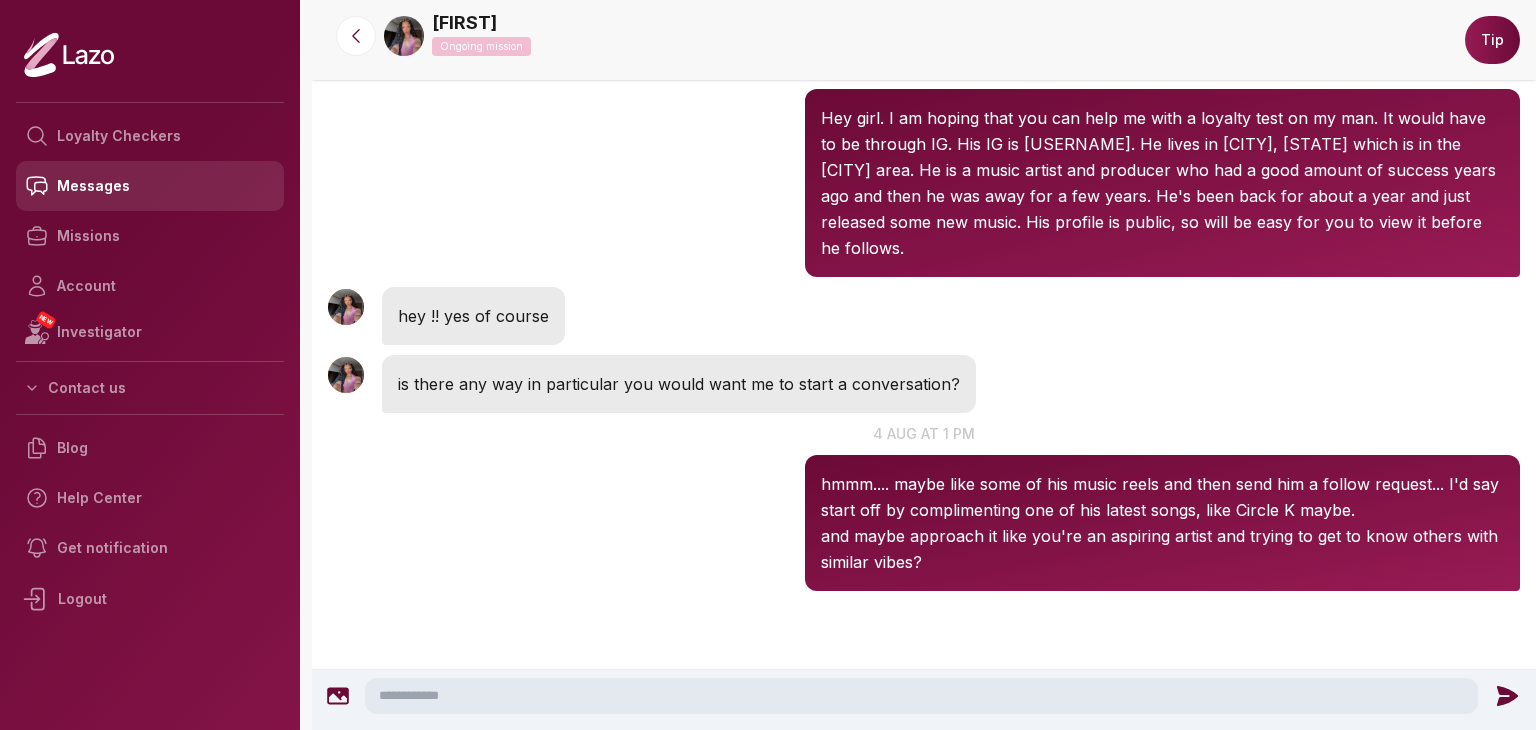 click on "Messages" at bounding box center (150, 186) 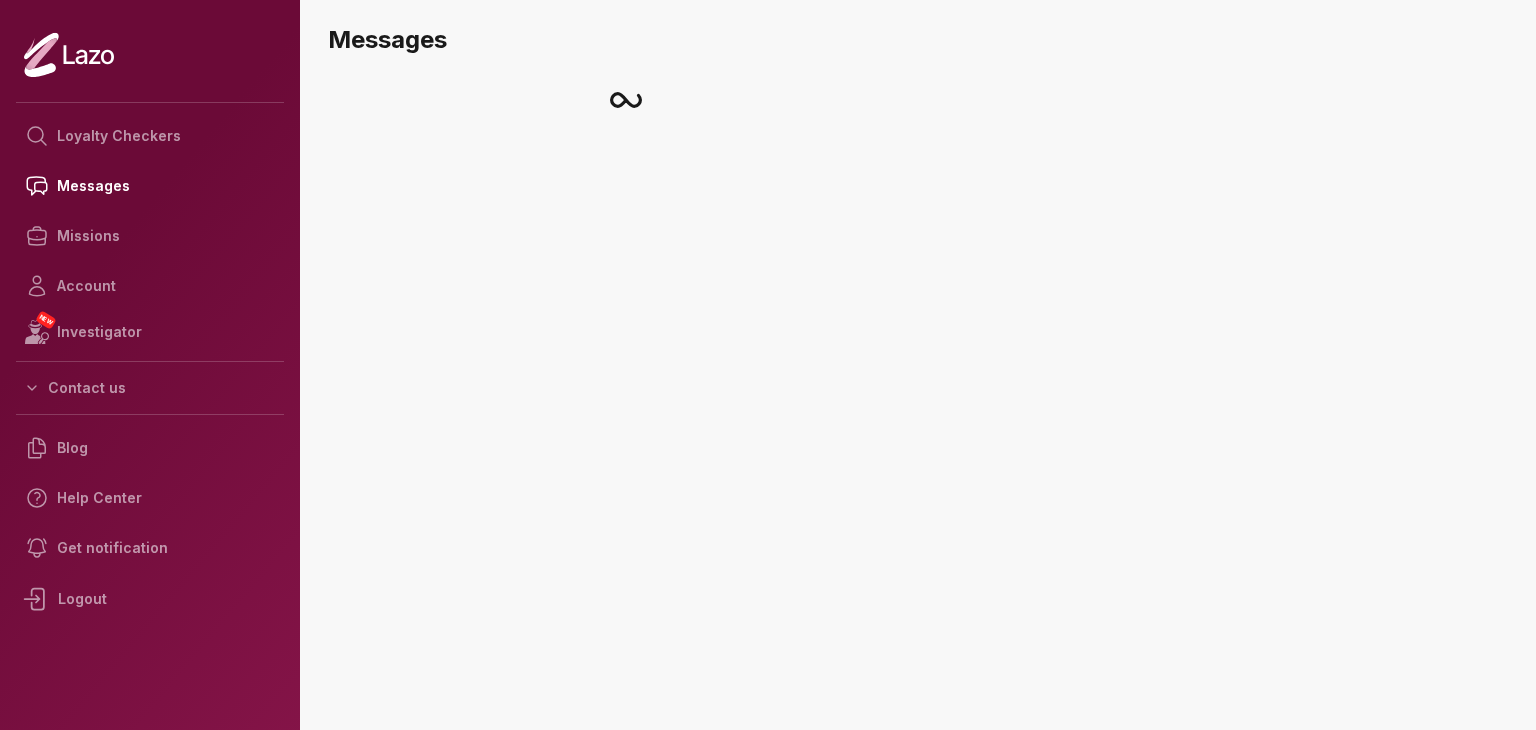 scroll, scrollTop: 0, scrollLeft: 0, axis: both 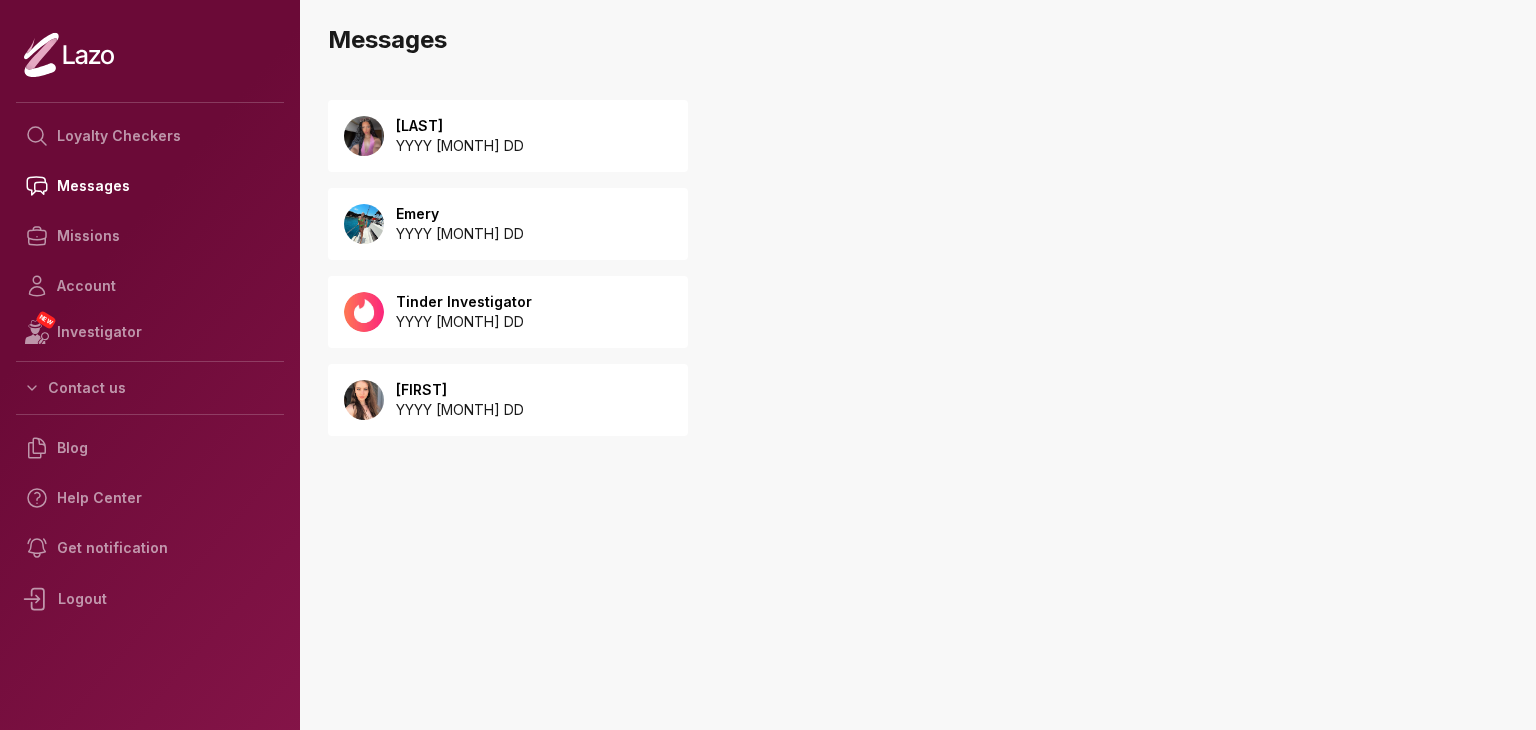 click on "2025 May 21" at bounding box center [460, 234] 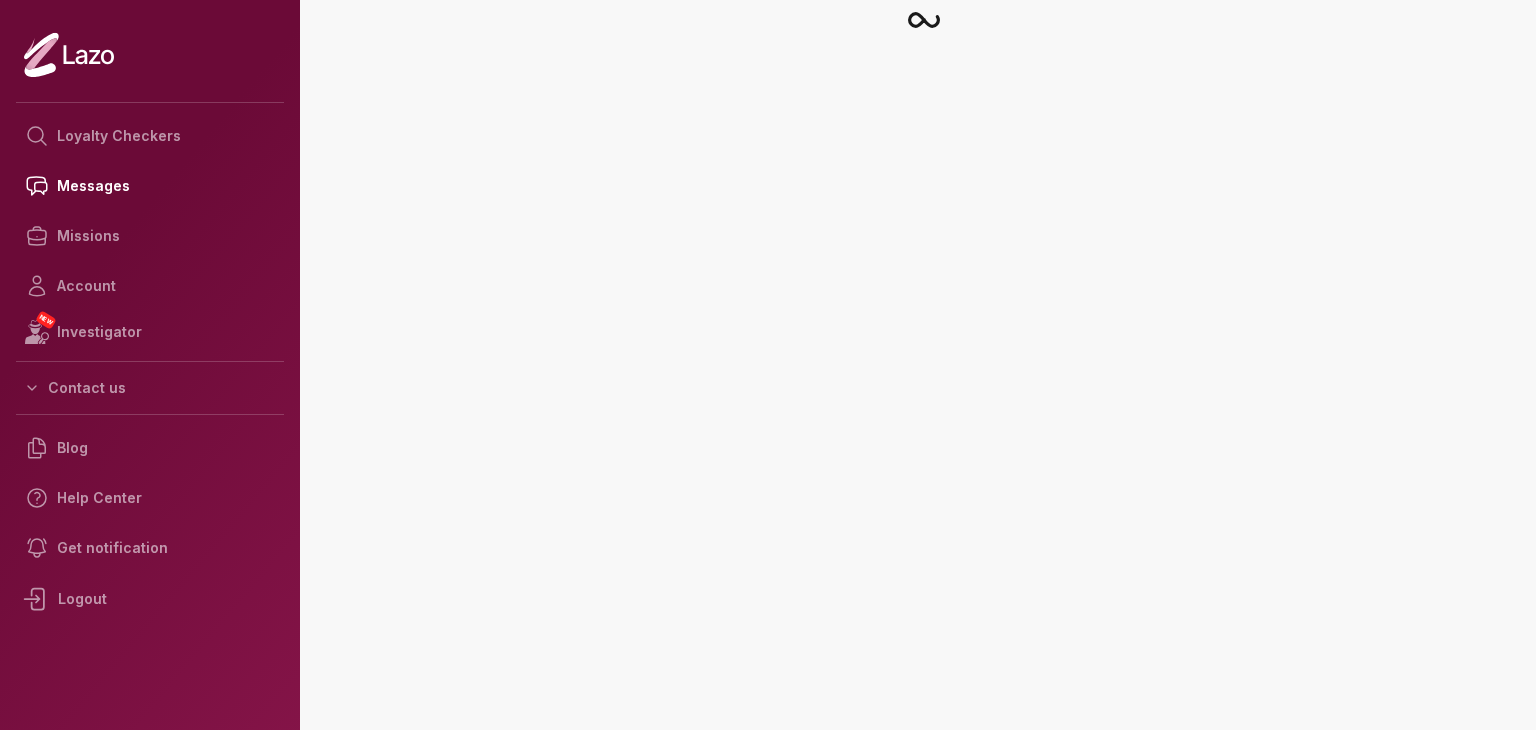scroll, scrollTop: 0, scrollLeft: 0, axis: both 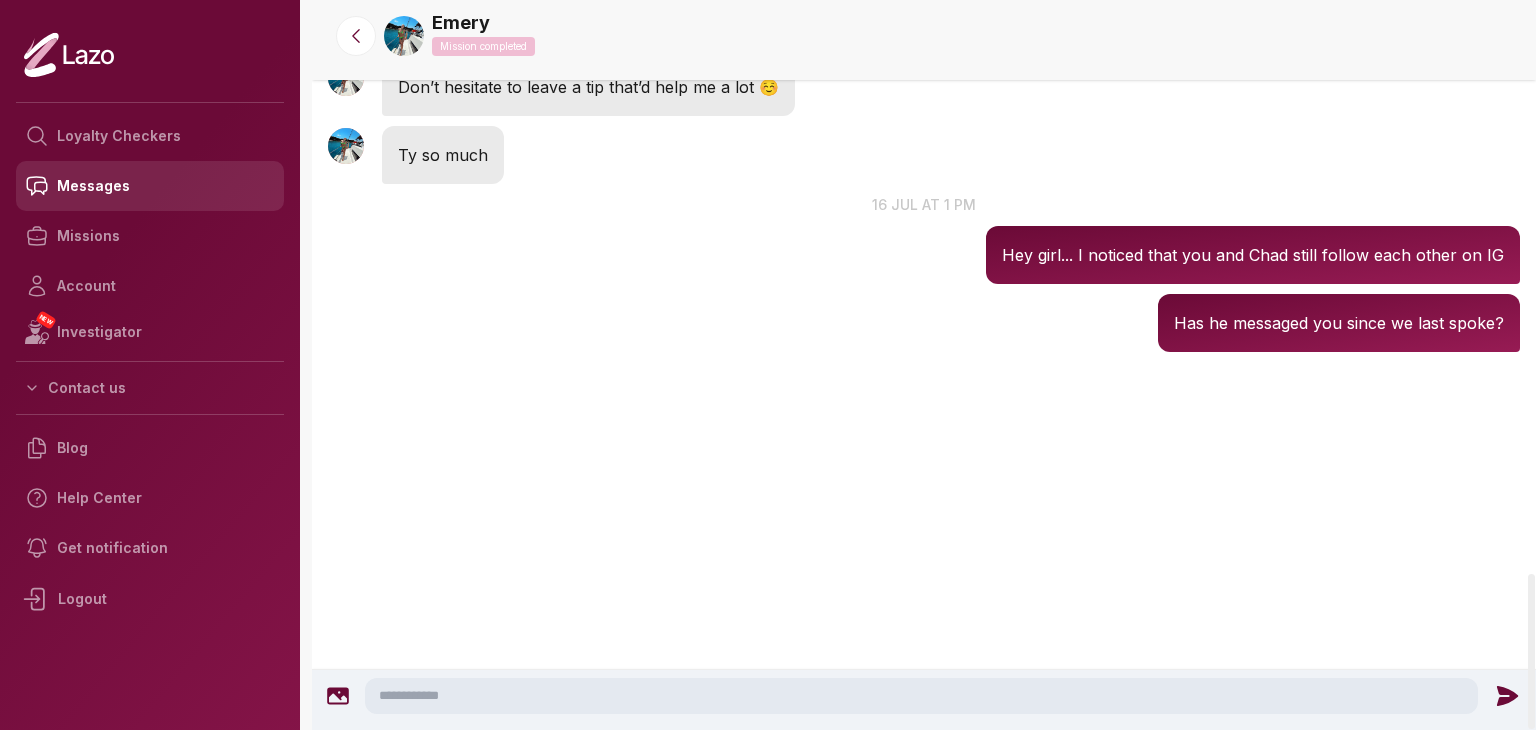 click on "Messages" at bounding box center [150, 186] 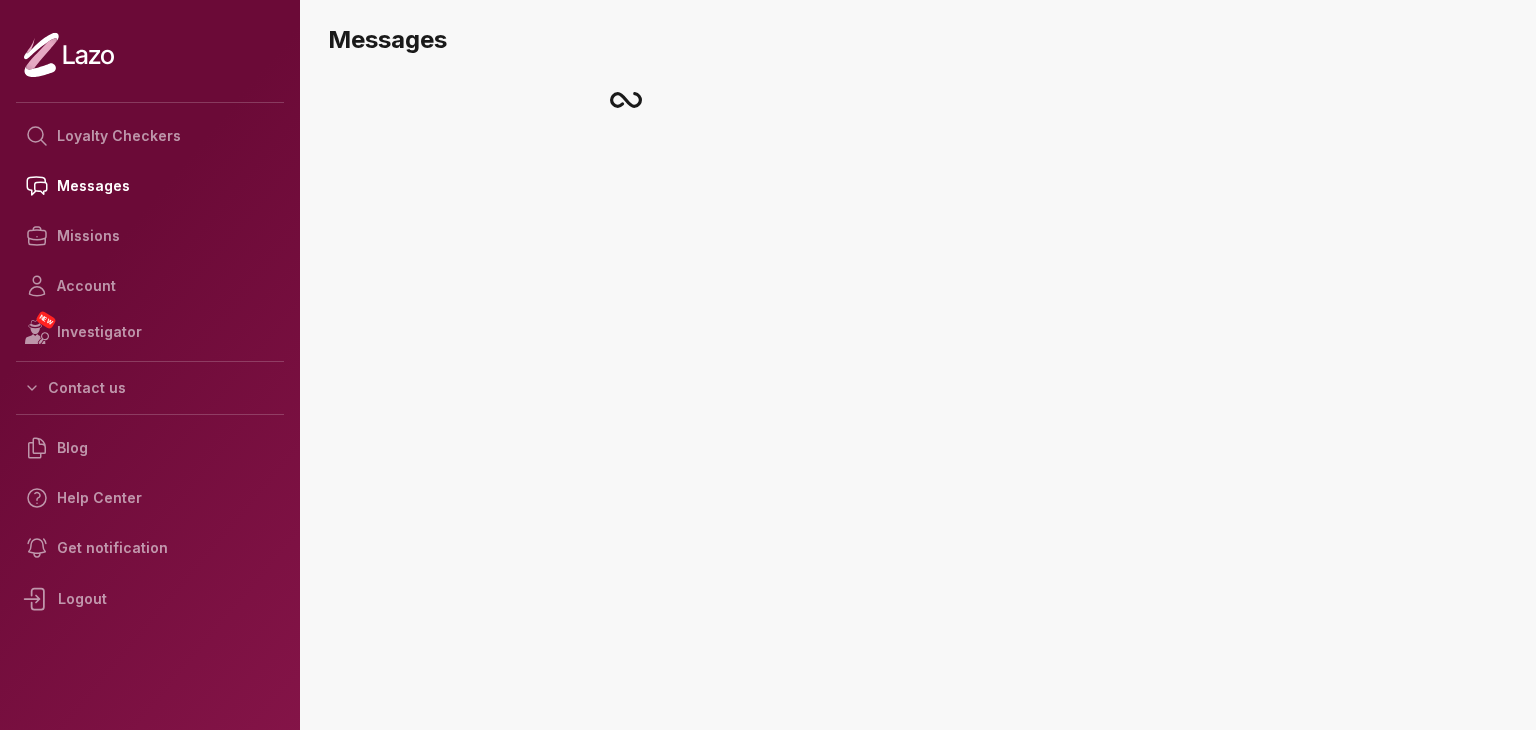 scroll, scrollTop: 0, scrollLeft: 0, axis: both 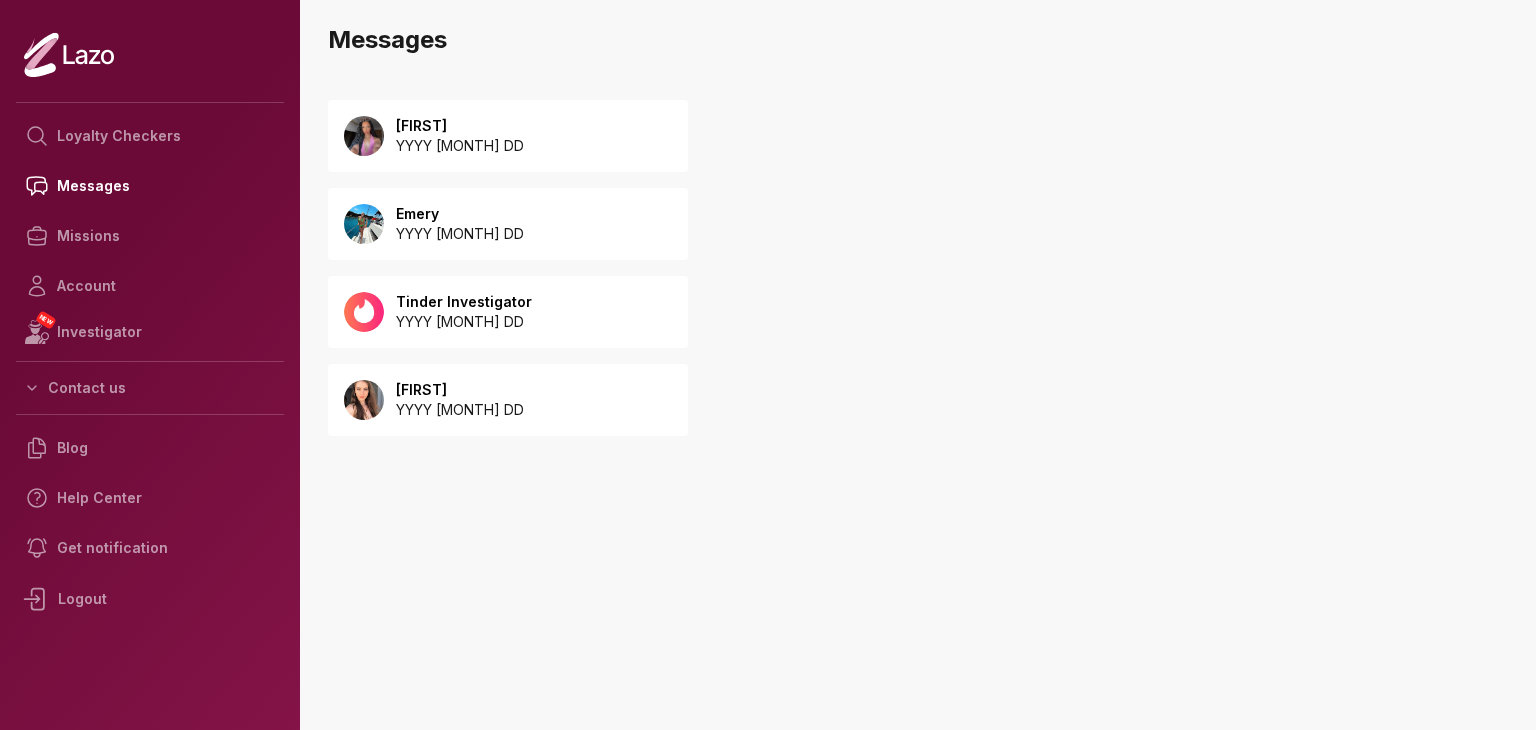 click on "[FIRST] YYYY [MONTH] DD" at bounding box center [508, 136] 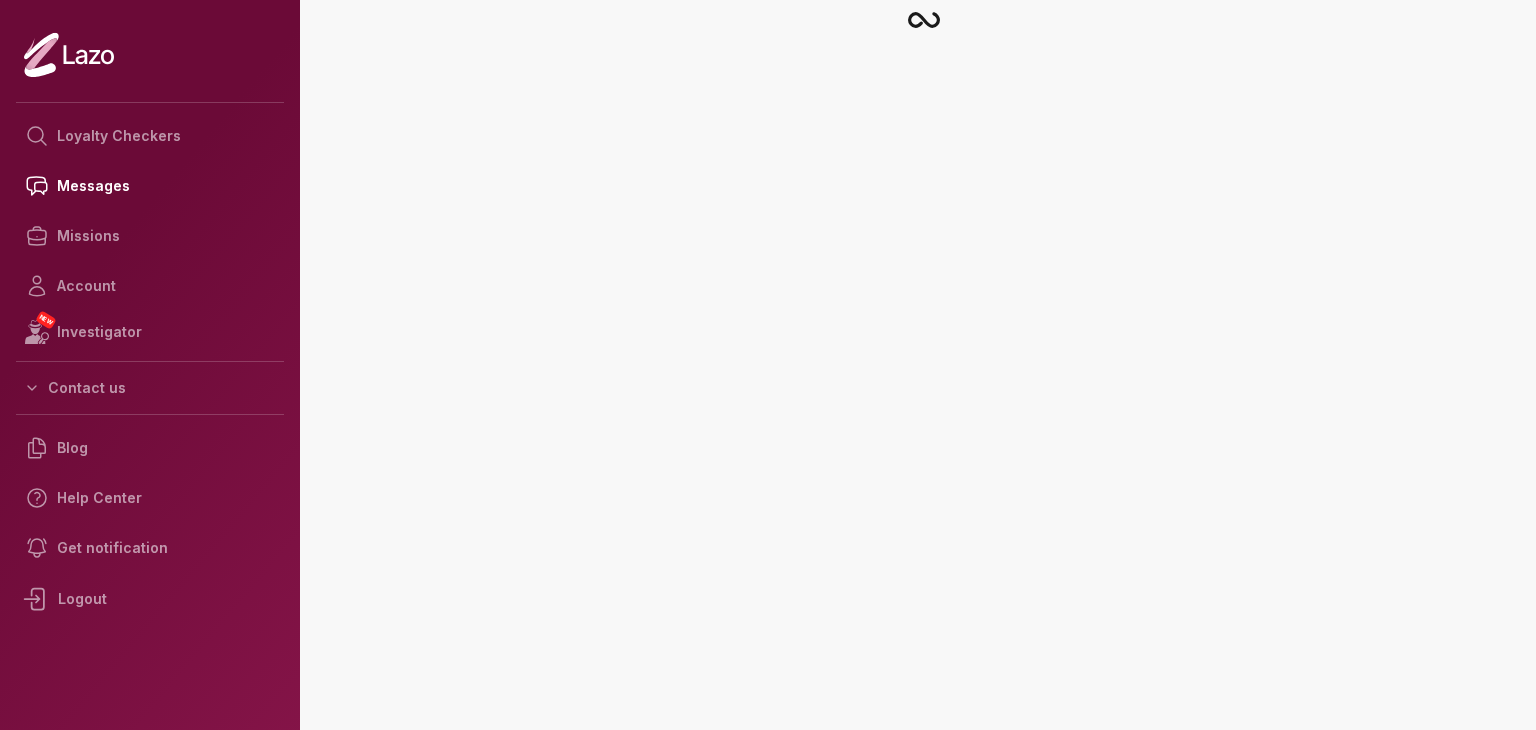 scroll, scrollTop: 0, scrollLeft: 0, axis: both 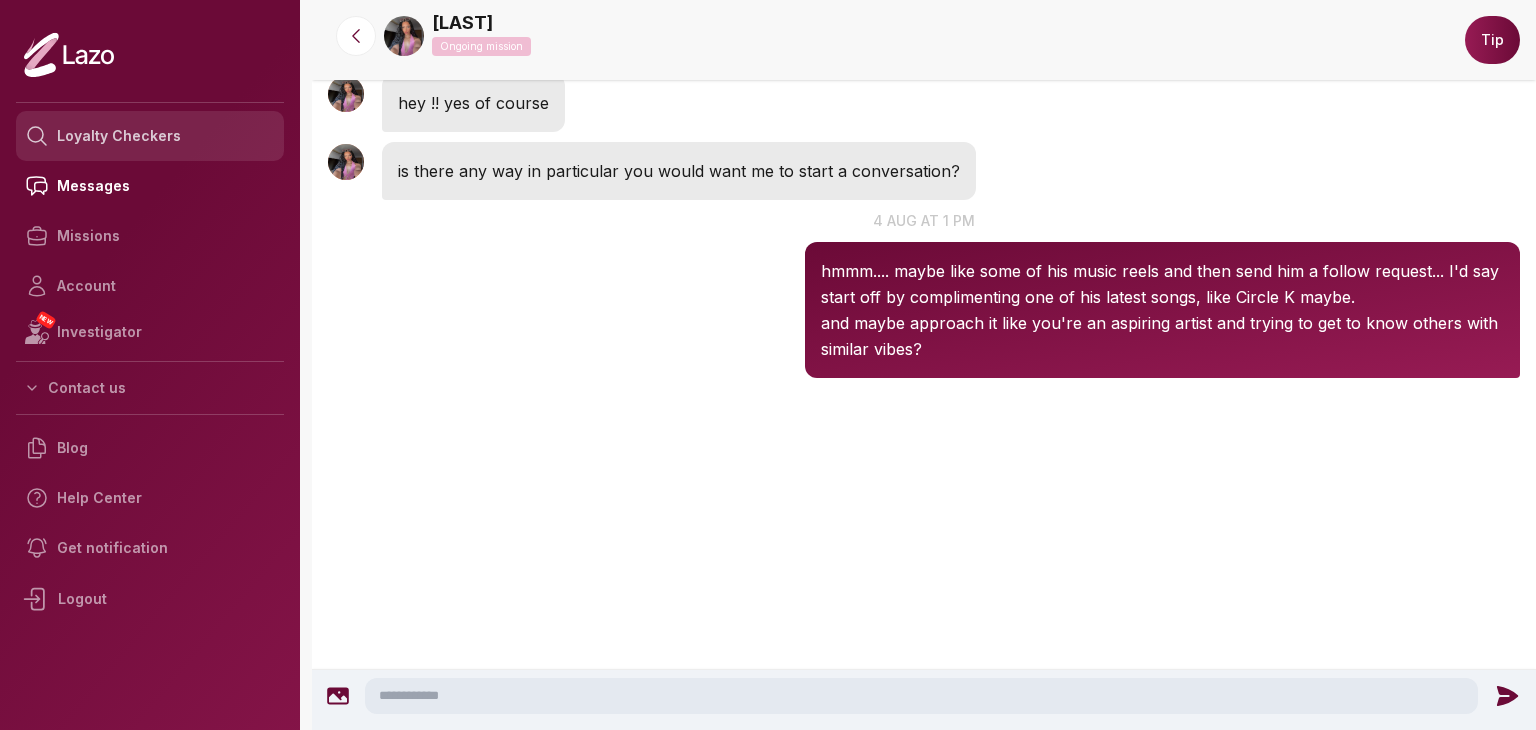 click on "Loyalty Checkers" at bounding box center (150, 136) 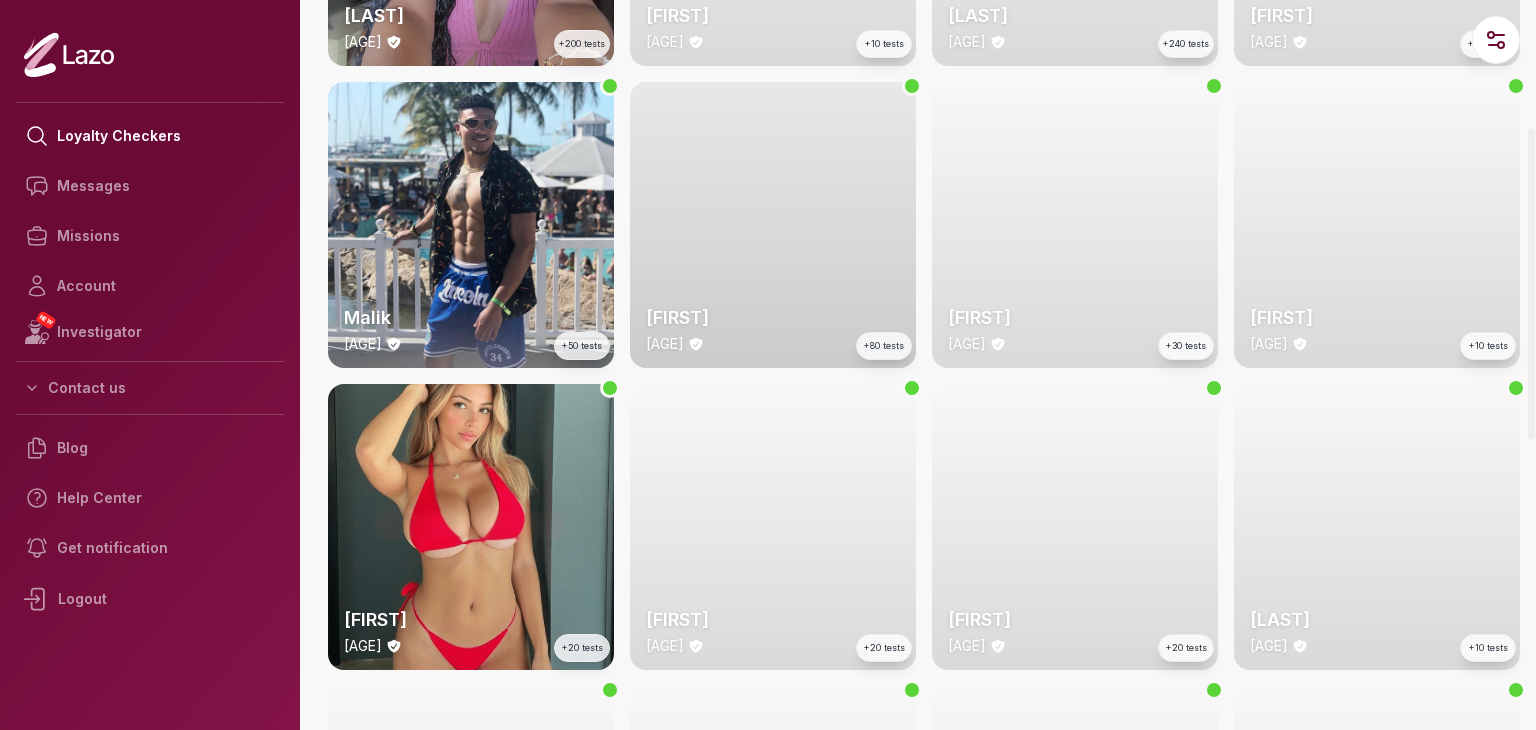 scroll, scrollTop: 600, scrollLeft: 0, axis: vertical 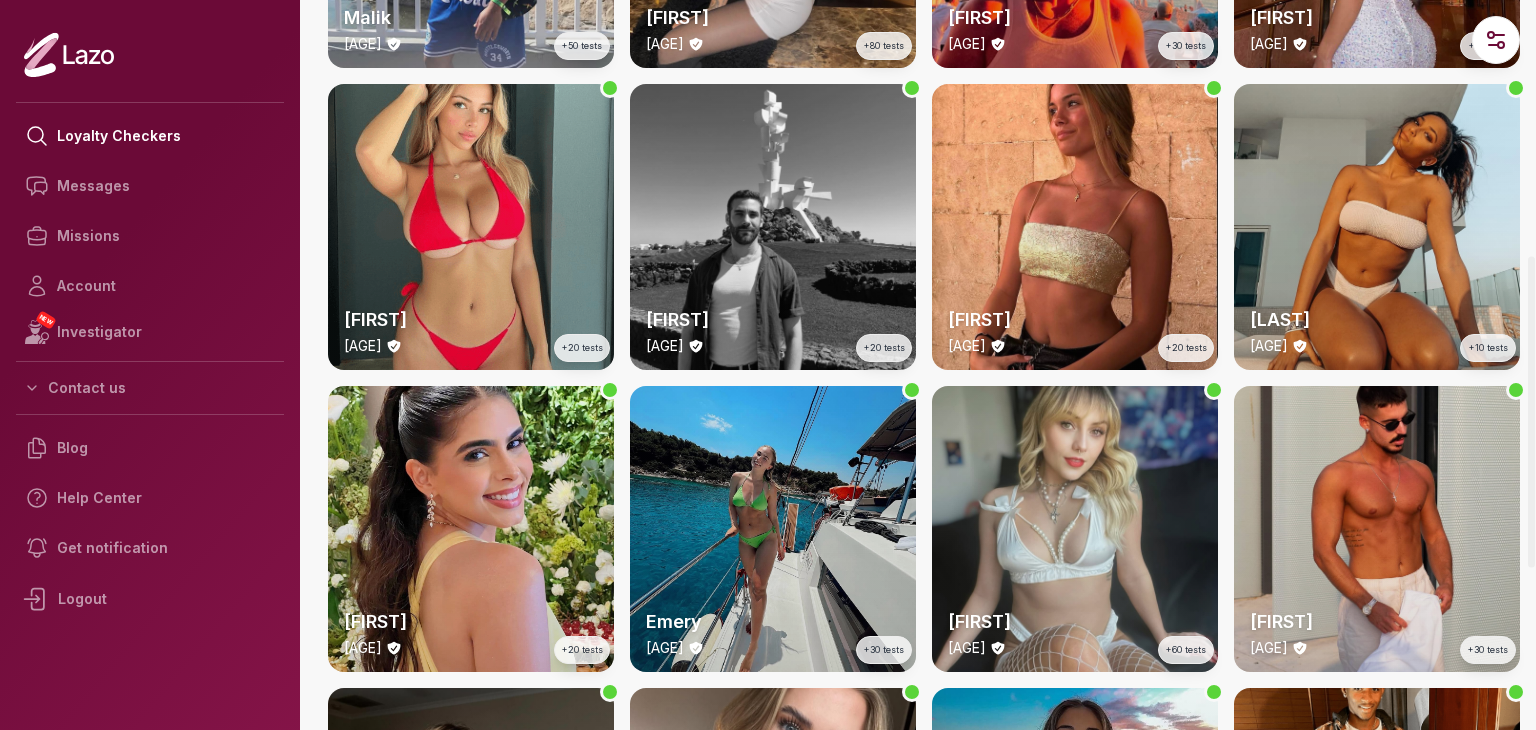 click on "[FIRST] [AGE] +30 tests" at bounding box center [773, 529] 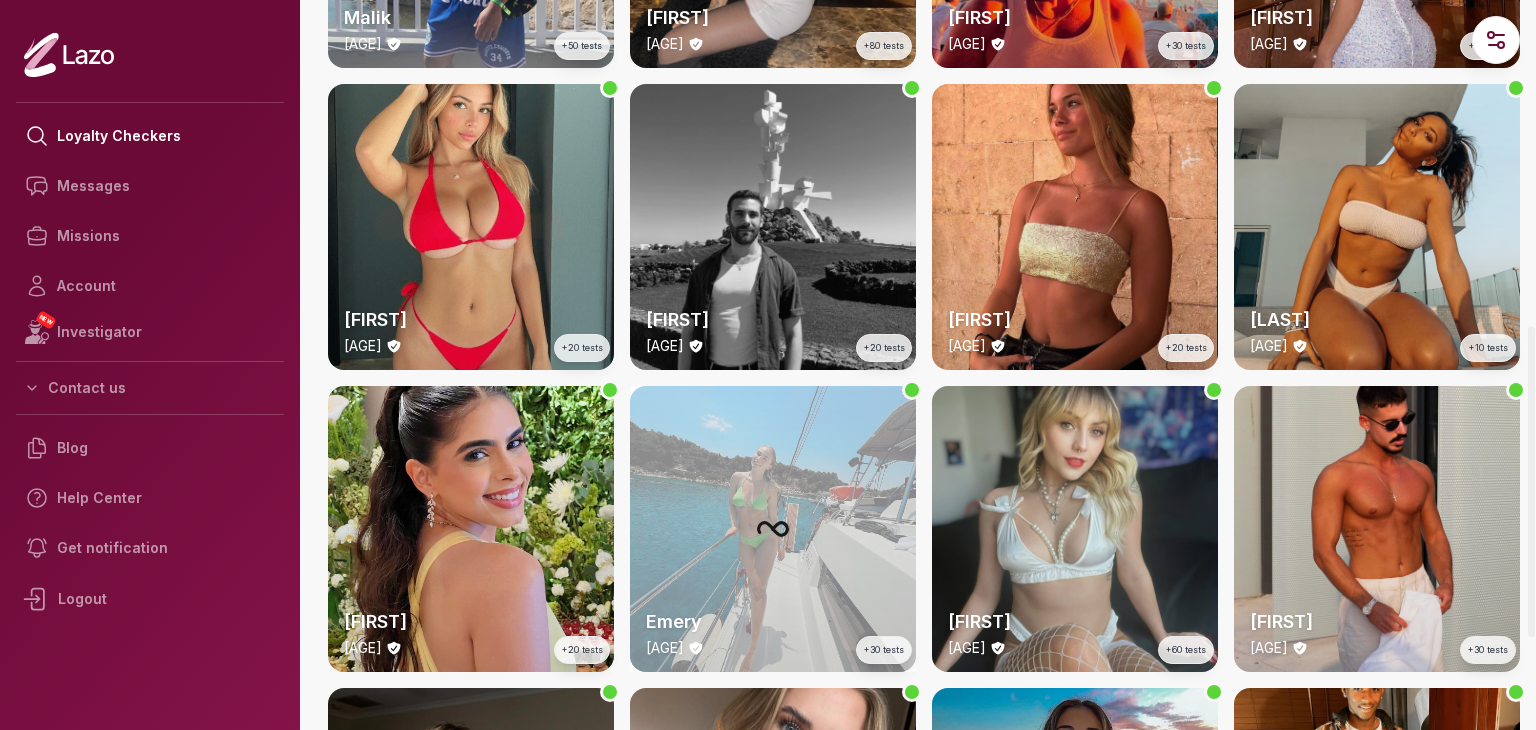 scroll, scrollTop: 0, scrollLeft: 0, axis: both 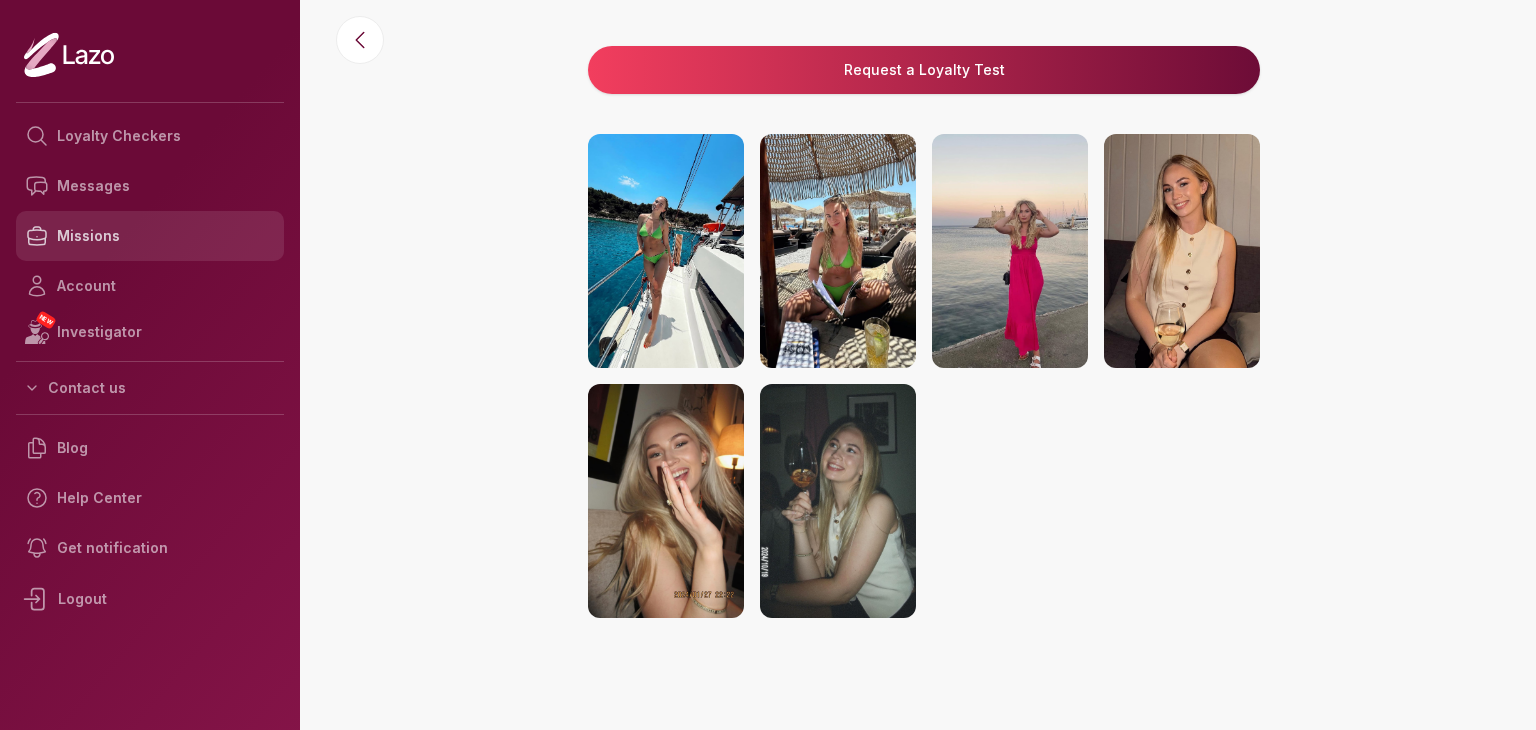 click 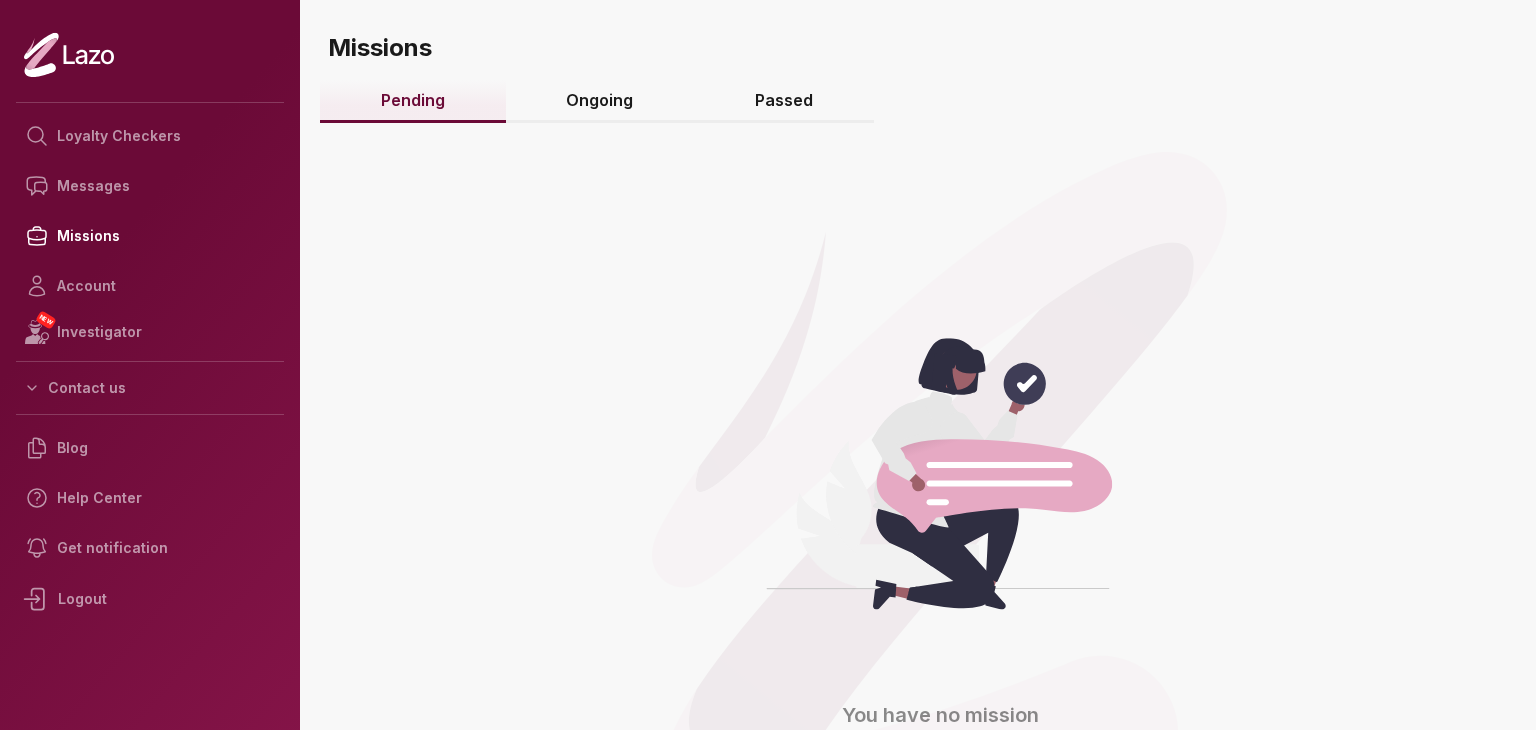 click on "Ongoing" at bounding box center (600, 101) 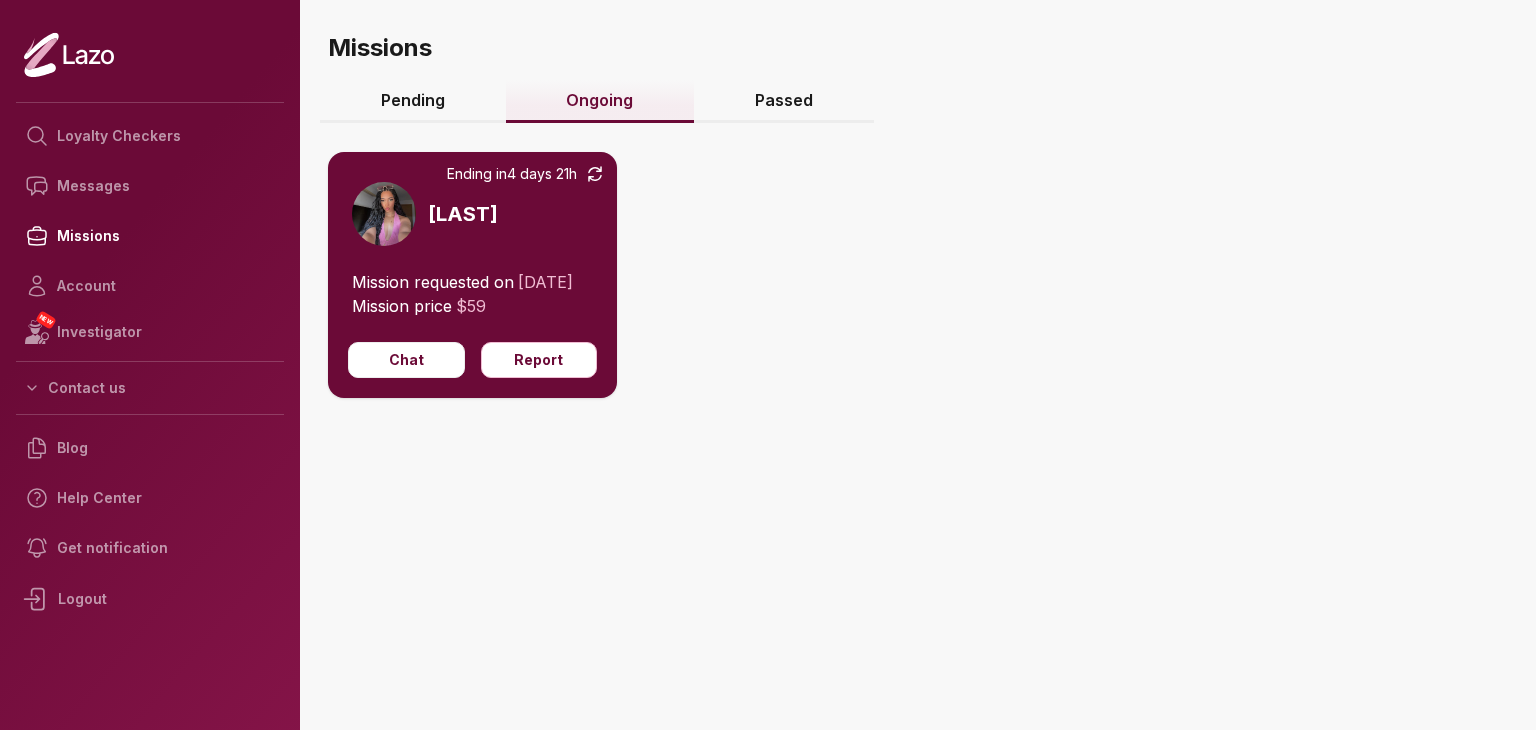click on "Passed" at bounding box center (784, 101) 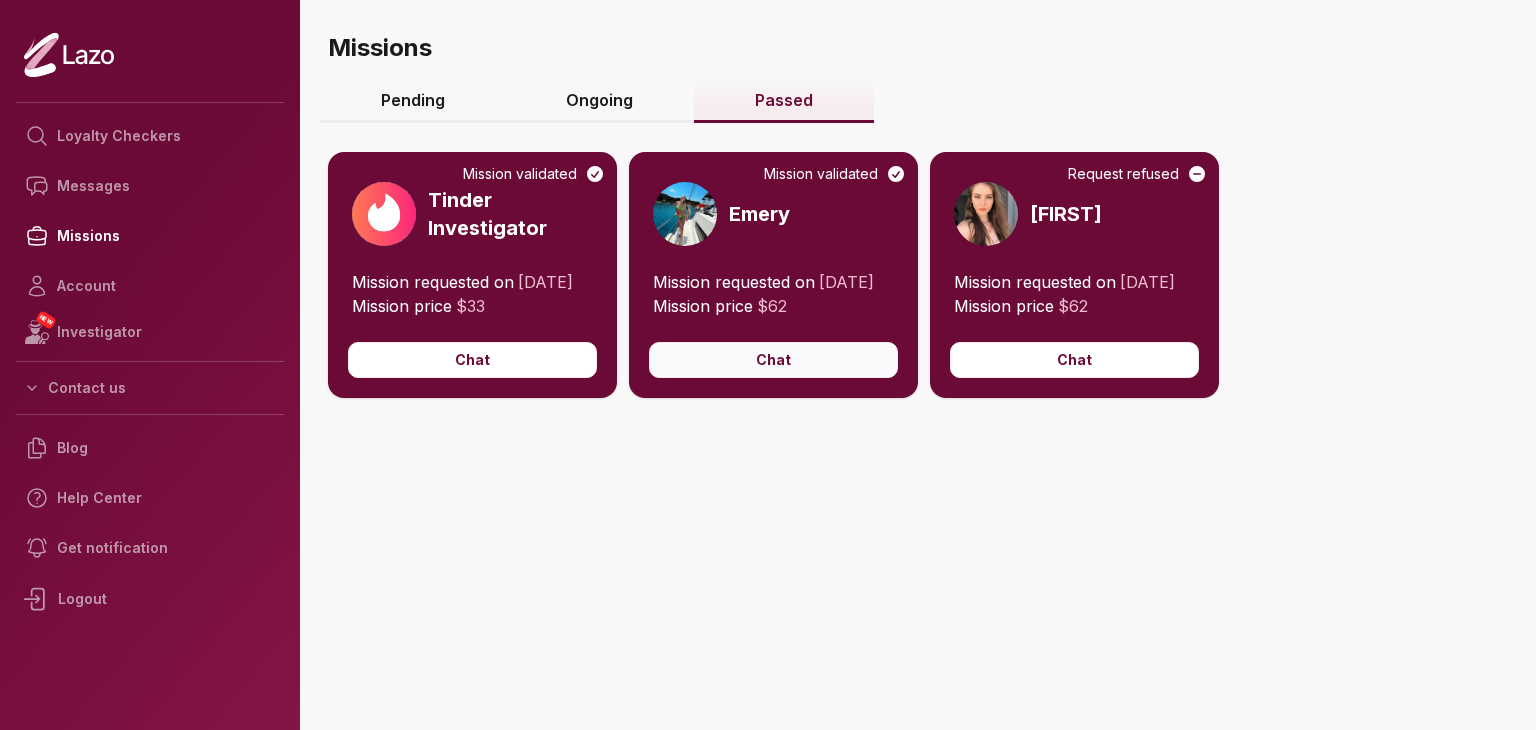 click on "Chat" at bounding box center [773, 360] 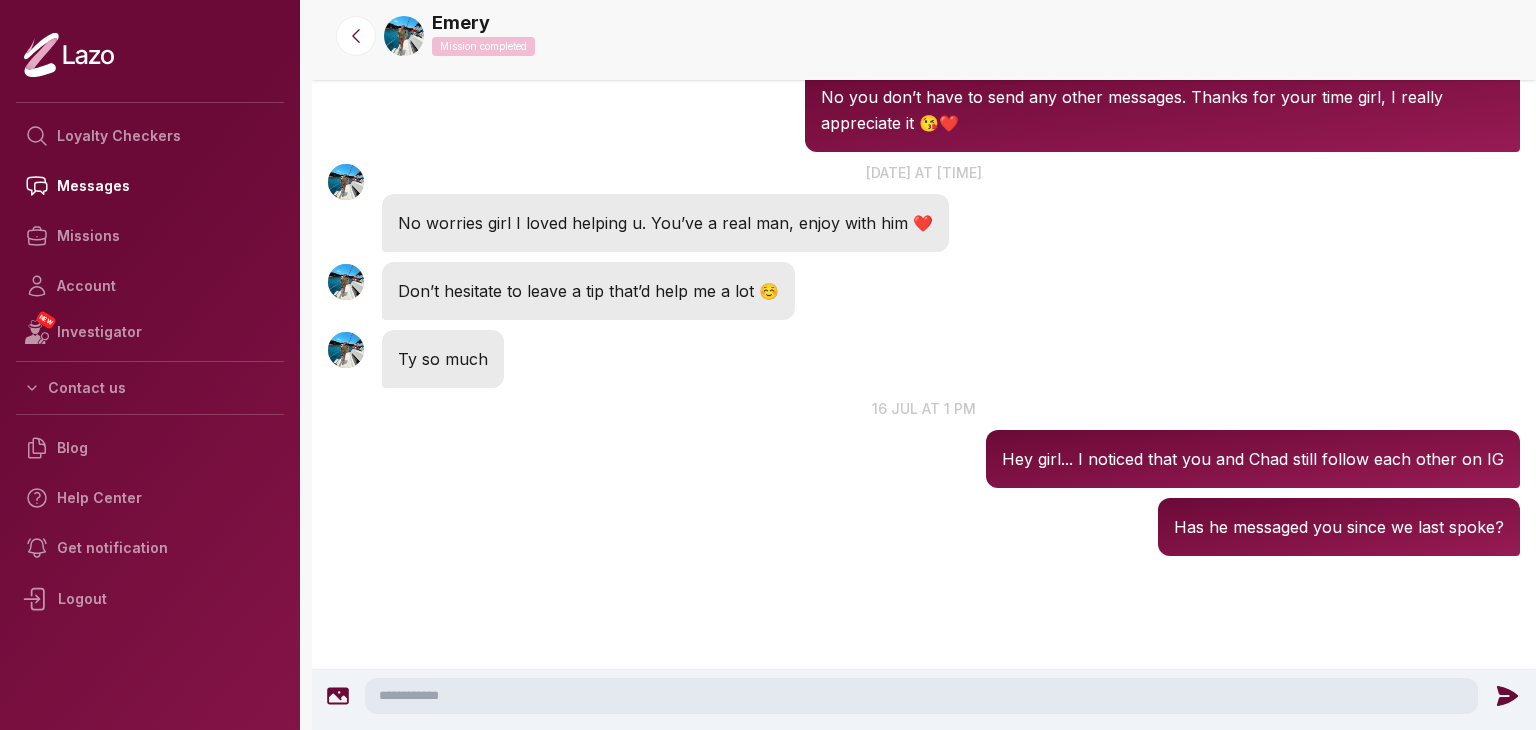 scroll, scrollTop: 2485, scrollLeft: 0, axis: vertical 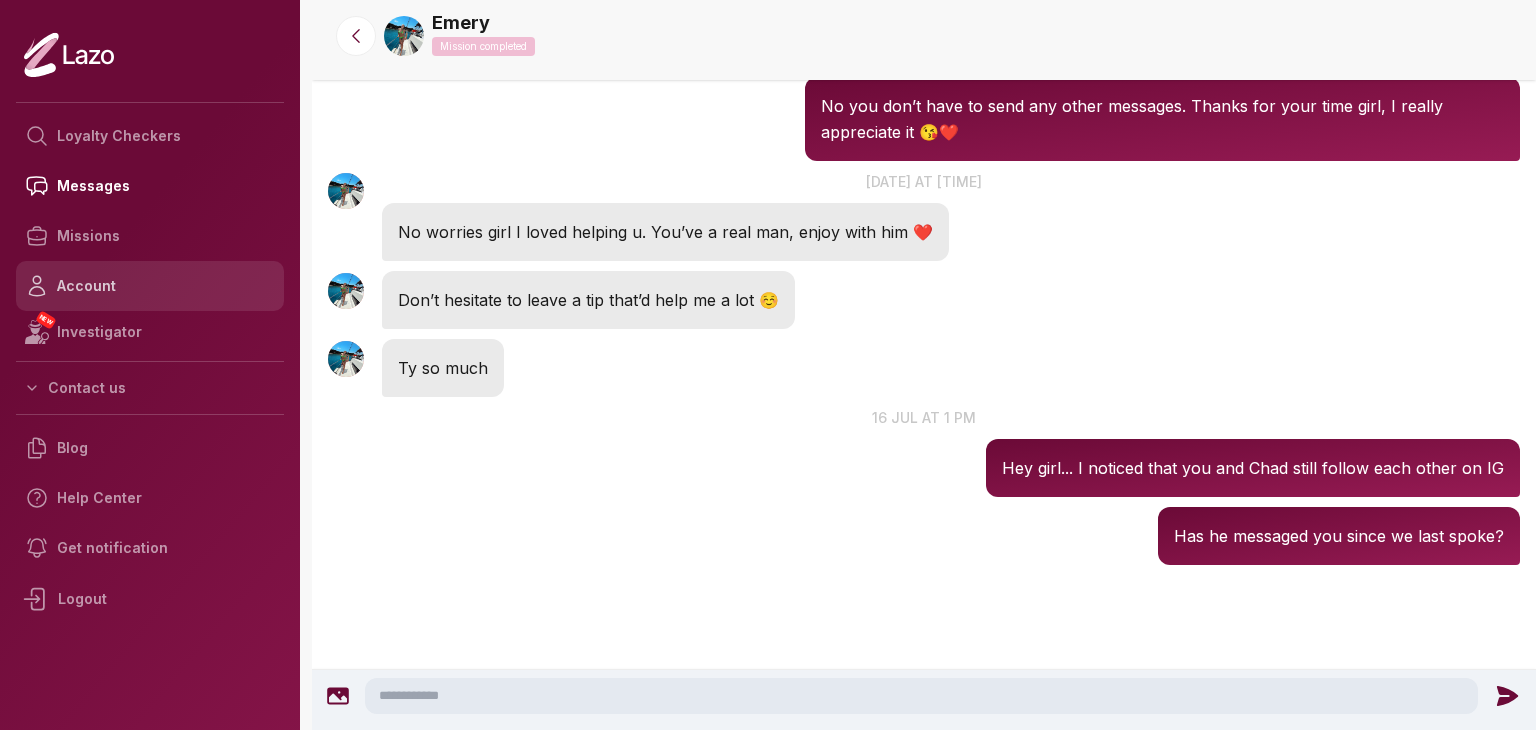 click on "Account" at bounding box center [150, 286] 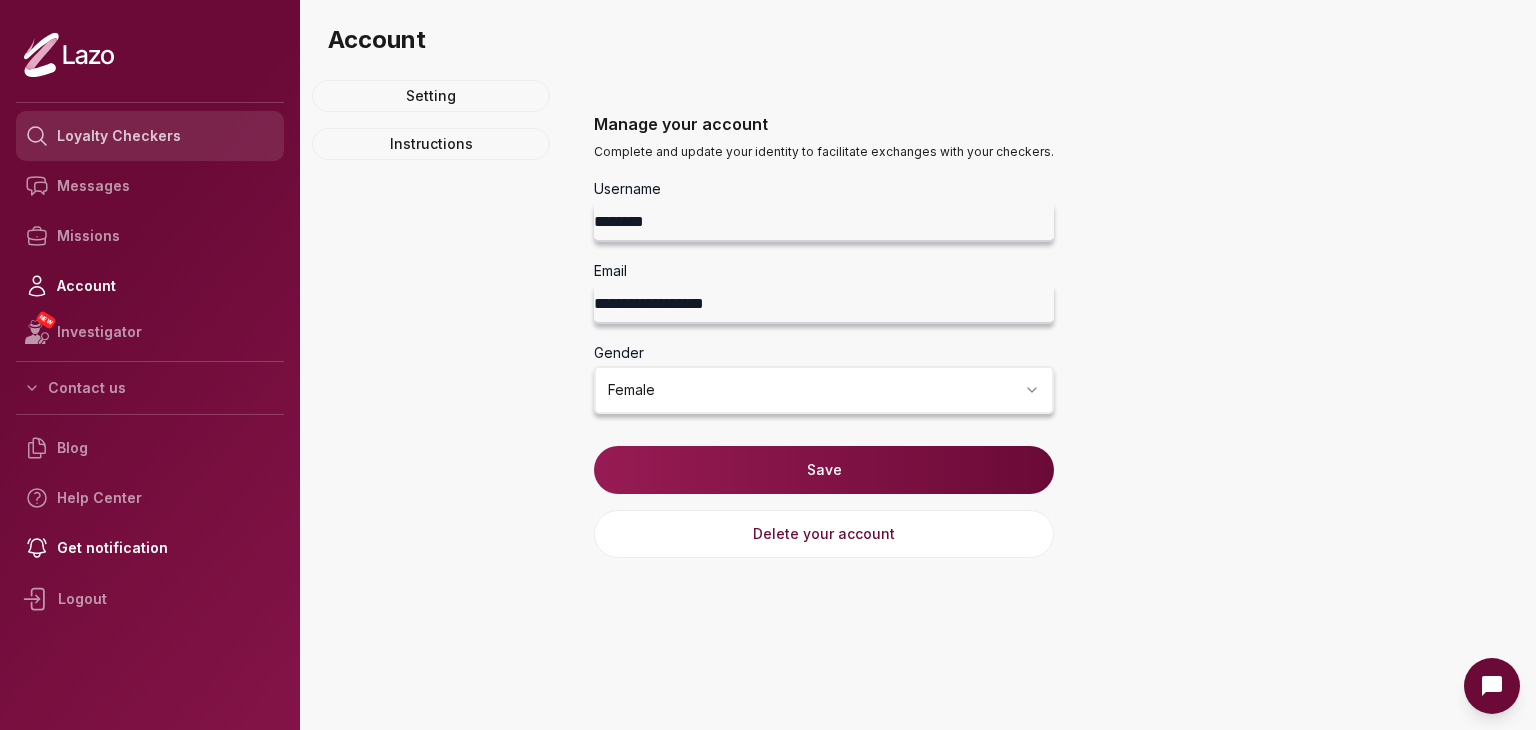 click on "Loyalty Checkers" at bounding box center [150, 136] 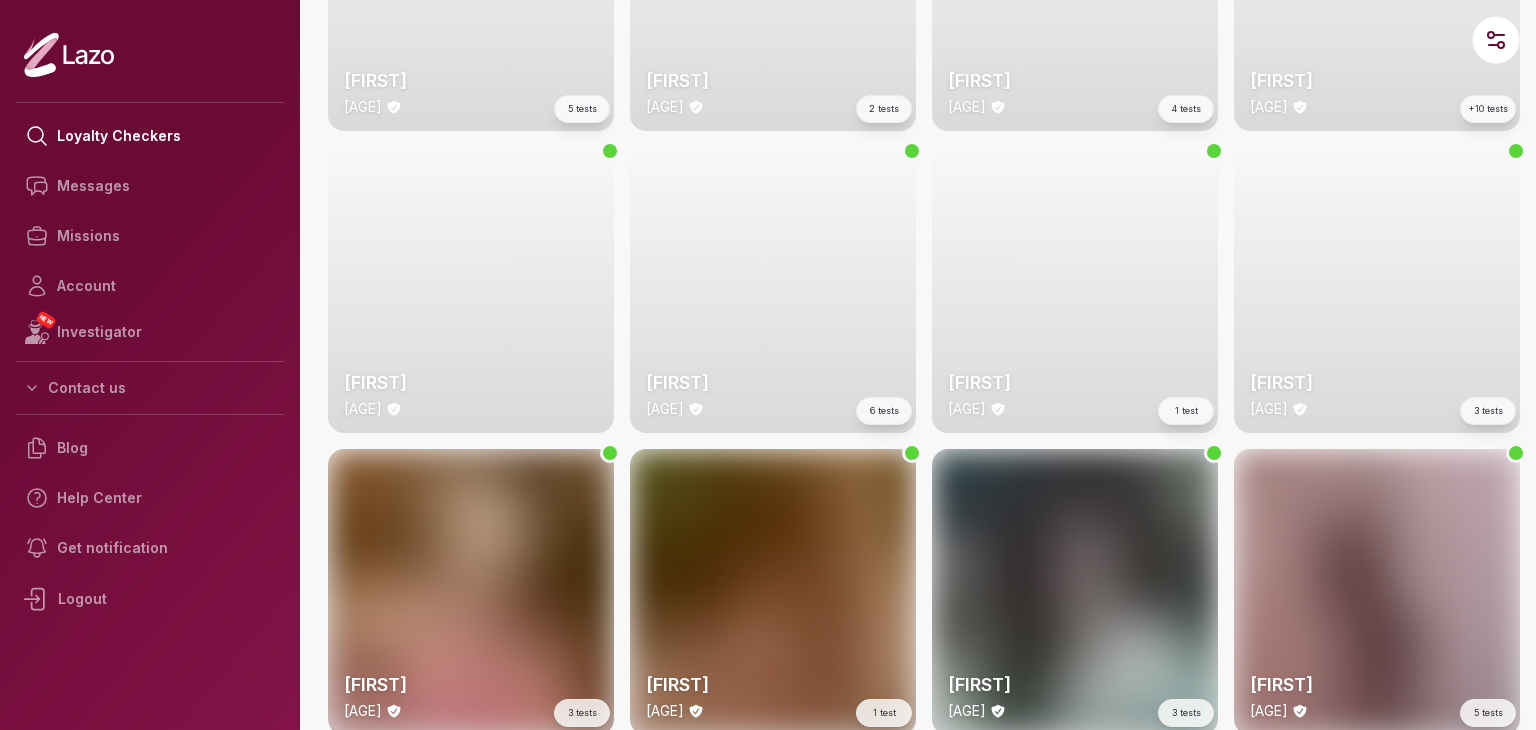 scroll, scrollTop: 3090, scrollLeft: 0, axis: vertical 